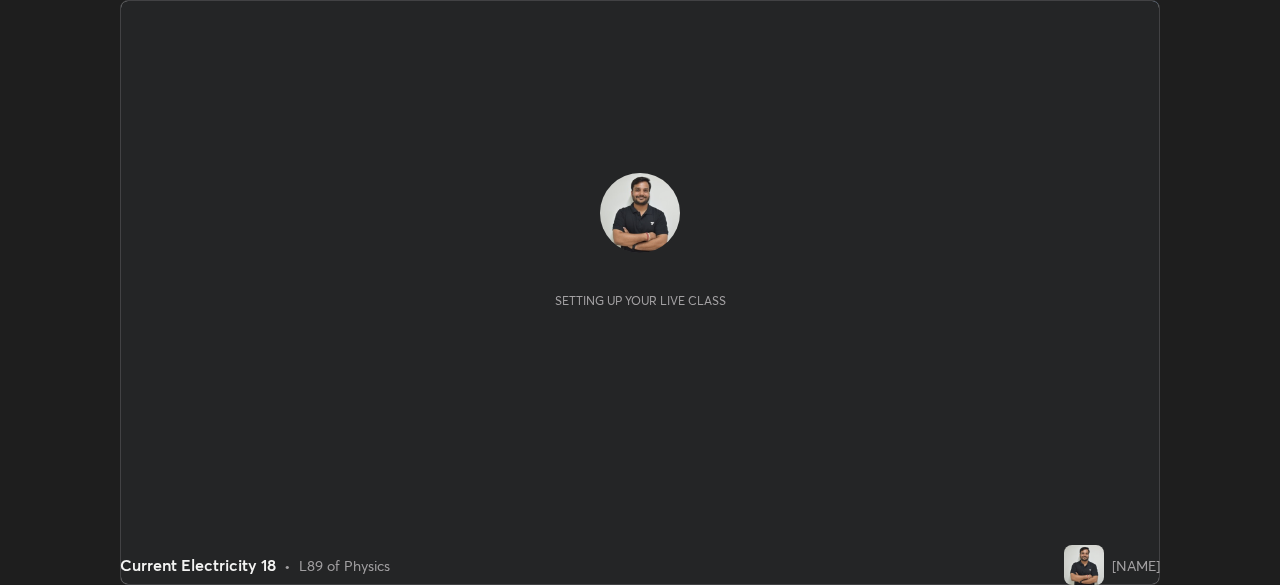 scroll, scrollTop: 0, scrollLeft: 0, axis: both 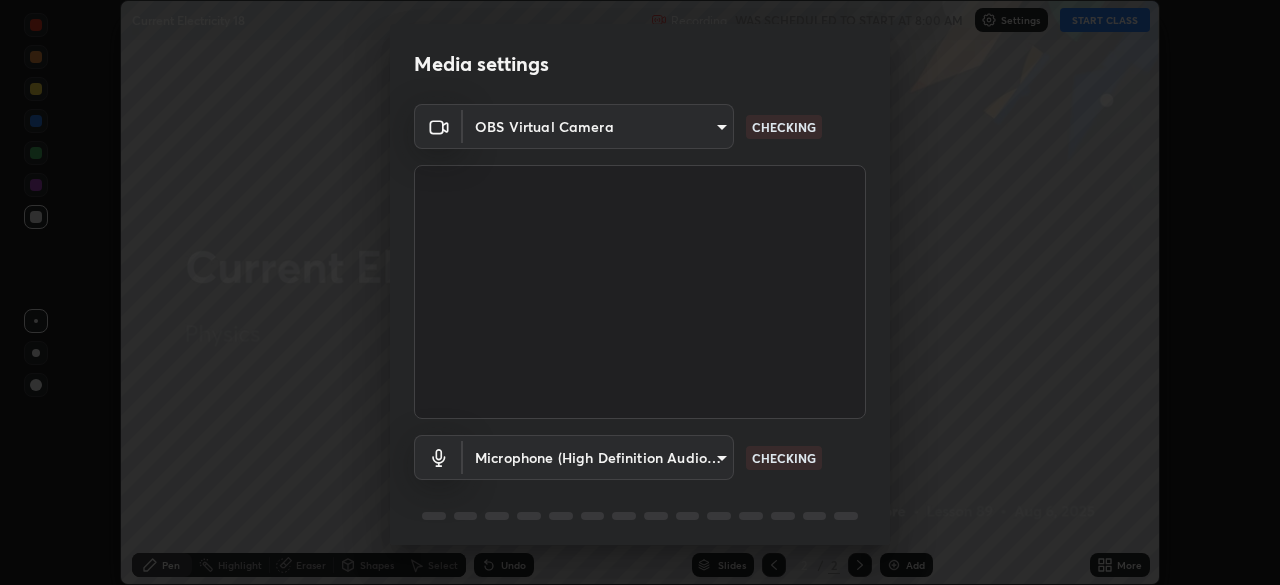 type on "c35a285883de36ed13854a1fbed0525b0d3f8b863e97d5e3b573df760e09333d" 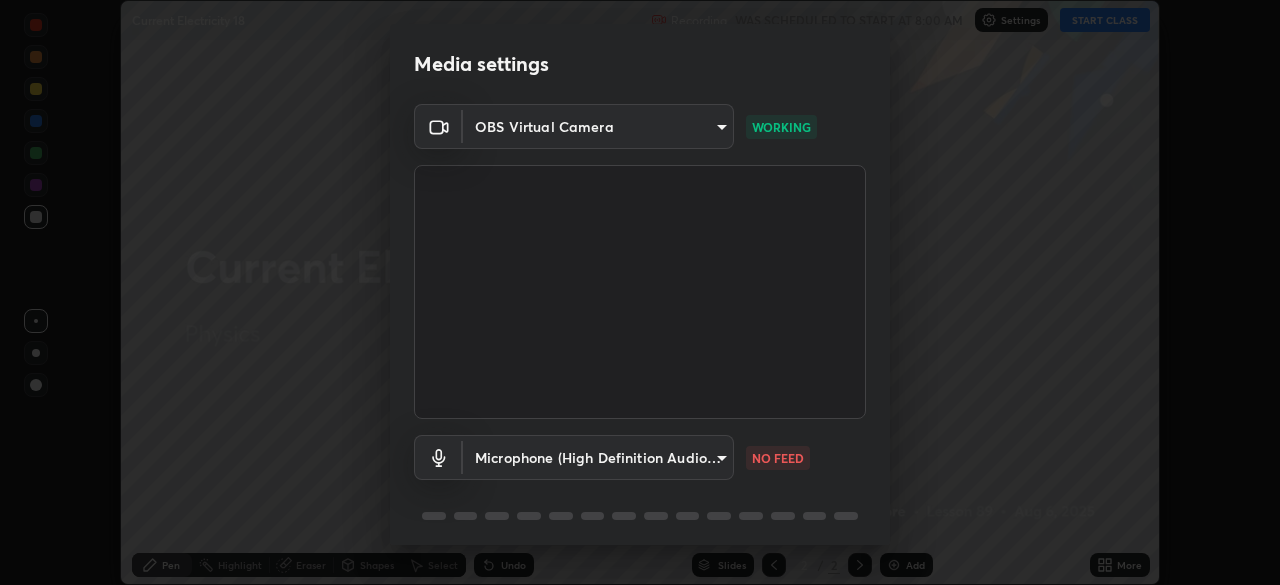 click on "Erase all Current Electricity 18 Recording WAS SCHEDULED TO START AT  8:00 AM Settings START CLASS Setting up your live class Current Electricity 18 • L89 of Physics [NAME] Pen Highlight Eraser Shapes Select Undo Slides 2 / 2 Add More No doubts shared Encourage your learners to ask a doubt for better clarity Report an issue Reason for reporting Buffering Chat not working Audio - Video sync issue Educator video quality low ​ Attach an image Report Media settings OBS Virtual Camera [HASH] WORKING Microphone (High Definition Audio Device) [HASH] NO FEED 1 / 5 Next" at bounding box center (640, 292) 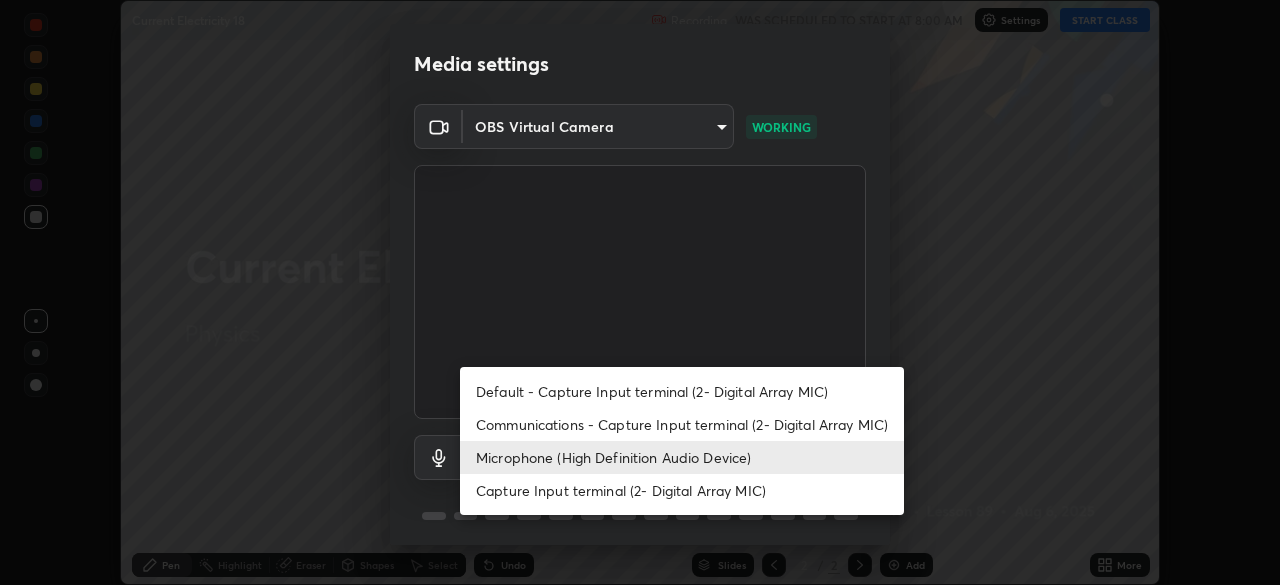 click on "Microphone (High Definition Audio Device)" at bounding box center (682, 457) 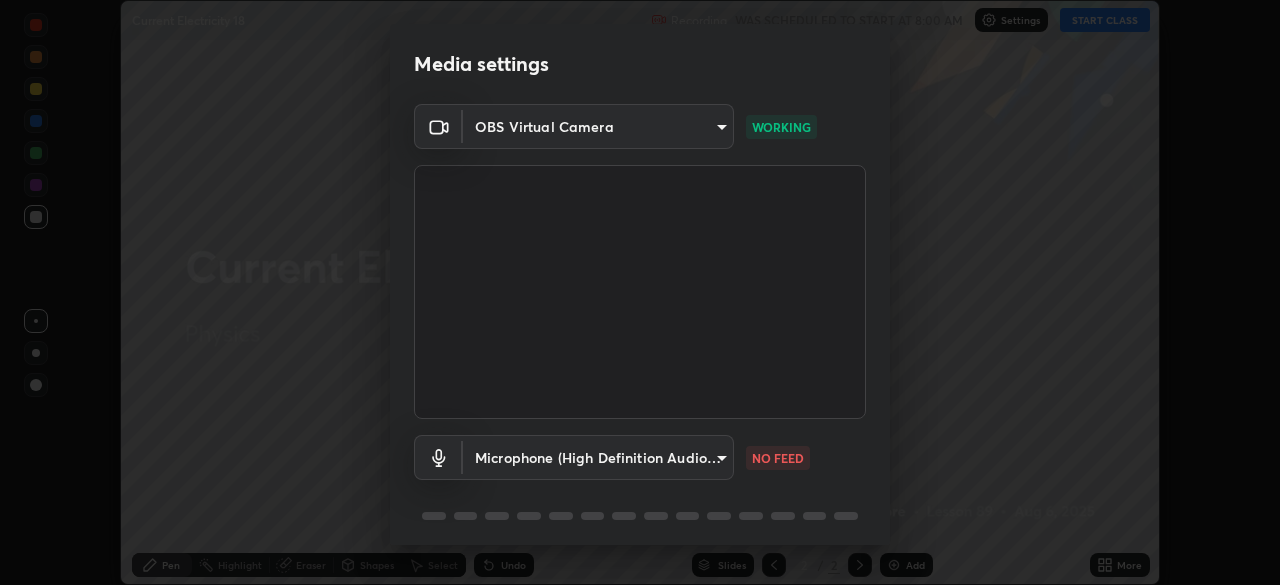 click on "Erase all Current Electricity 18 Recording WAS SCHEDULED TO START AT  8:00 AM Settings START CLASS Setting up your live class Current Electricity 18 • L89 of Physics [NAME] Pen Highlight Eraser Shapes Select Undo Slides 2 / 2 Add More No doubts shared Encourage your learners to ask a doubt for better clarity Report an issue Reason for reporting Buffering Chat not working Audio - Video sync issue Educator video quality low ​ Attach an image Report Media settings OBS Virtual Camera [HASH] WORKING Microphone (High Definition Audio Device) [HASH] NO FEED 1 / 5 Next Default - Capture Input terminal (2- Digital Array MIC) Communications - Capture Input terminal (2- Digital Array MIC) Microphone (High Definition Audio Device) Capture Input terminal (2- Digital Array MIC)" at bounding box center [640, 292] 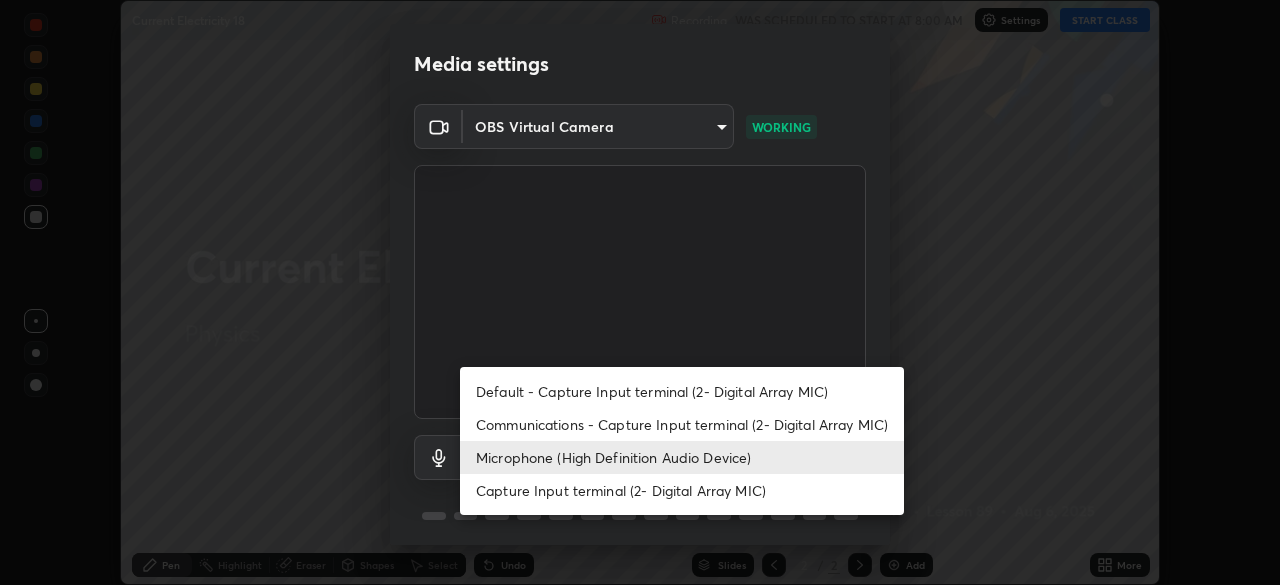 click on "Microphone (High Definition Audio Device)" at bounding box center [682, 457] 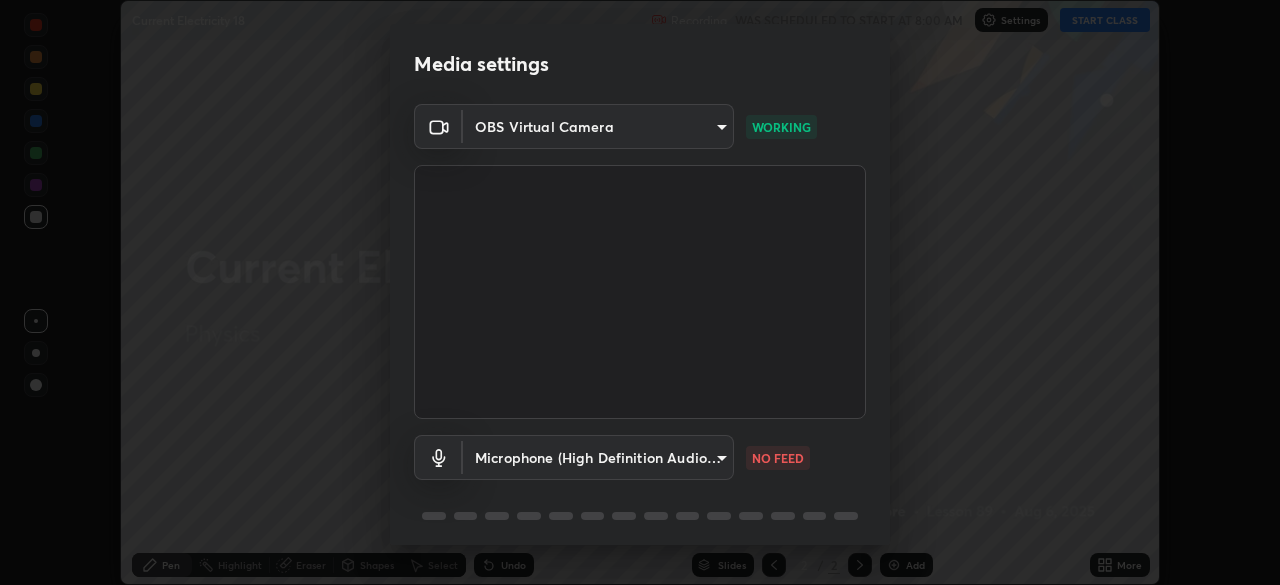 click on "Erase all Current Electricity 18 Recording WAS SCHEDULED TO START AT  8:00 AM Settings START CLASS Setting up your live class Current Electricity 18 • L89 of Physics [NAME] Pen Highlight Eraser Shapes Select Undo Slides 2 / 2 Add More No doubts shared Encourage your learners to ask a doubt for better clarity Report an issue Reason for reporting Buffering Chat not working Audio - Video sync issue Educator video quality low ​ Attach an image Report Media settings OBS Virtual Camera [HASH] WORKING Microphone (High Definition Audio Device) [HASH] NO FEED 1 / 5 Next" at bounding box center (640, 292) 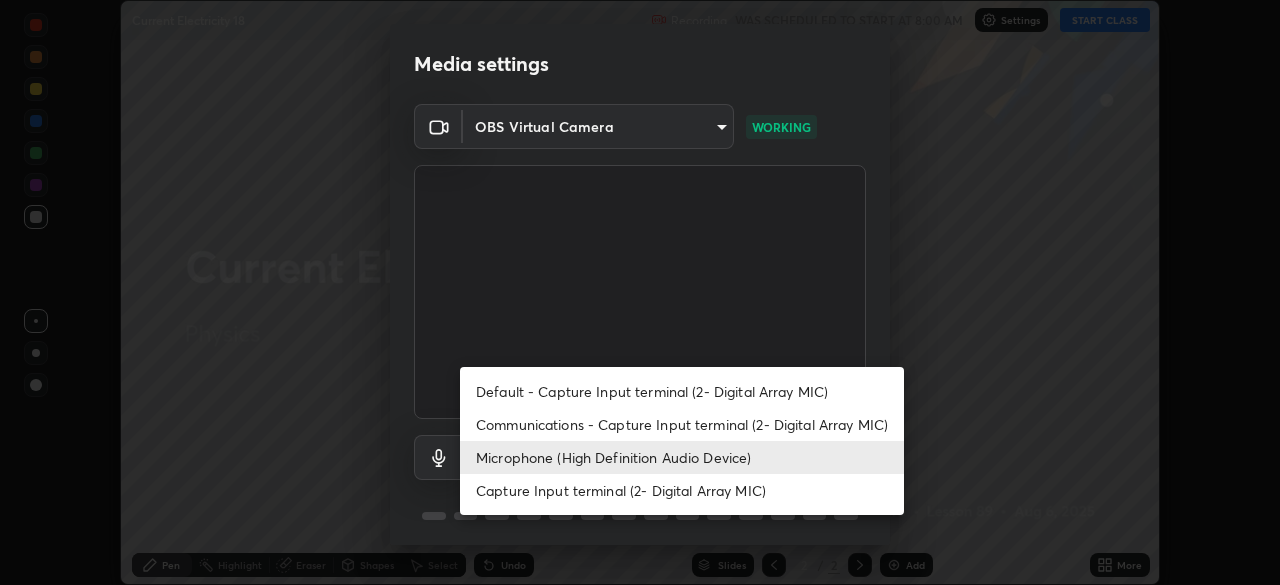 click on "Communications - Capture Input terminal (2- Digital Array MIC)" at bounding box center (682, 424) 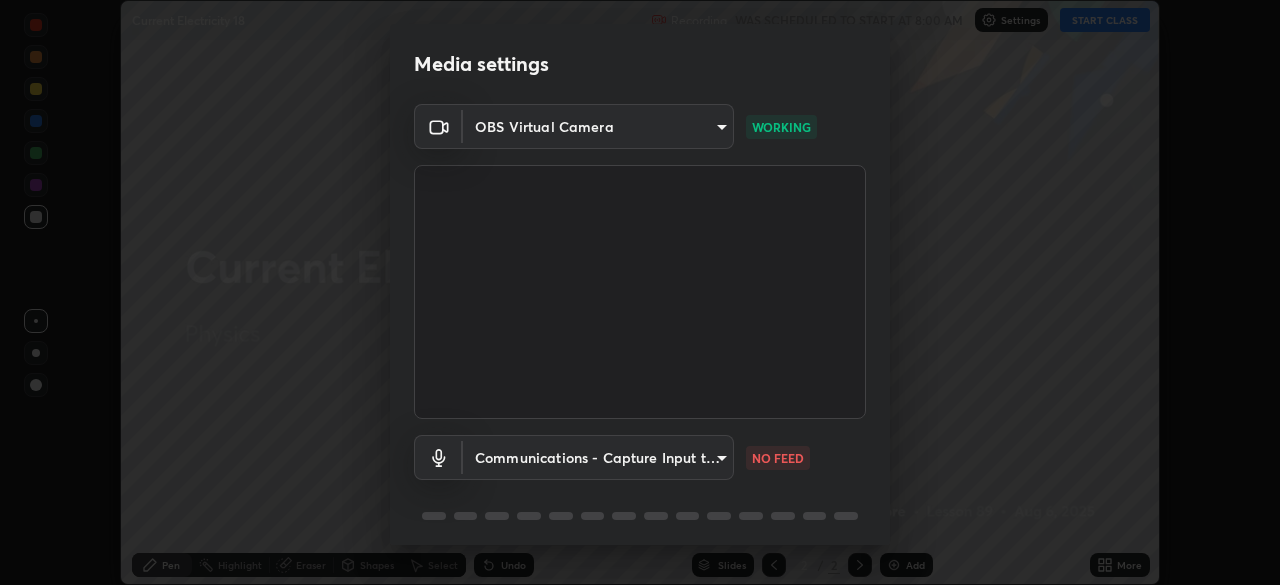 click on "Erase all Current Electricity 18 Recording WAS SCHEDULED TO START AT  8:00 AM Settings START CLASS Setting up your live class Current Electricity 18 • L89 of Physics [NAME] Pen Highlight Eraser Shapes Select Undo Slides 2 / 2 Add More No doubts shared Encourage your learners to ask a doubt for better clarity Report an issue Reason for reporting Buffering Chat not working Audio - Video sync issue Educator video quality low ​ Attach an image Report Media settings OBS Virtual Camera [HASH] WORKING Communications - Capture Input terminal (2- Digital Array MIC) communications NO FEED 1 / 5 Next Default - Capture Input terminal (2- Digital Array MIC) Communications - Capture Input terminal (2- Digital Array MIC) Microphone (High Definition Audio Device) Capture Input terminal (2- Digital Array MIC)" at bounding box center (640, 292) 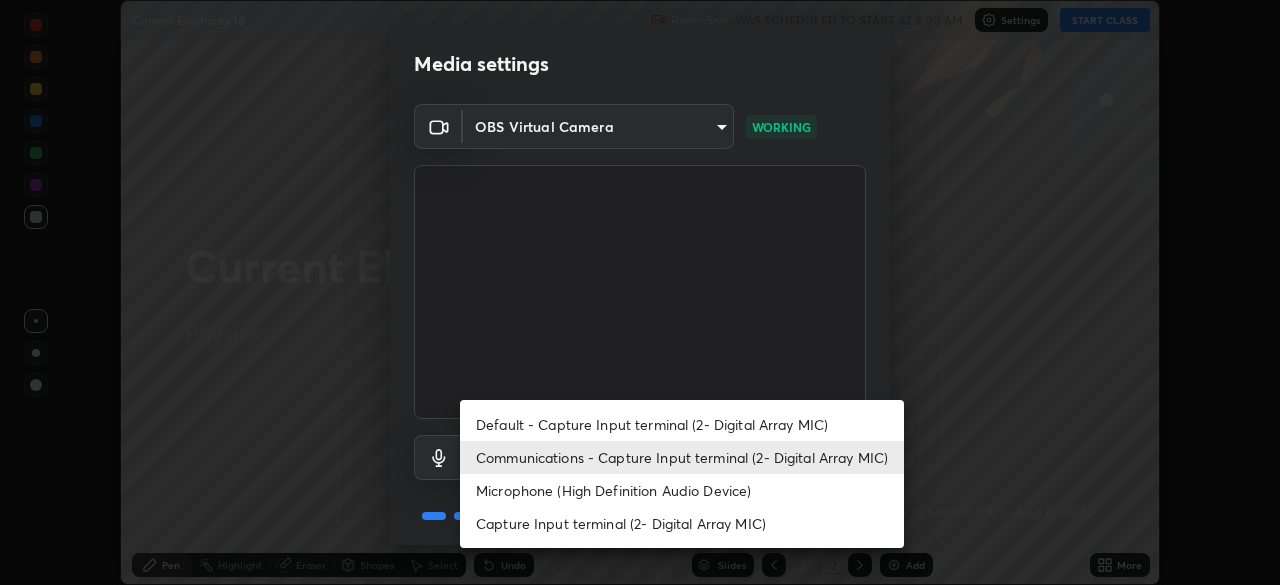 click on "Microphone (High Definition Audio Device)" at bounding box center [682, 490] 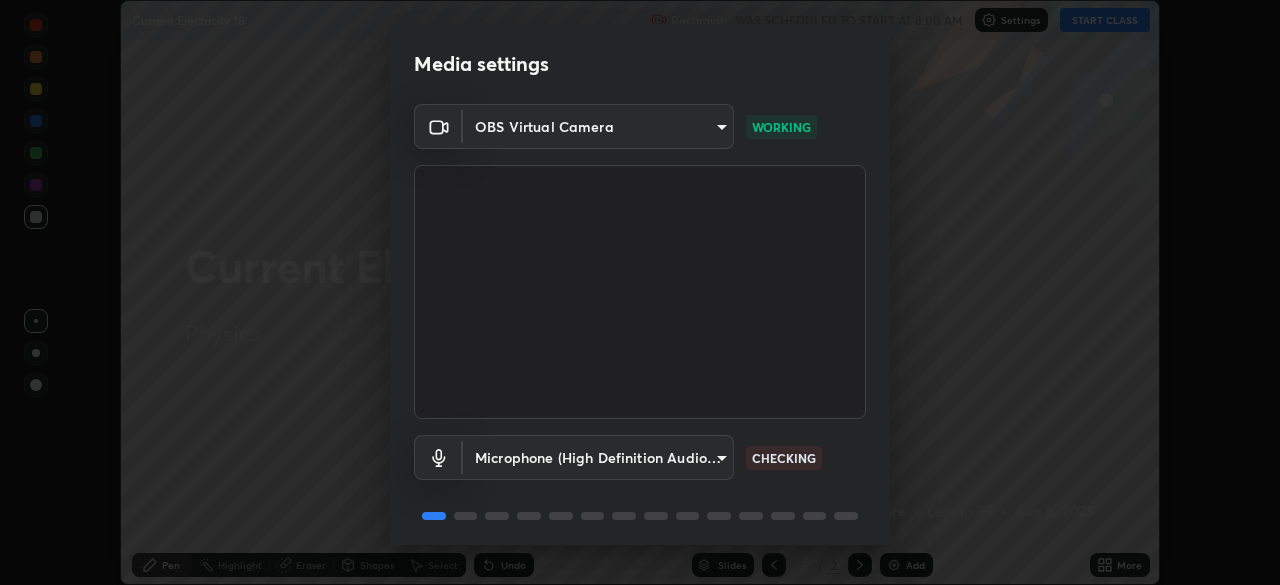 scroll, scrollTop: 71, scrollLeft: 0, axis: vertical 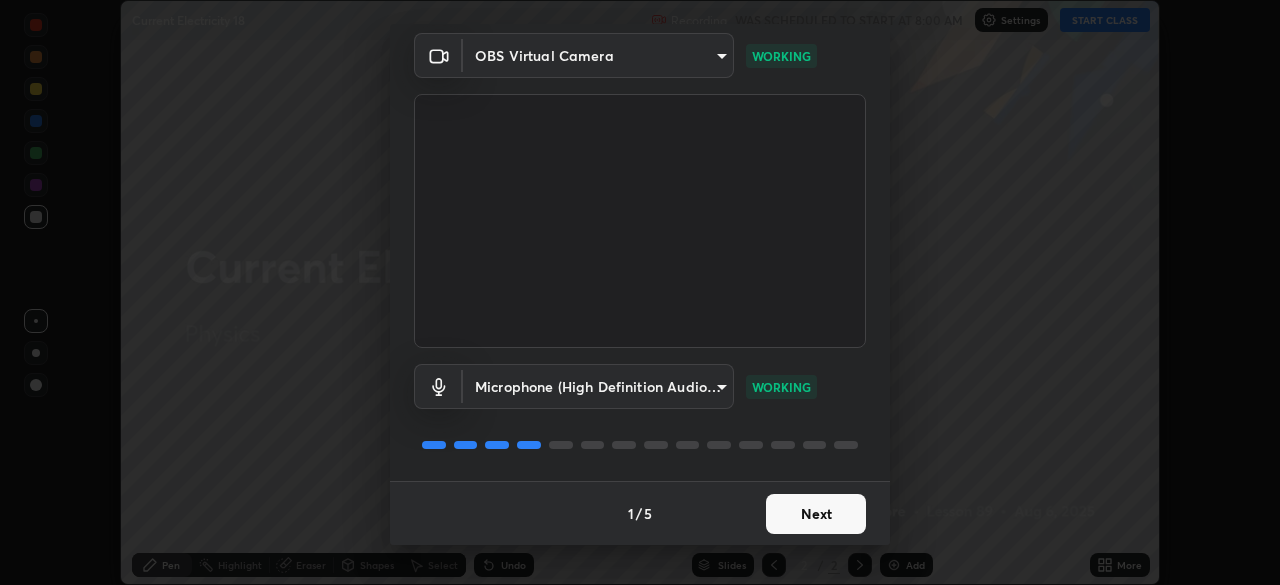 click on "Next" at bounding box center [816, 514] 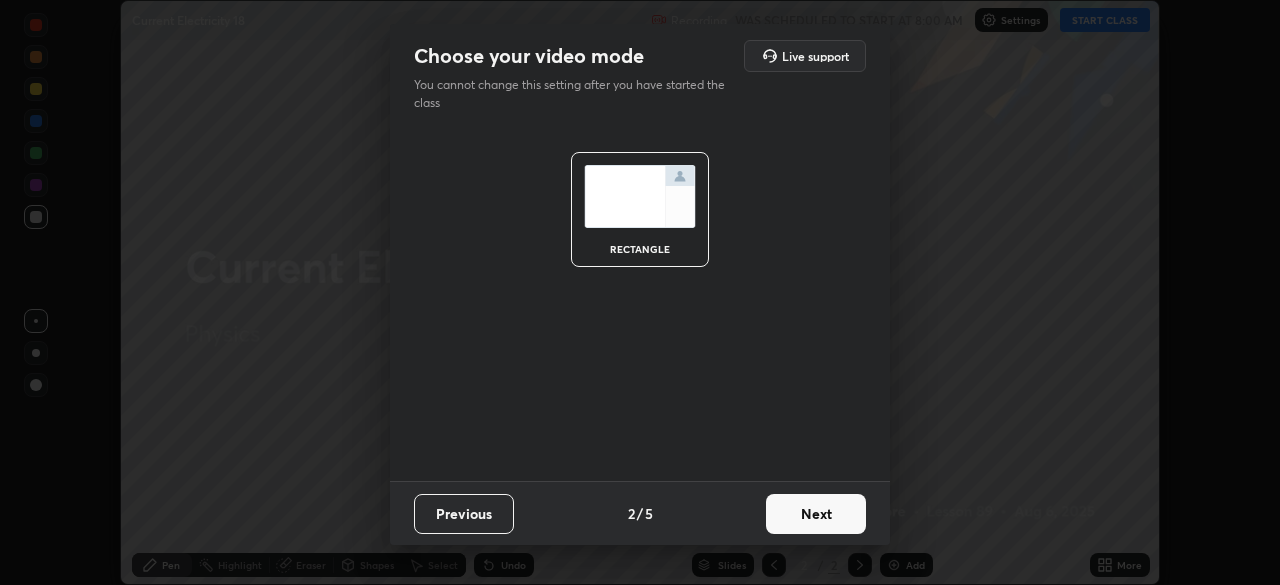 scroll, scrollTop: 0, scrollLeft: 0, axis: both 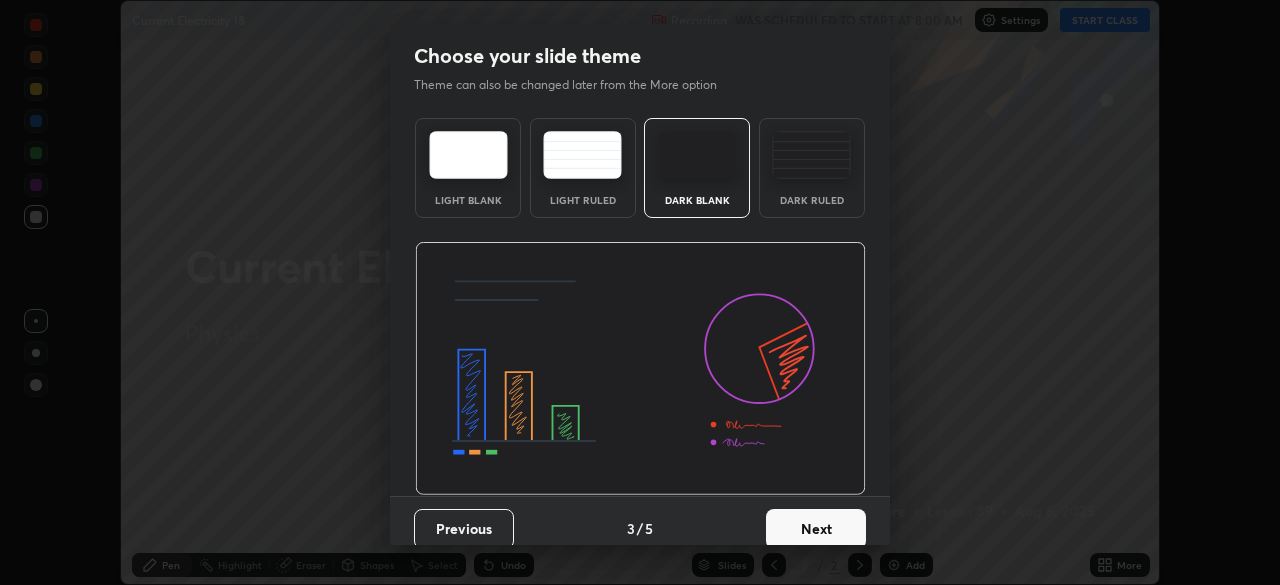 click on "Next" at bounding box center [816, 529] 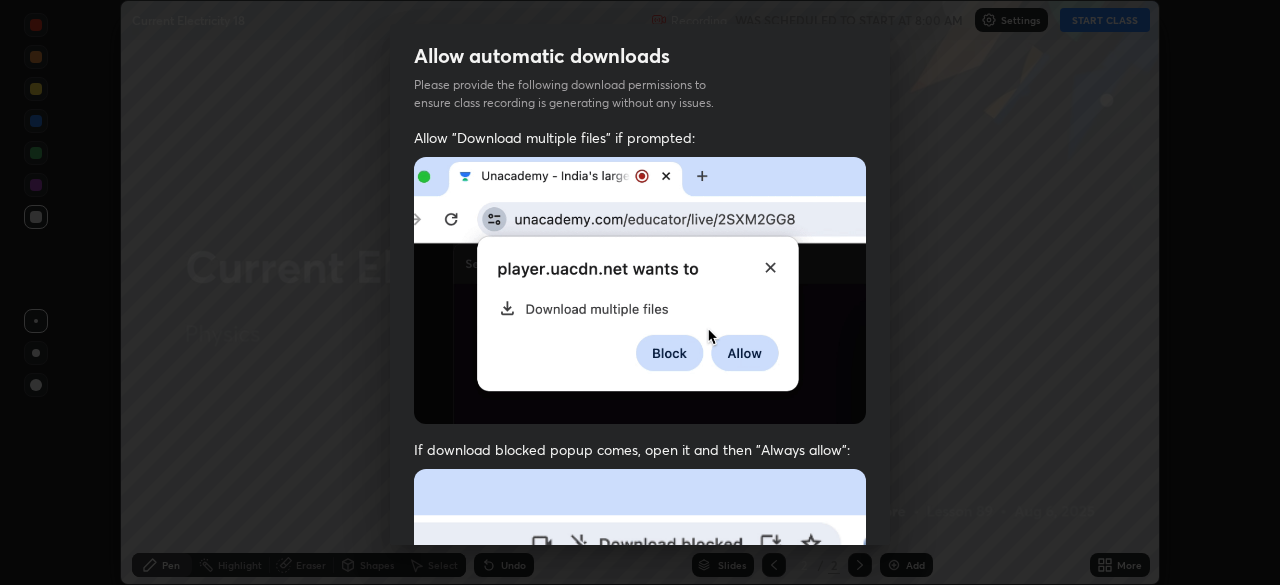 click on "Previous 5 / 5 Done" at bounding box center [640, 1002] 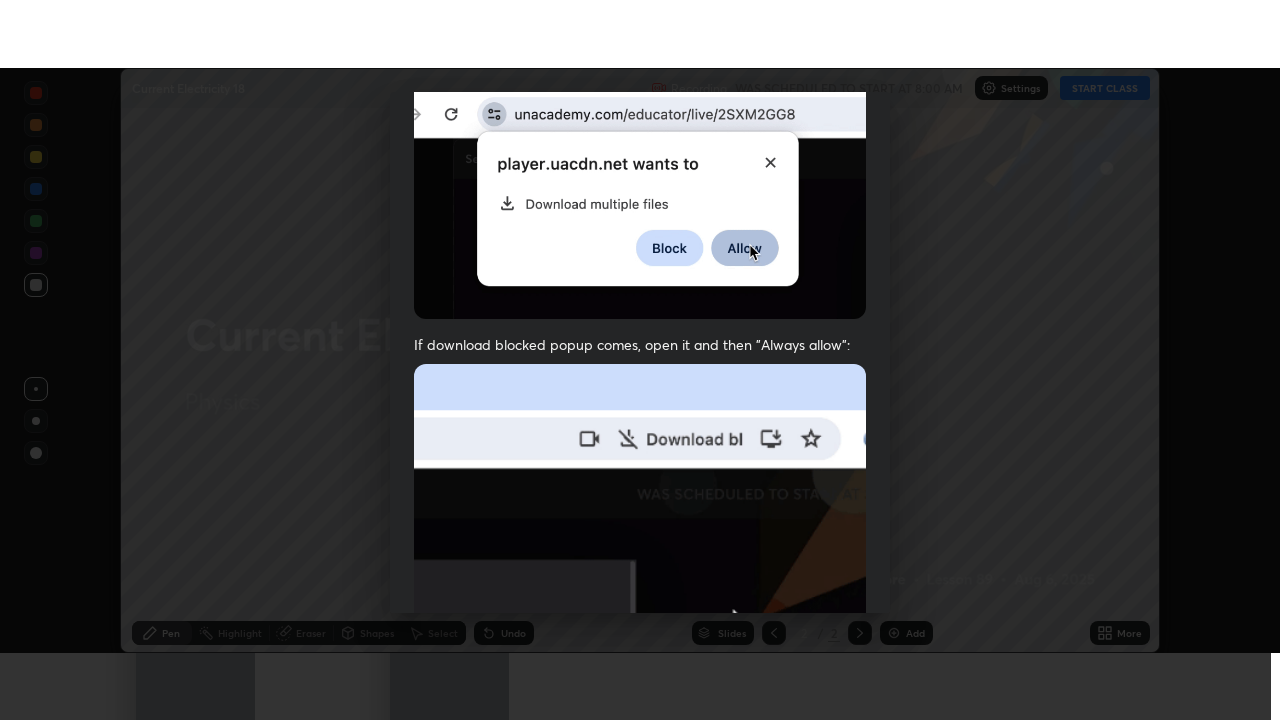 scroll, scrollTop: 479, scrollLeft: 0, axis: vertical 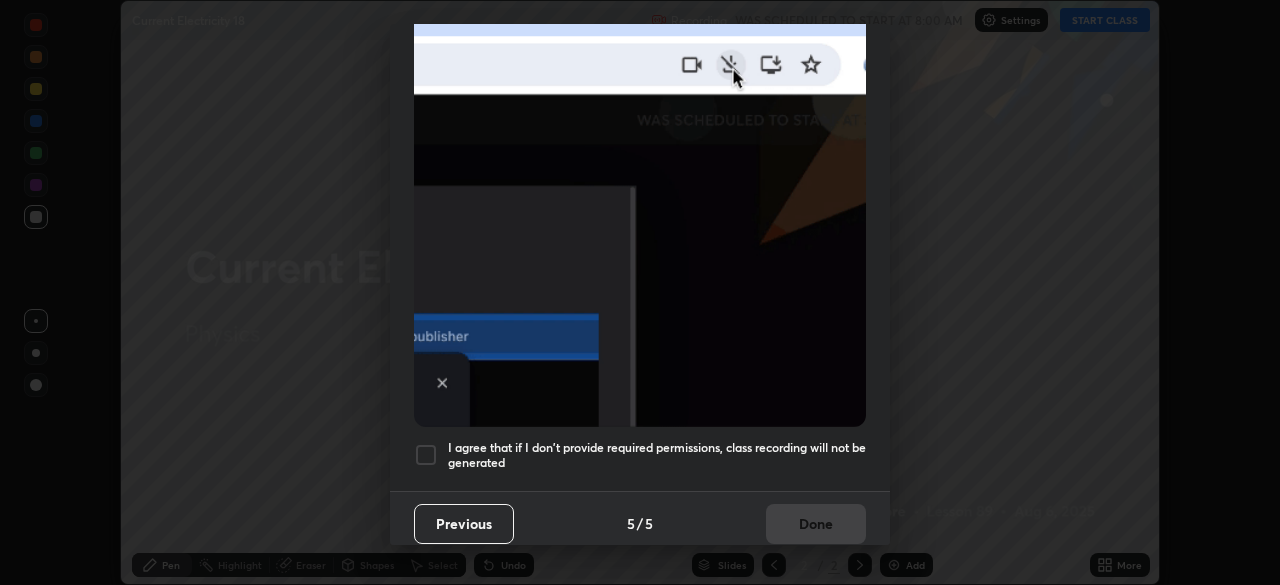 click on "I agree that if I don't provide required permissions, class recording will not be generated" at bounding box center [657, 455] 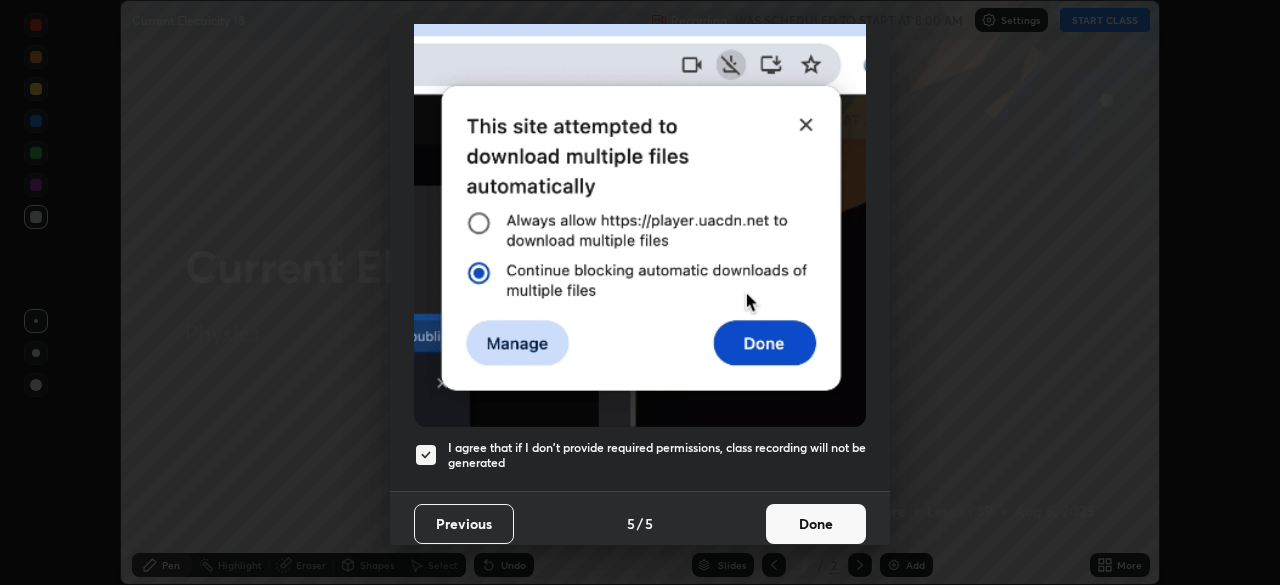click on "Done" at bounding box center [816, 524] 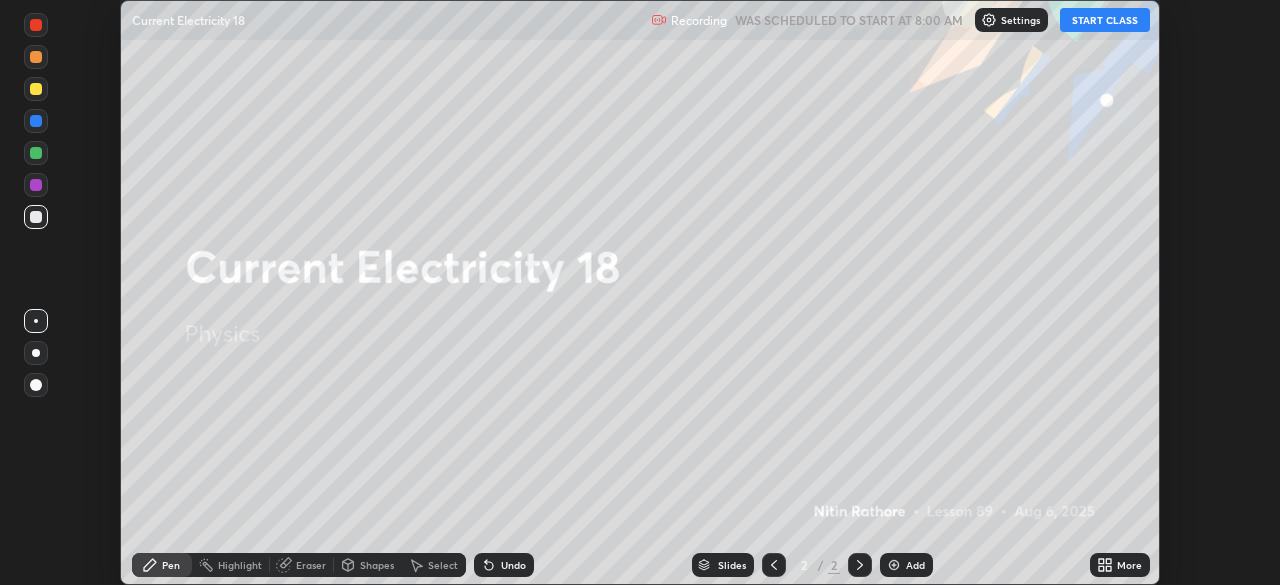 click 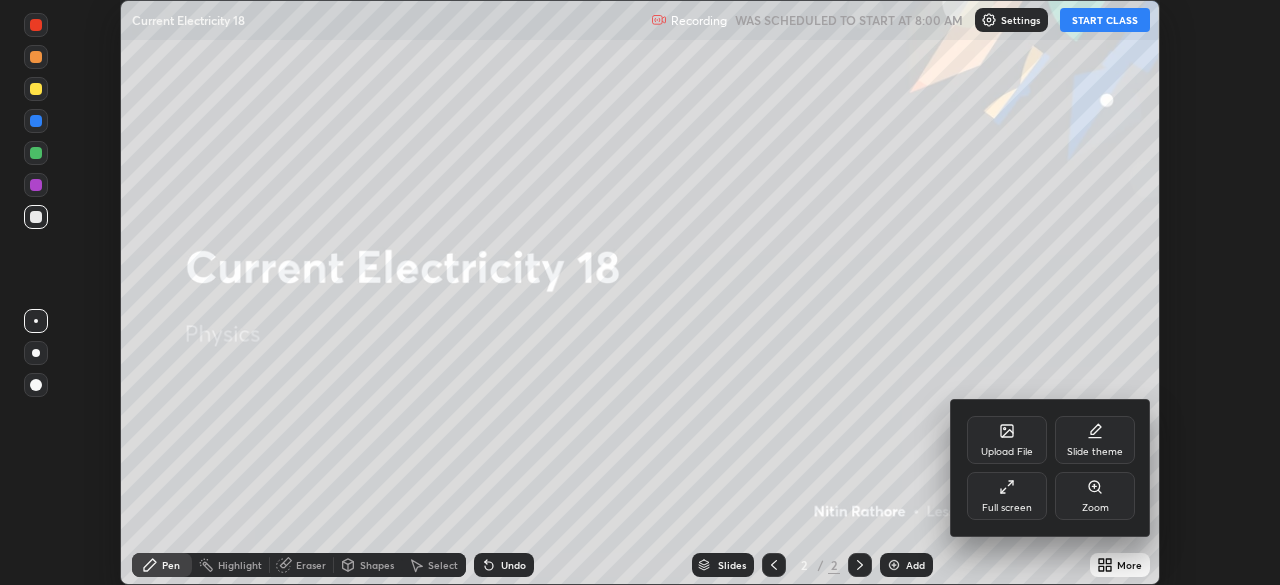 click on "Full screen" at bounding box center [1007, 496] 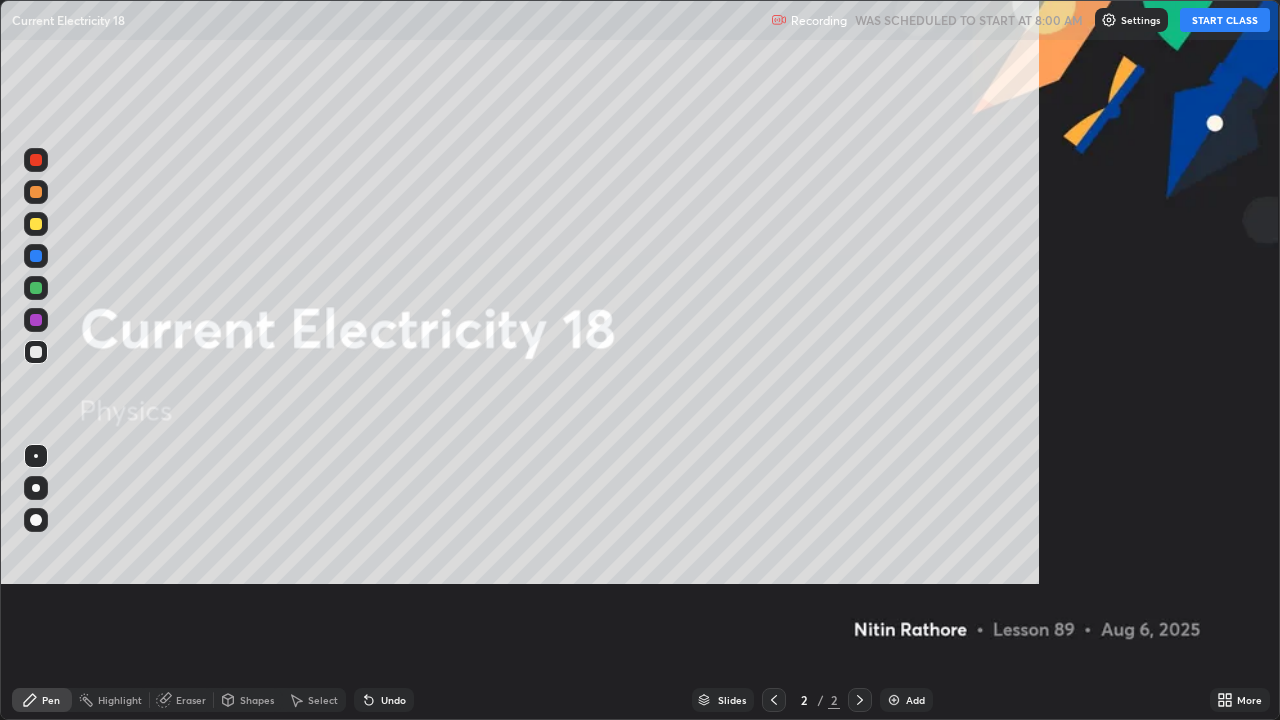 scroll, scrollTop: 99280, scrollLeft: 98720, axis: both 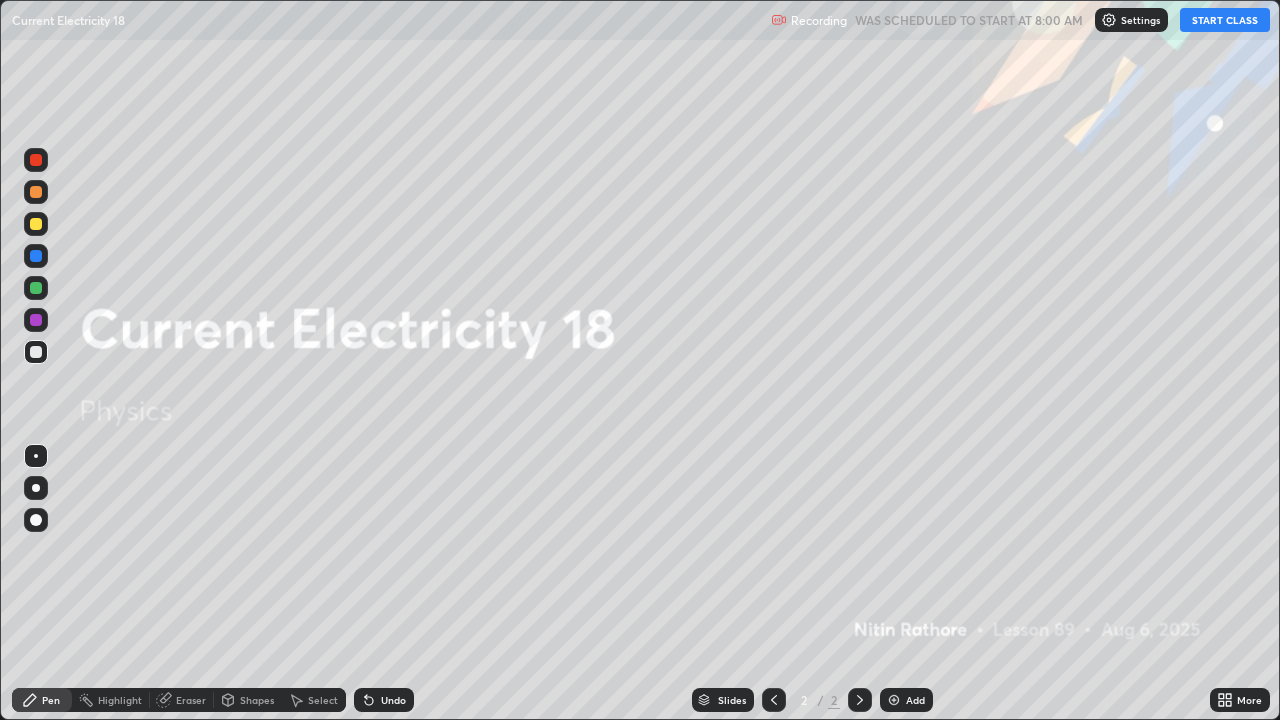 click on "START CLASS" at bounding box center (1225, 20) 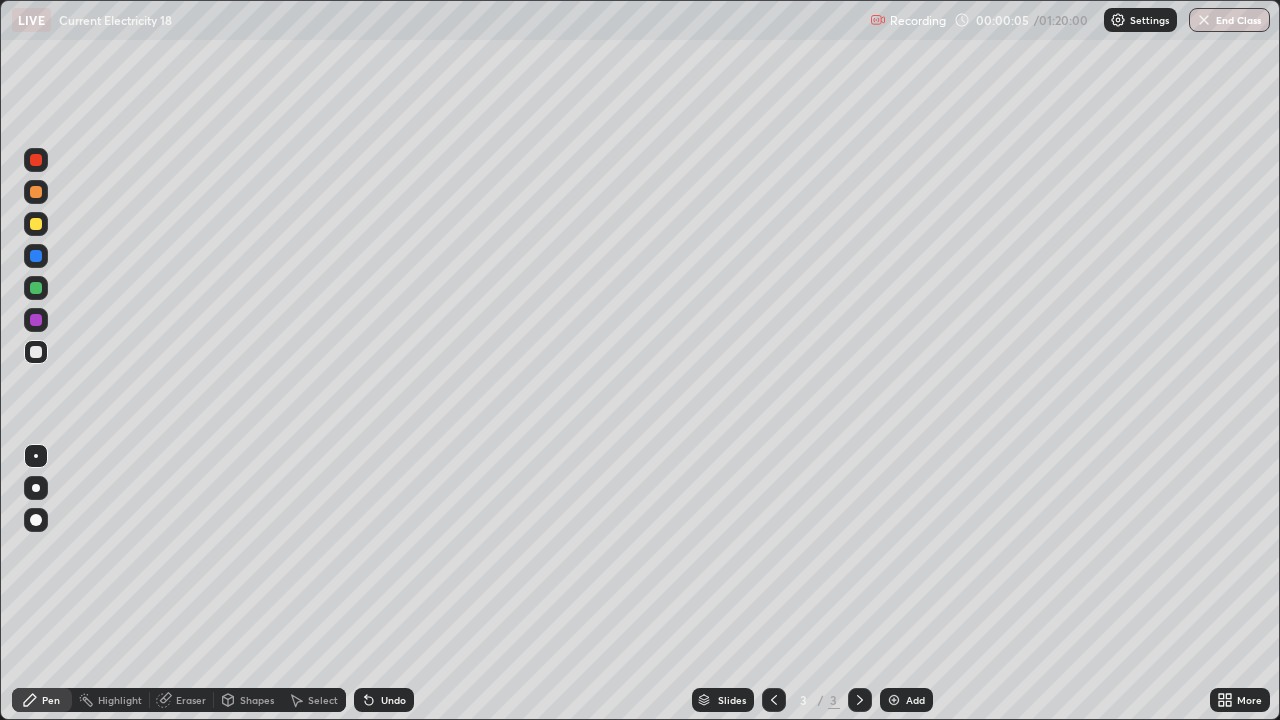 click at bounding box center [36, 488] 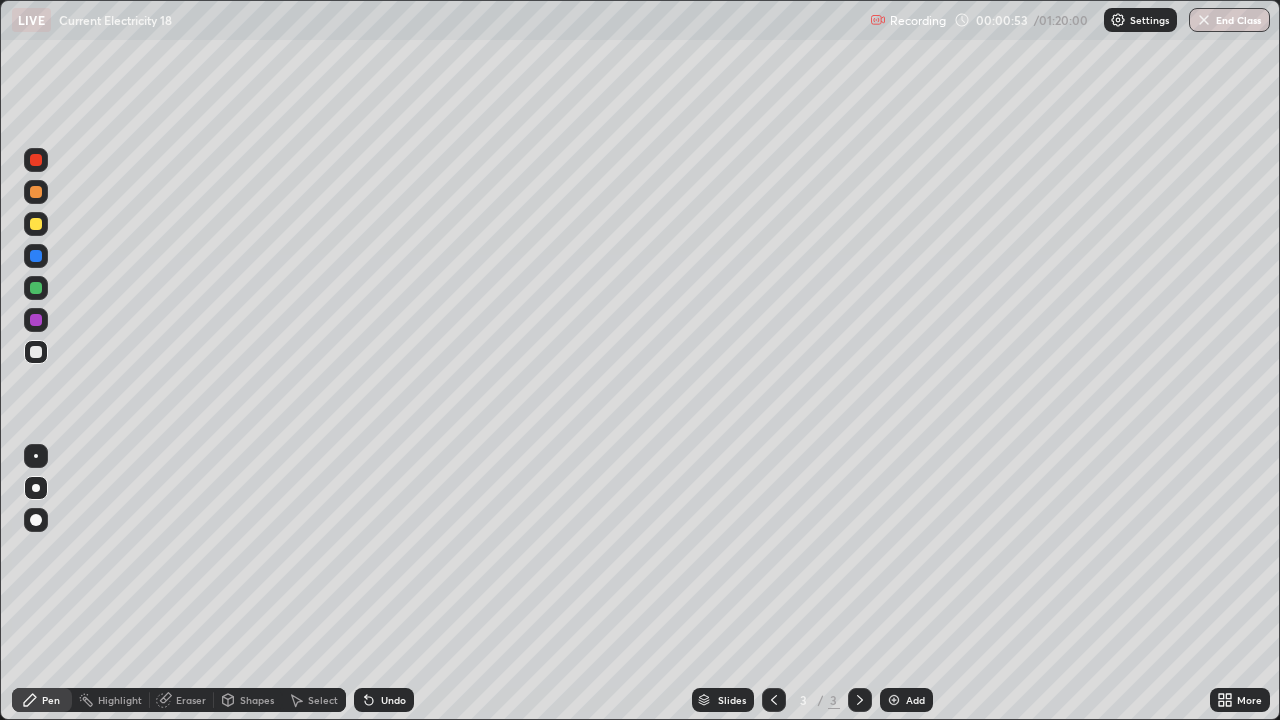 click on "Shapes" at bounding box center (257, 700) 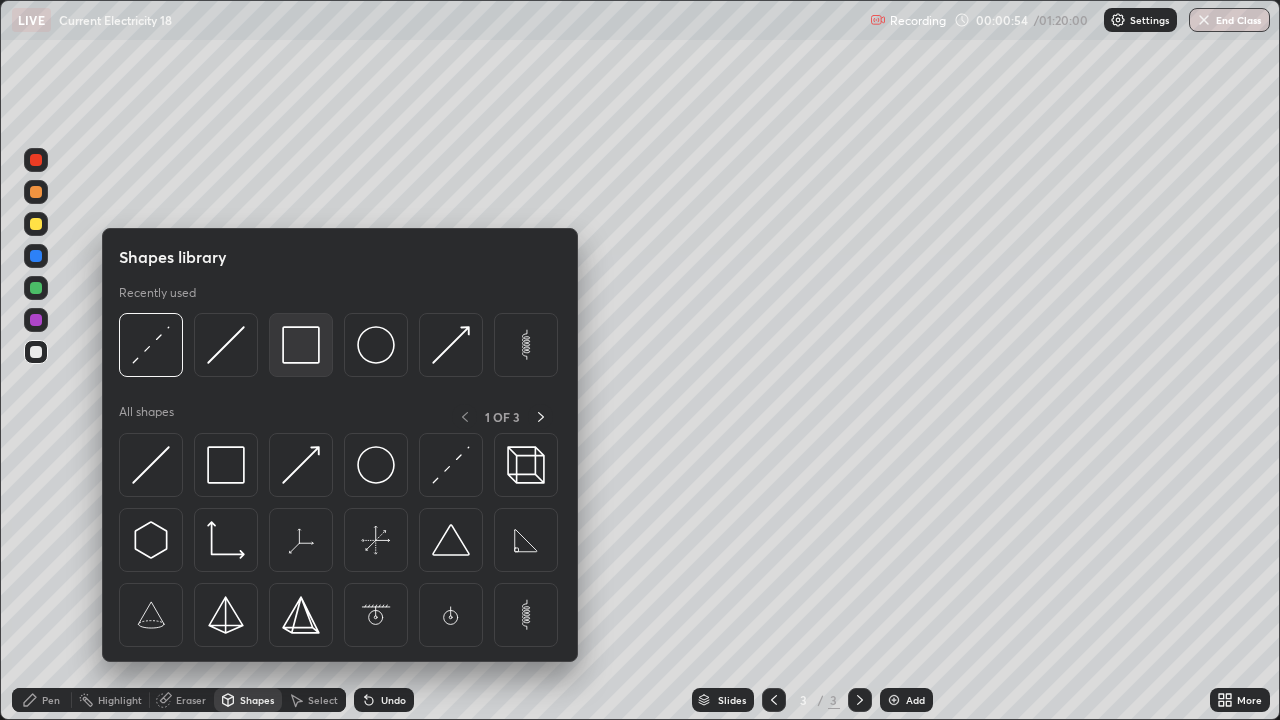 click at bounding box center (301, 345) 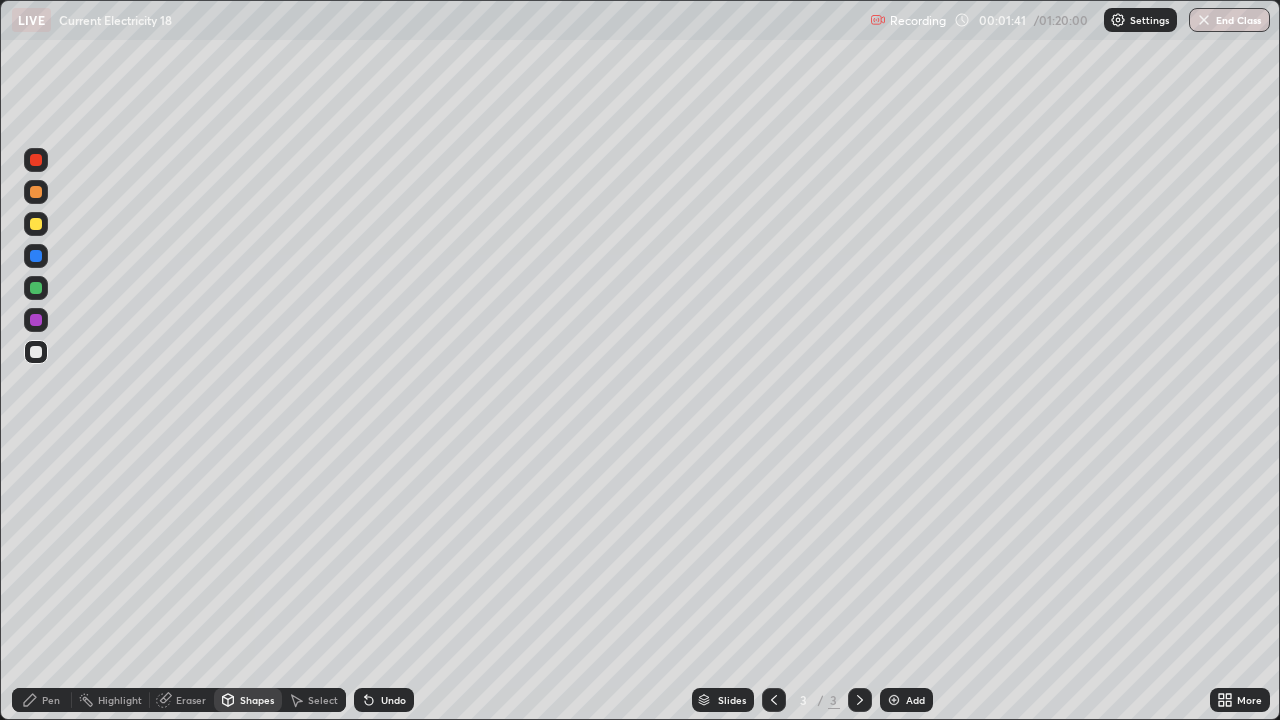 click on "Undo" at bounding box center [393, 700] 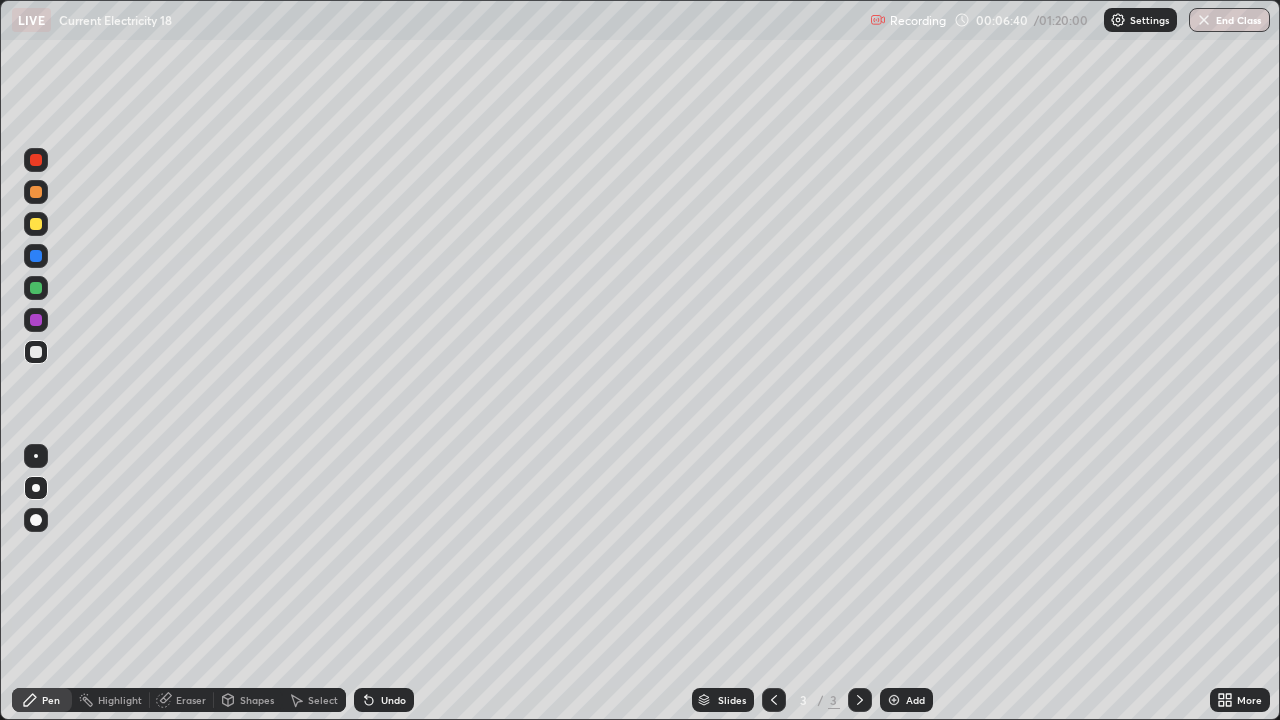 click on "Shapes" at bounding box center (248, 700) 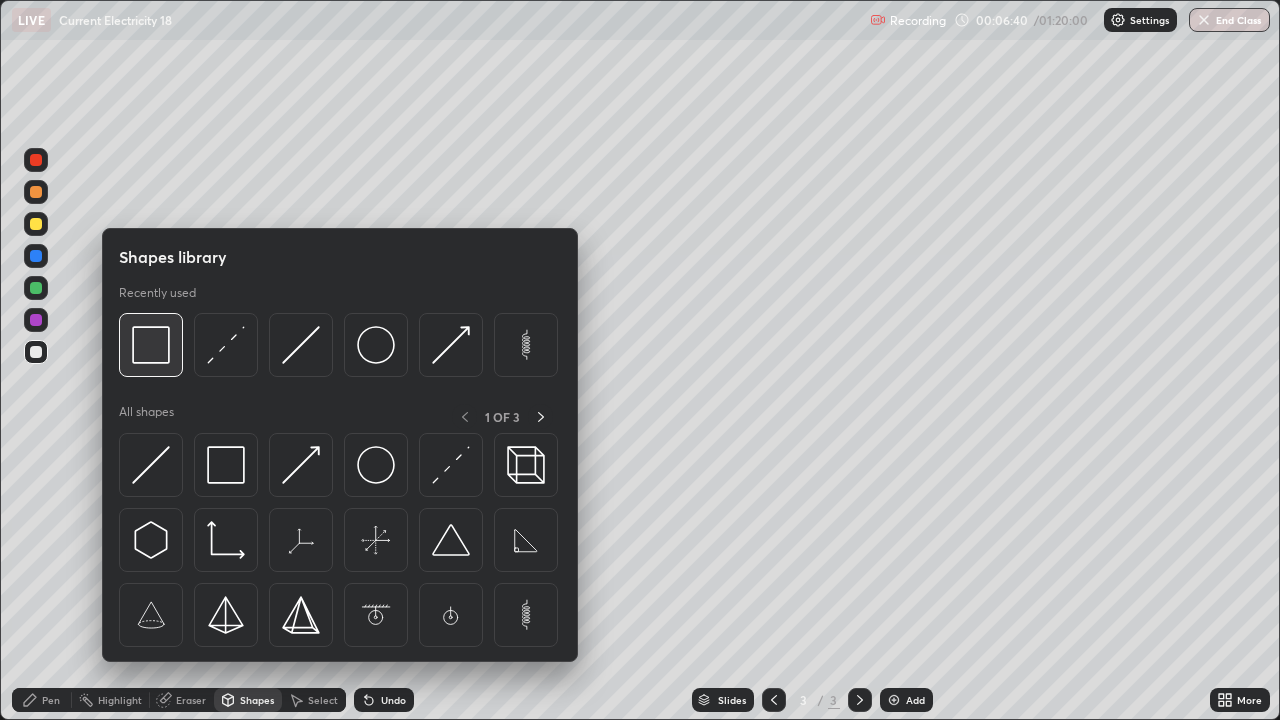click at bounding box center (151, 345) 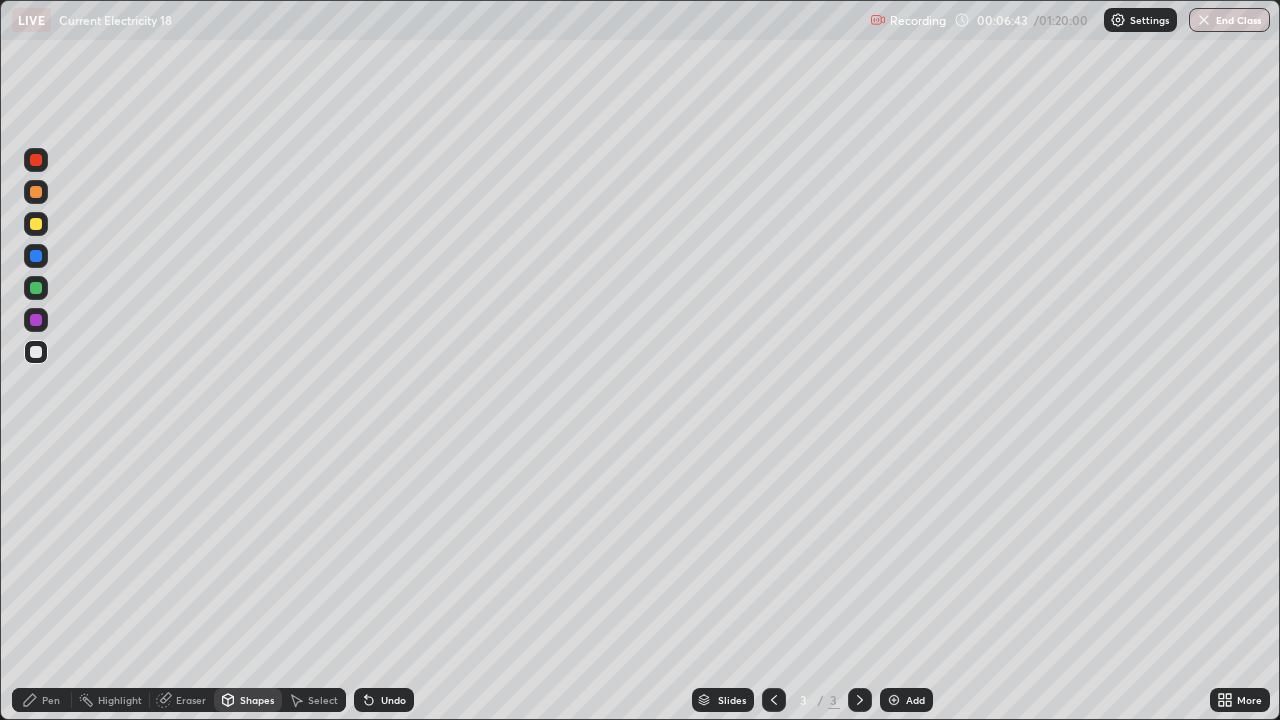click on "Eraser" at bounding box center [191, 700] 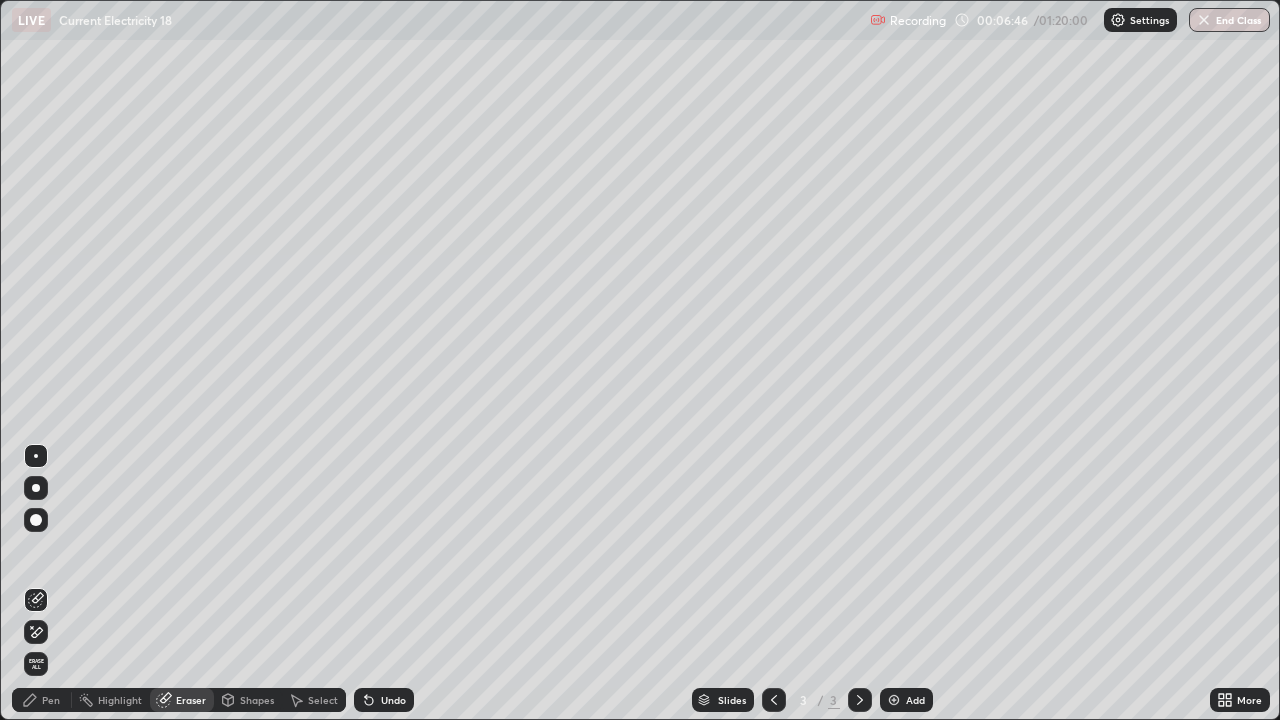 click on "Shapes" at bounding box center [248, 700] 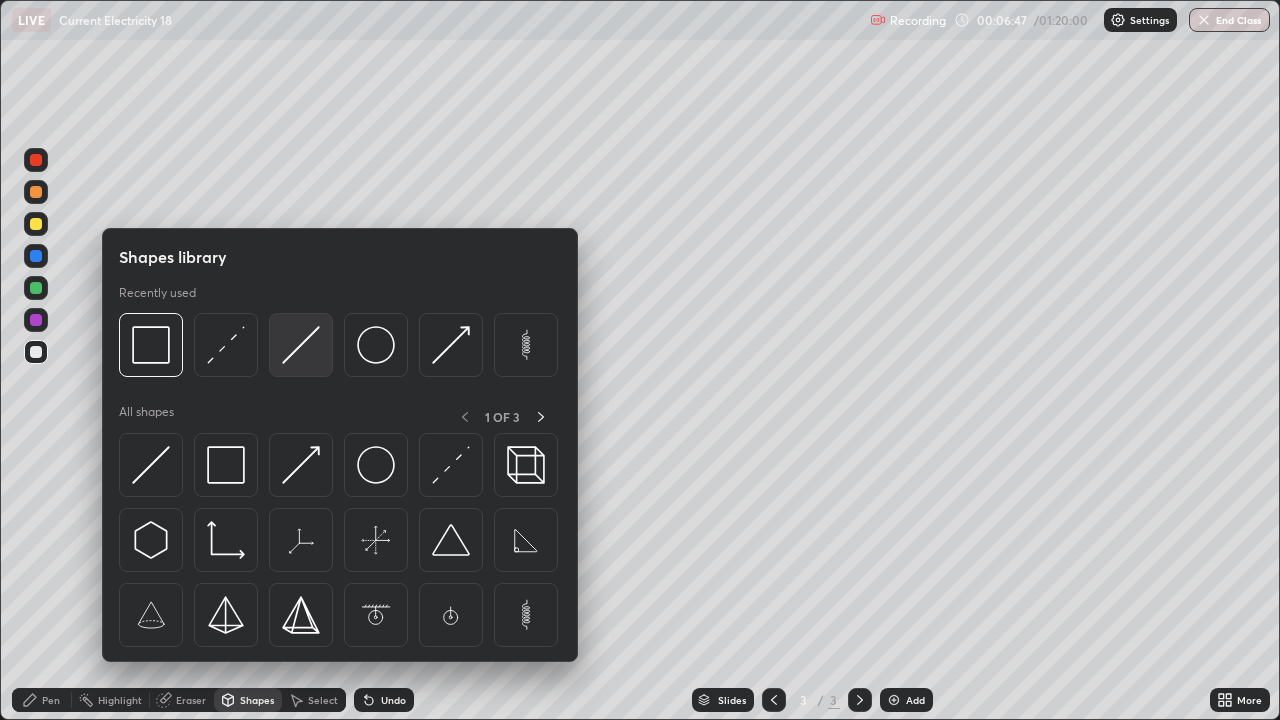 click at bounding box center [301, 345] 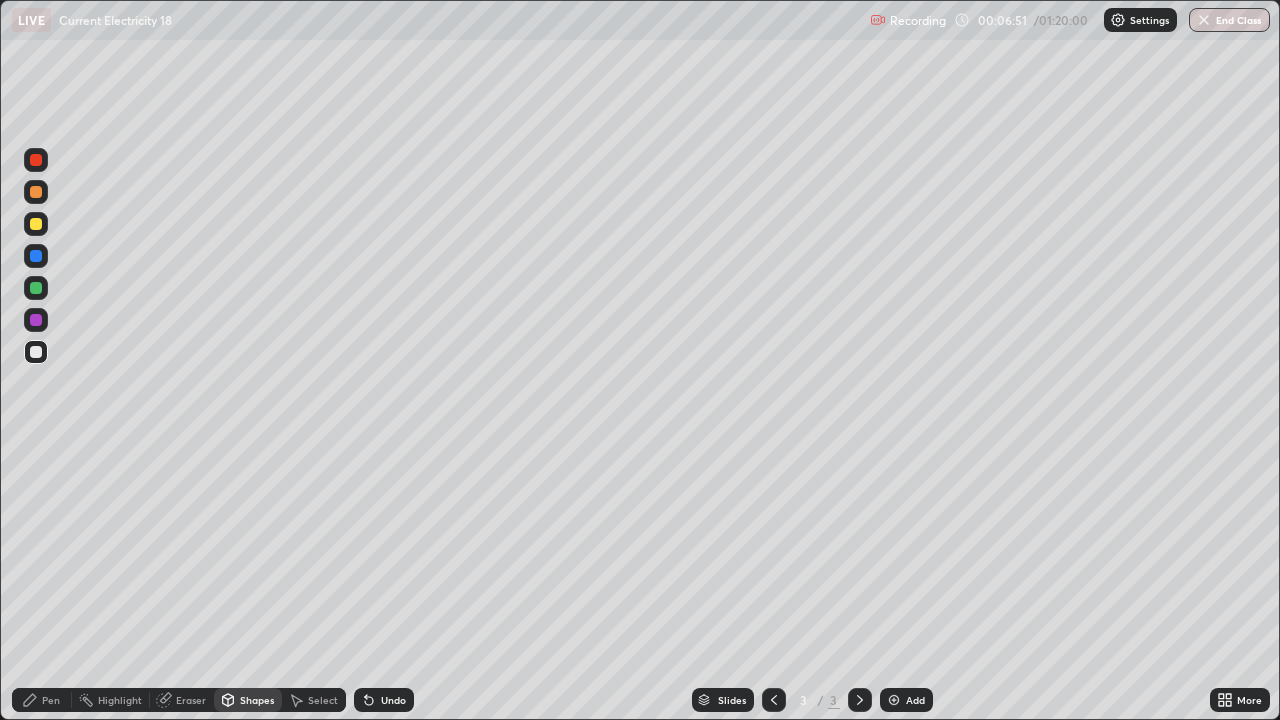 click on "Pen" at bounding box center [42, 700] 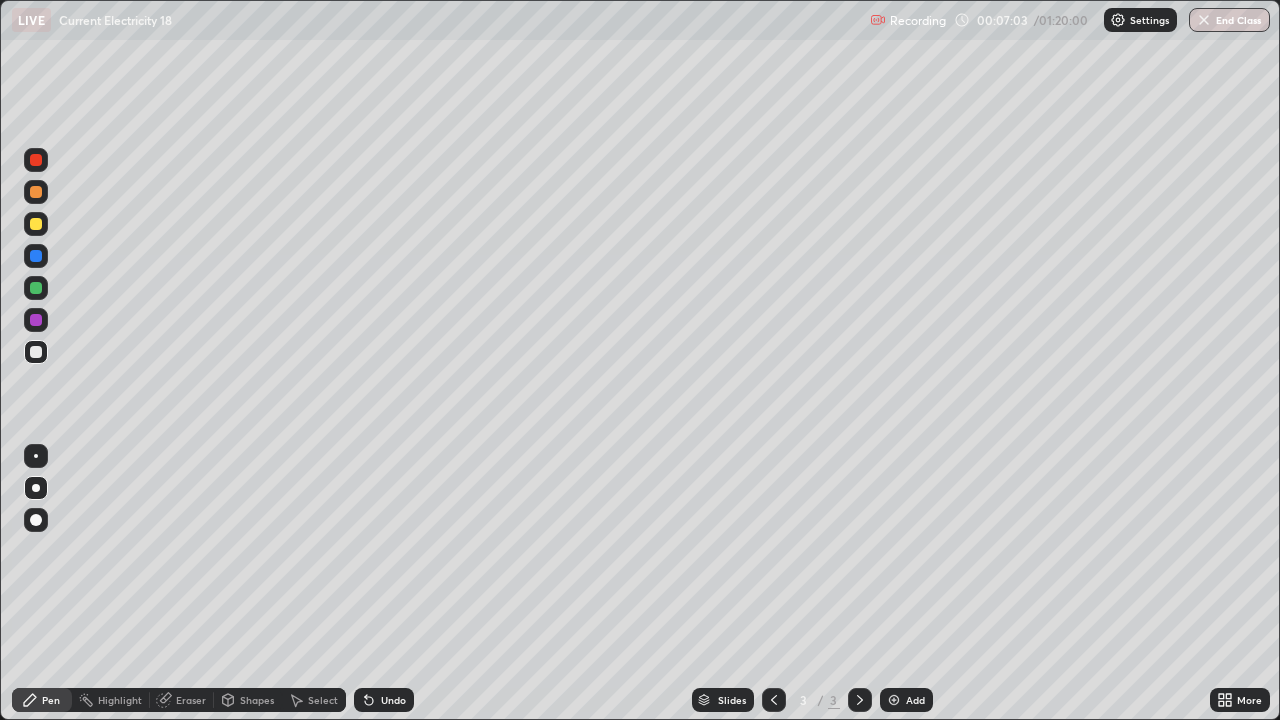 click on "Shapes" at bounding box center [248, 700] 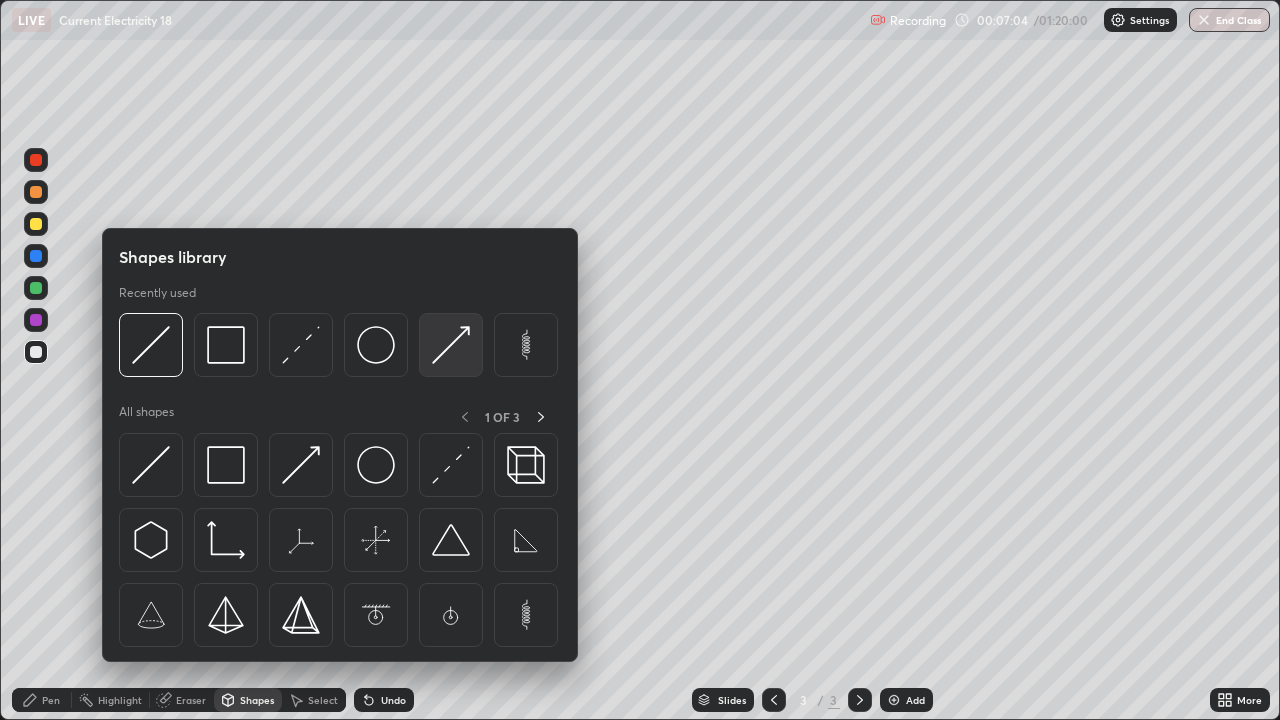 click at bounding box center (451, 345) 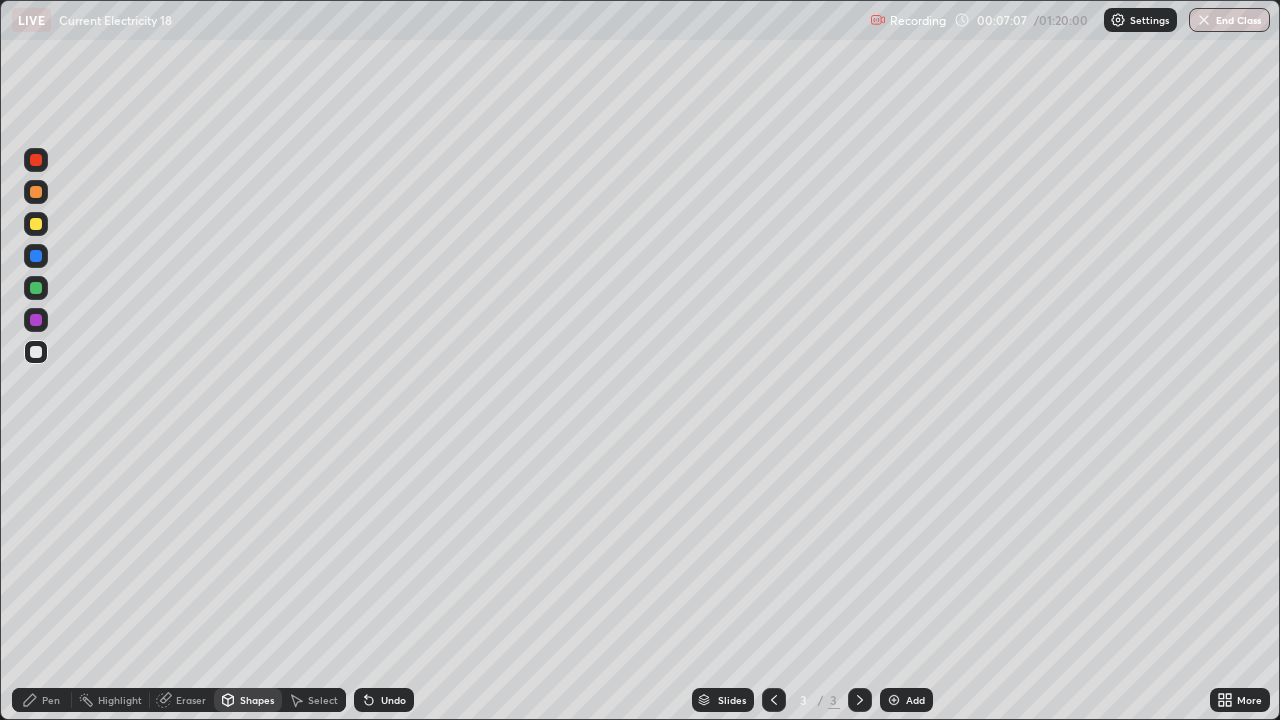 click on "Pen" at bounding box center (51, 700) 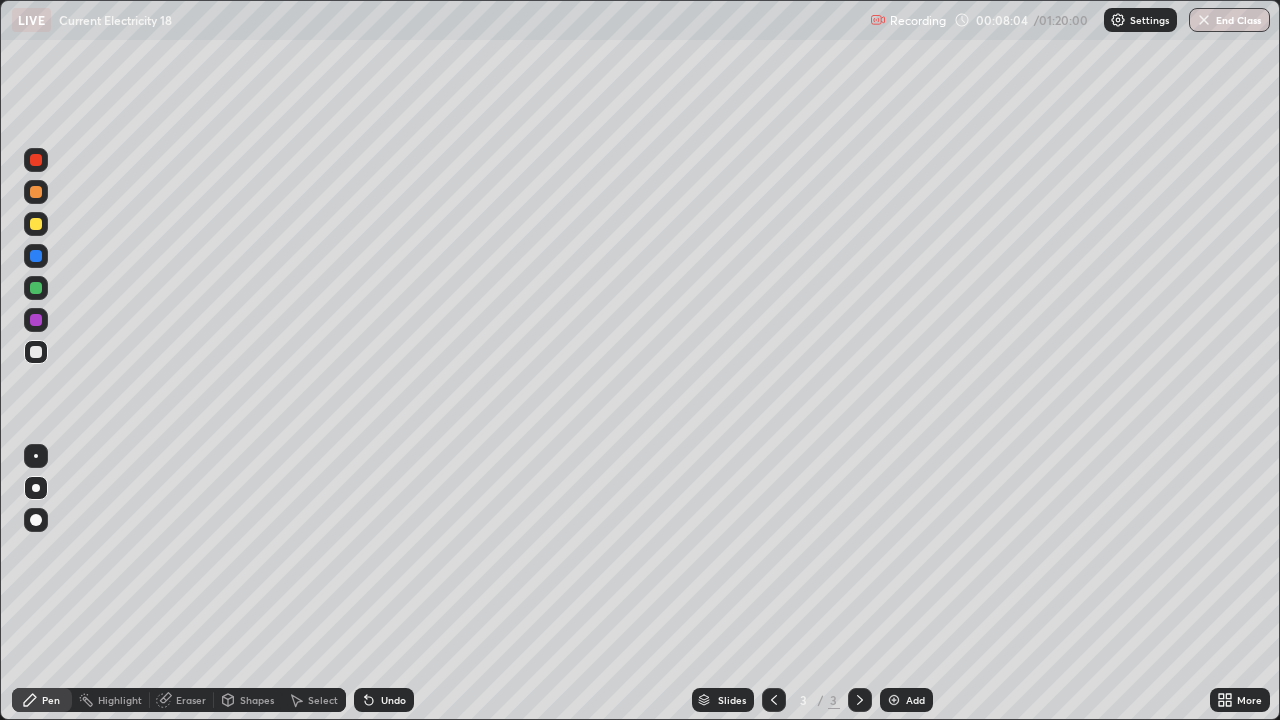 click on "Undo" at bounding box center (393, 700) 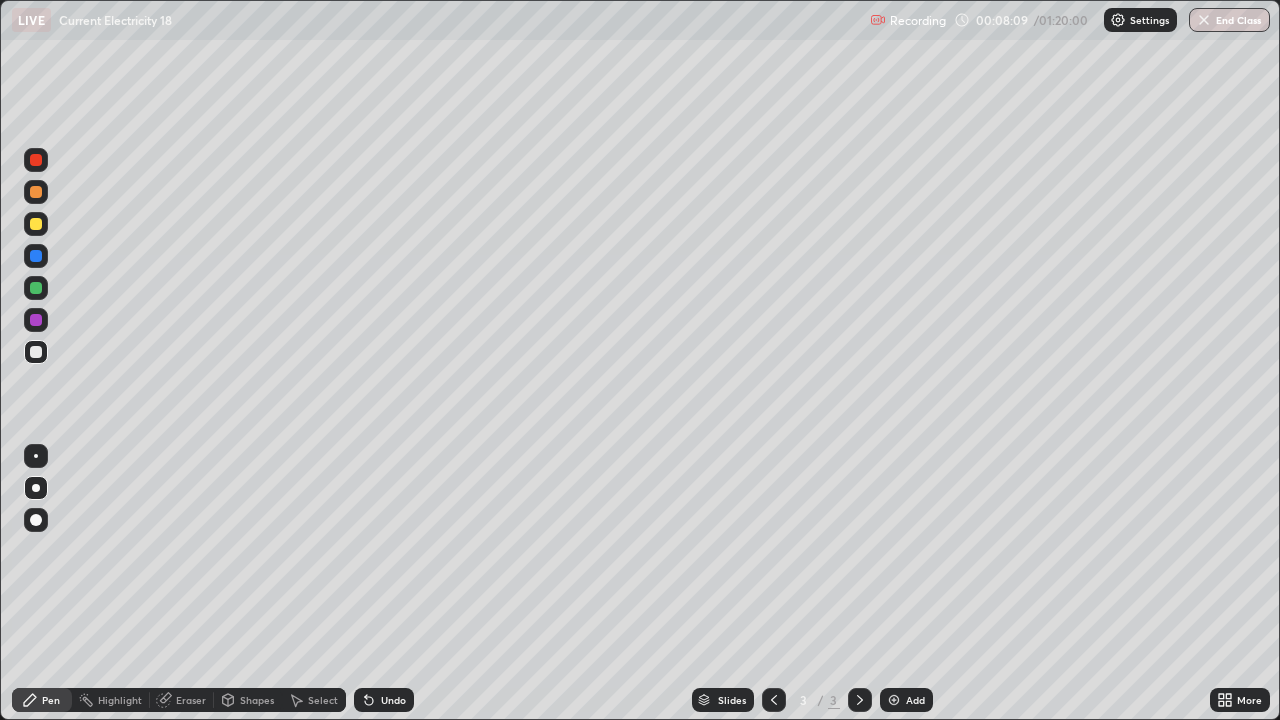 click on "Shapes" at bounding box center [257, 700] 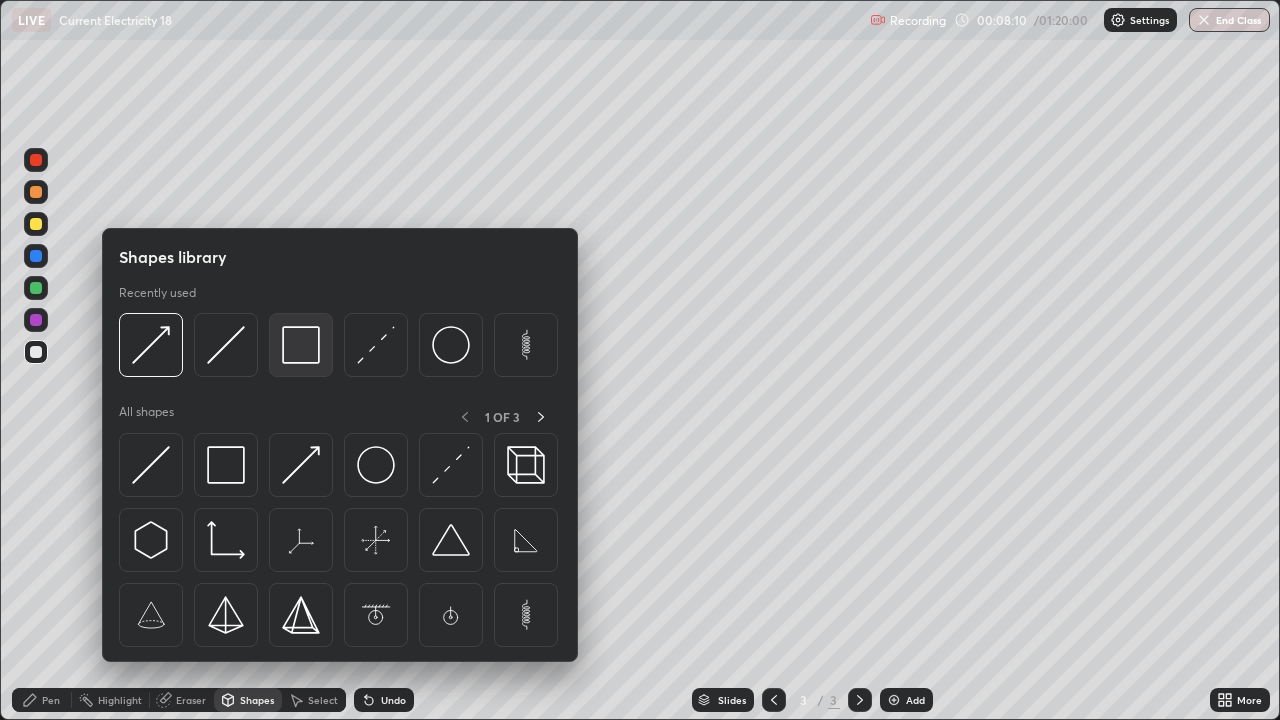click at bounding box center (301, 345) 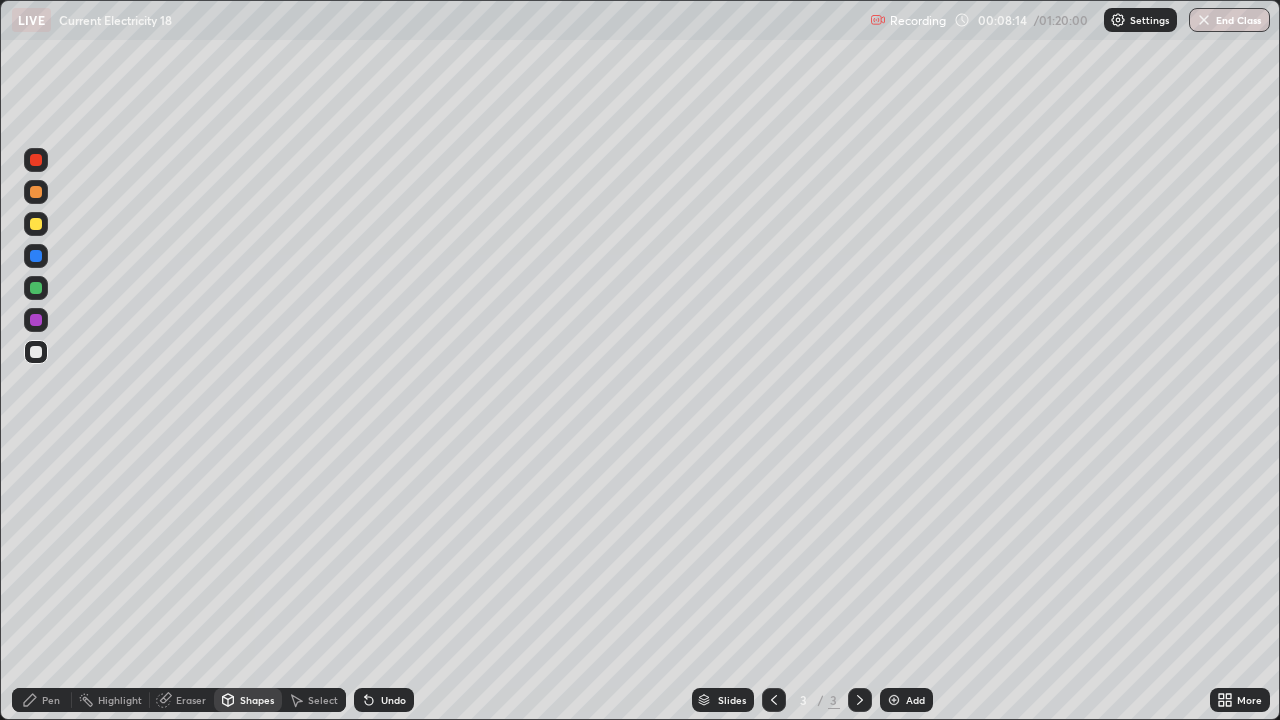 click on "Pen" at bounding box center (51, 700) 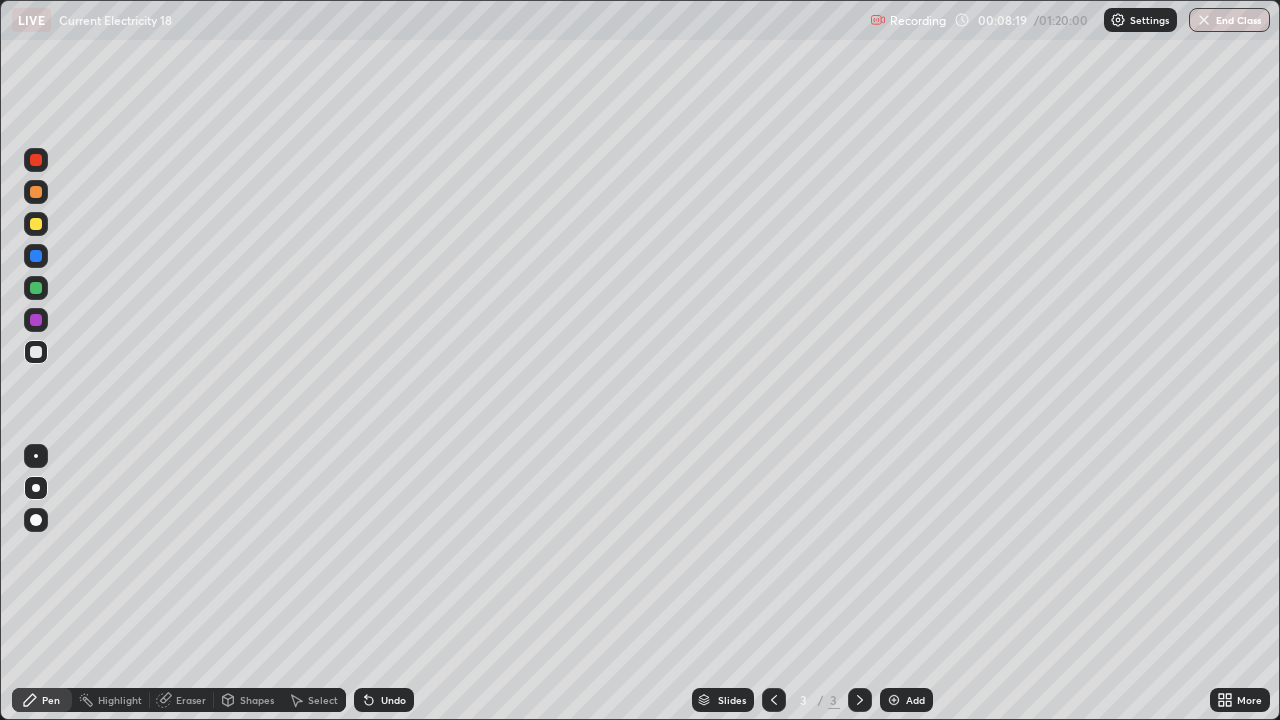 click at bounding box center (894, 700) 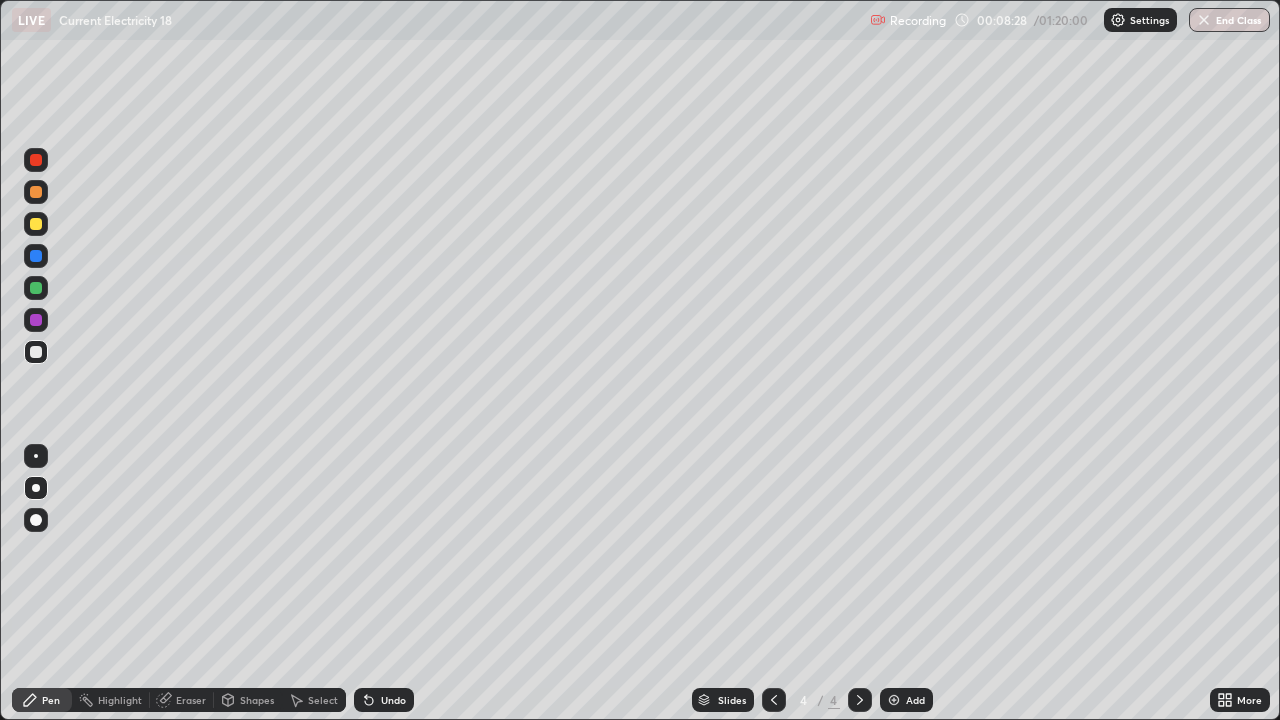 click 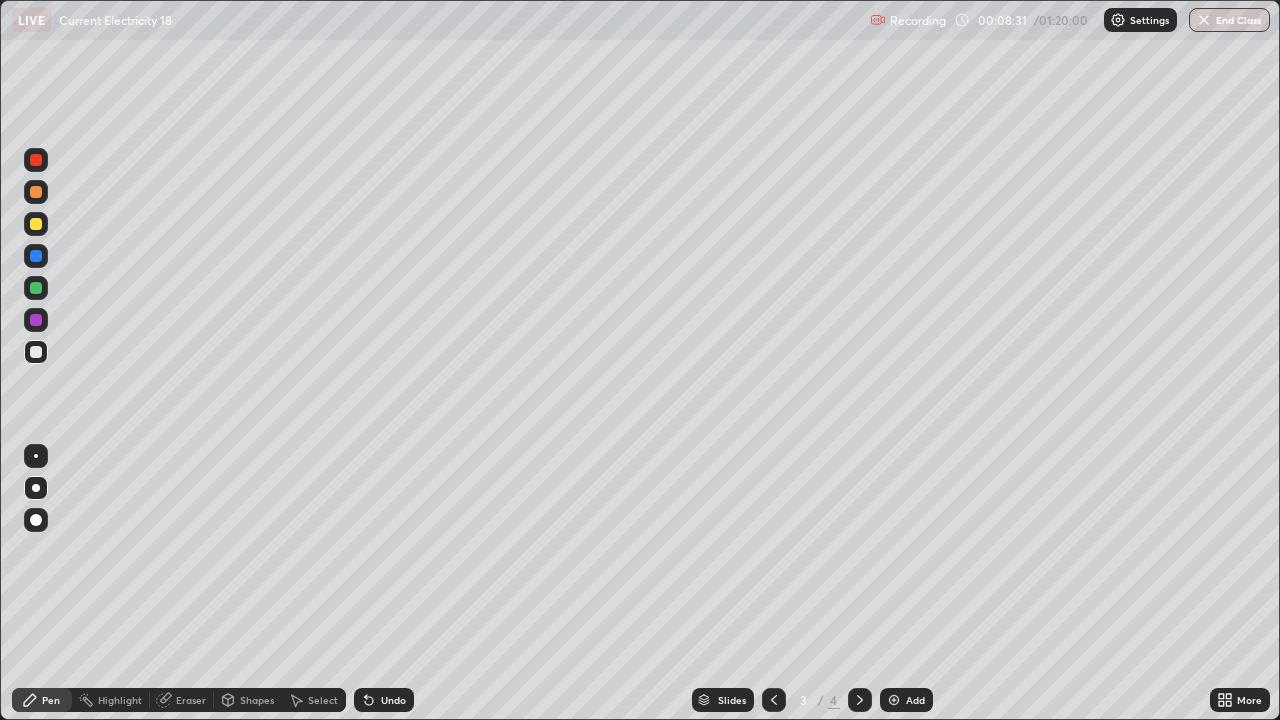 click 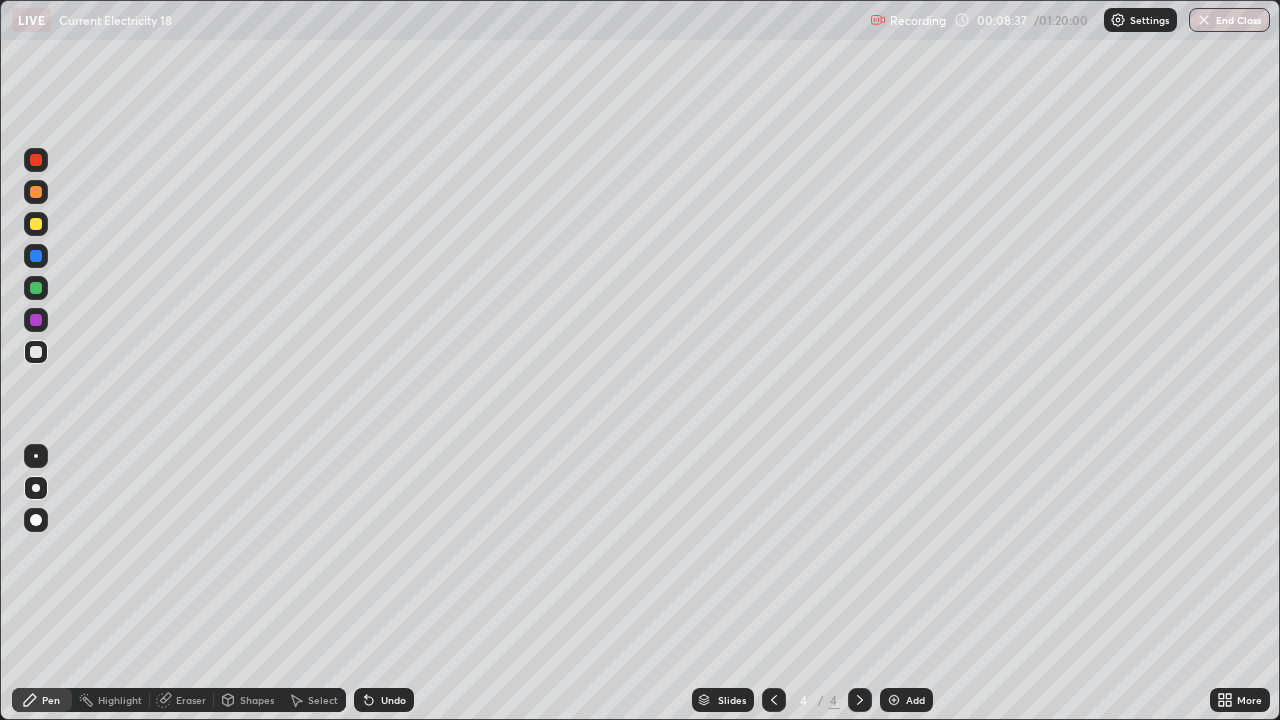 click on "Shapes" at bounding box center [257, 700] 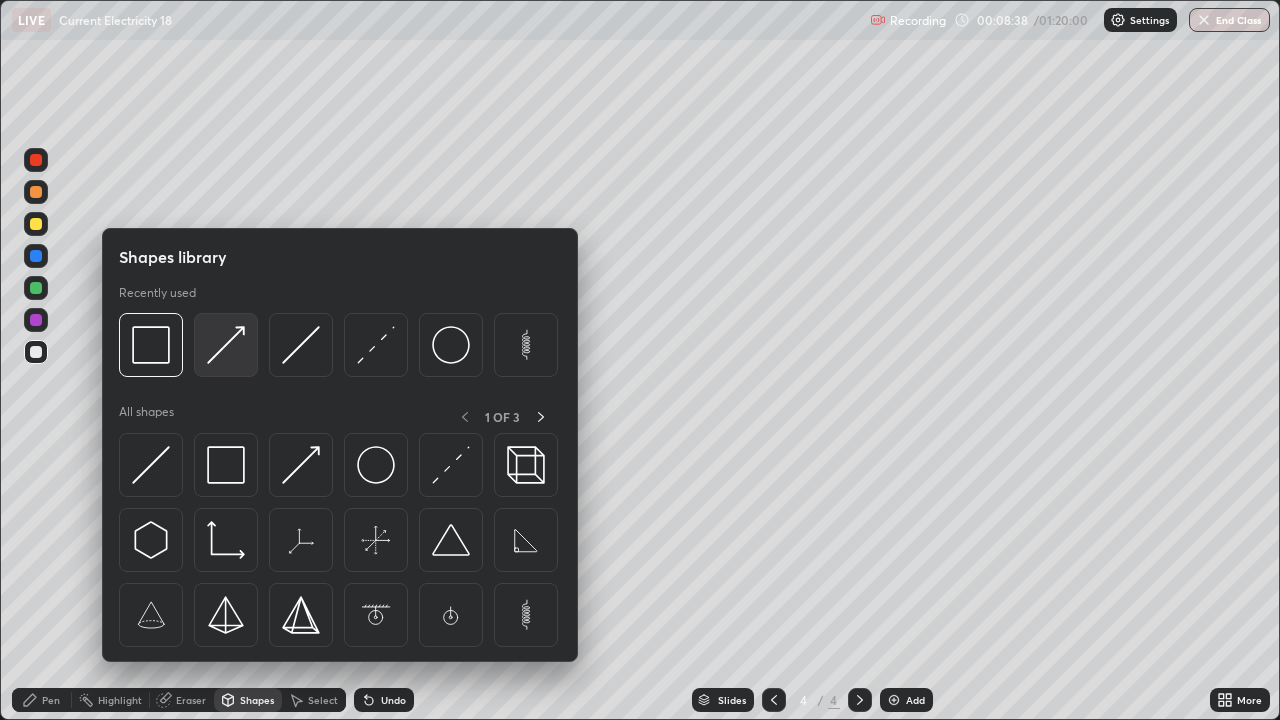 click at bounding box center (226, 345) 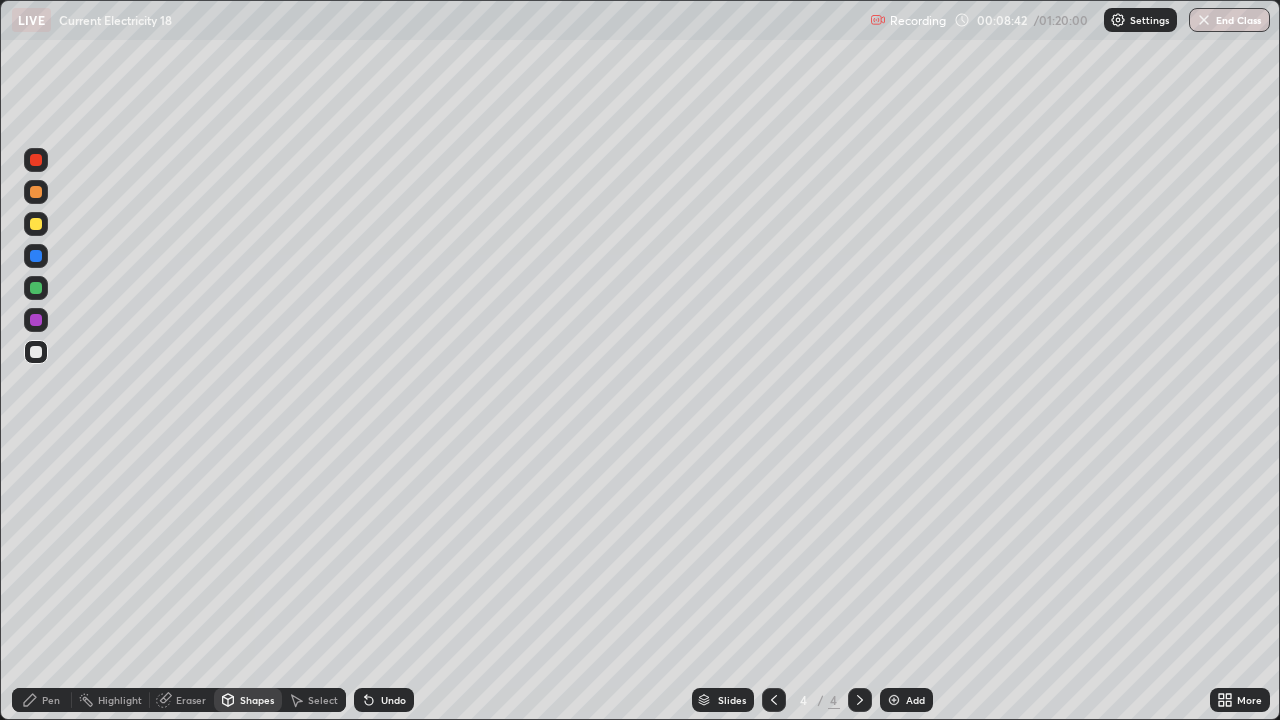 click 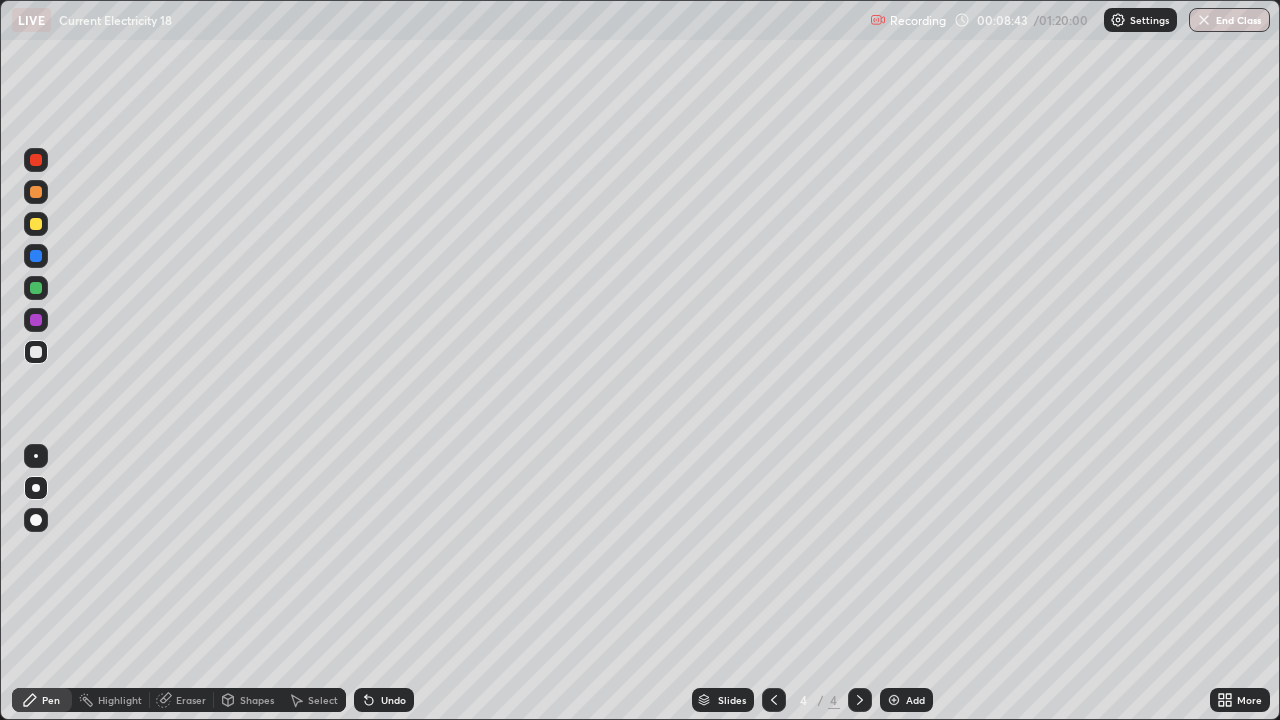 click at bounding box center [36, 224] 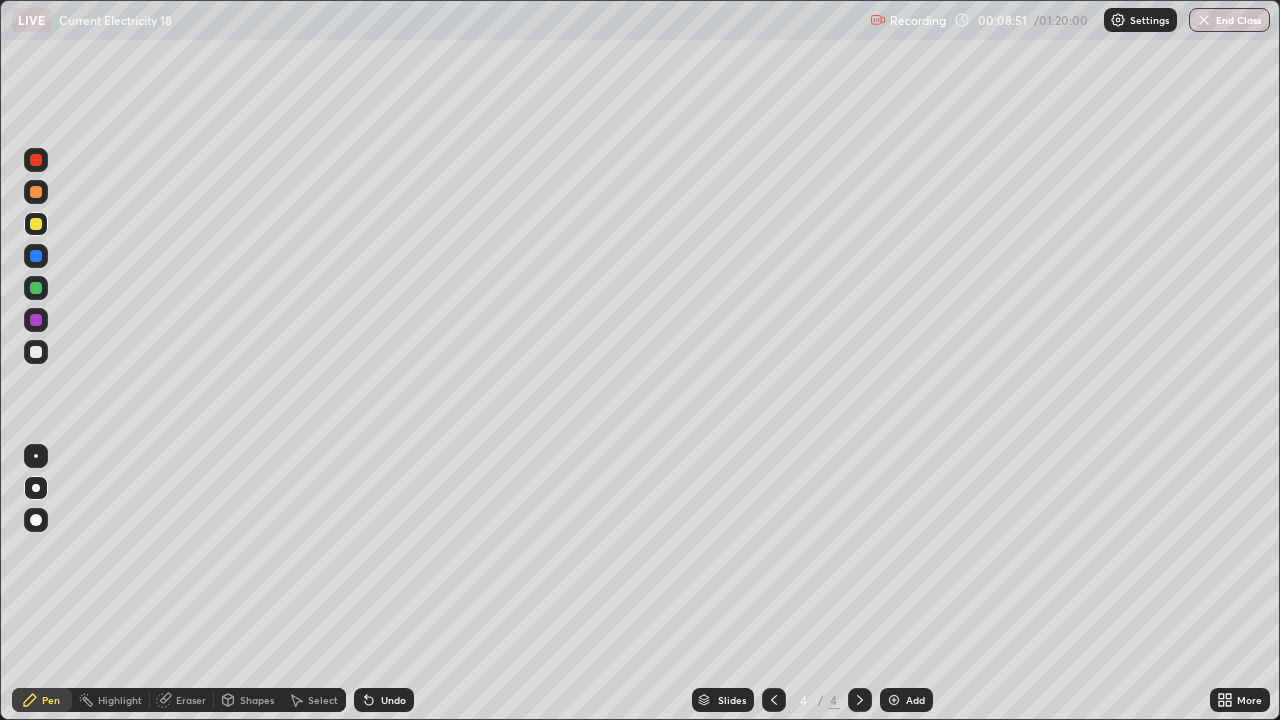 click on "Shapes" at bounding box center (248, 700) 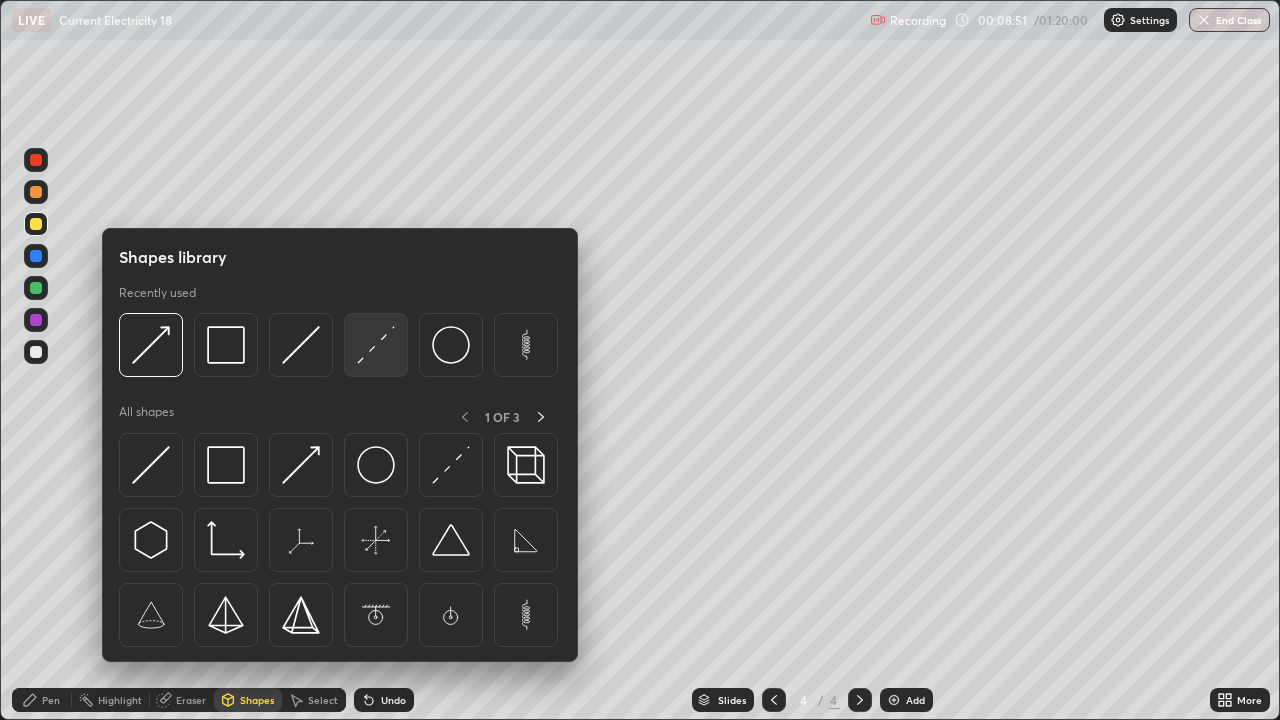 click at bounding box center (376, 345) 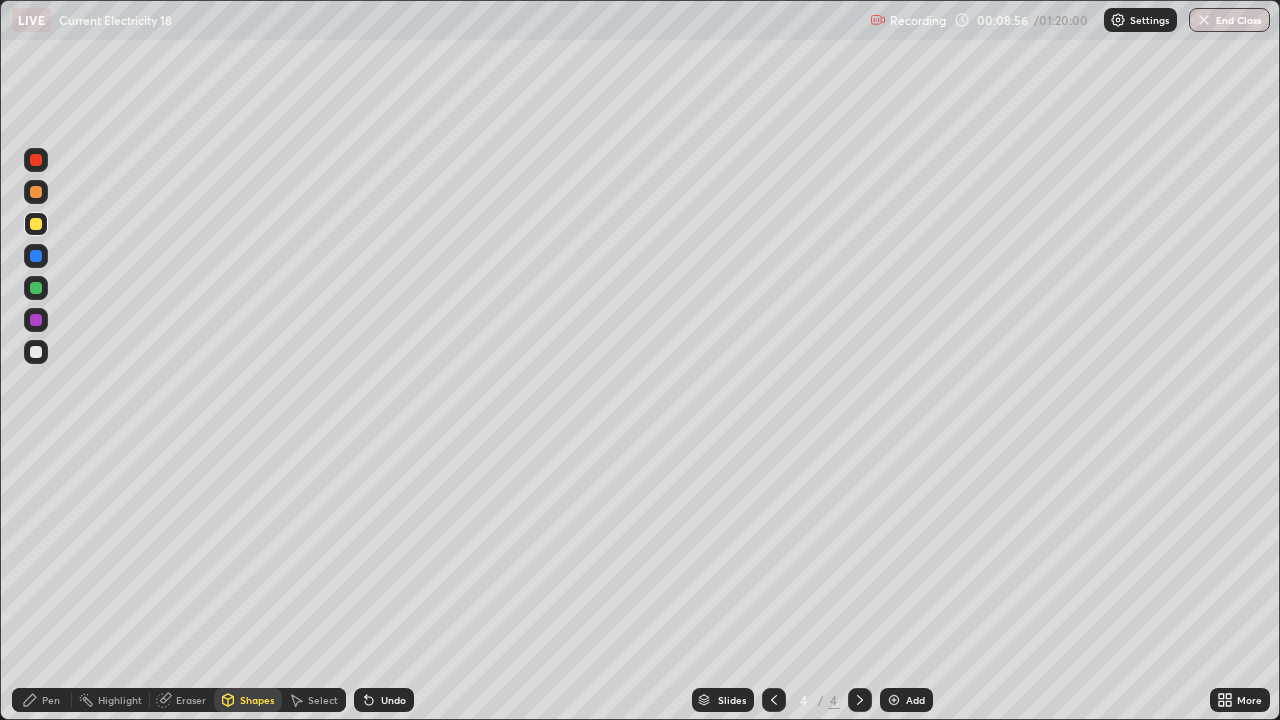 click on "Pen" at bounding box center [42, 700] 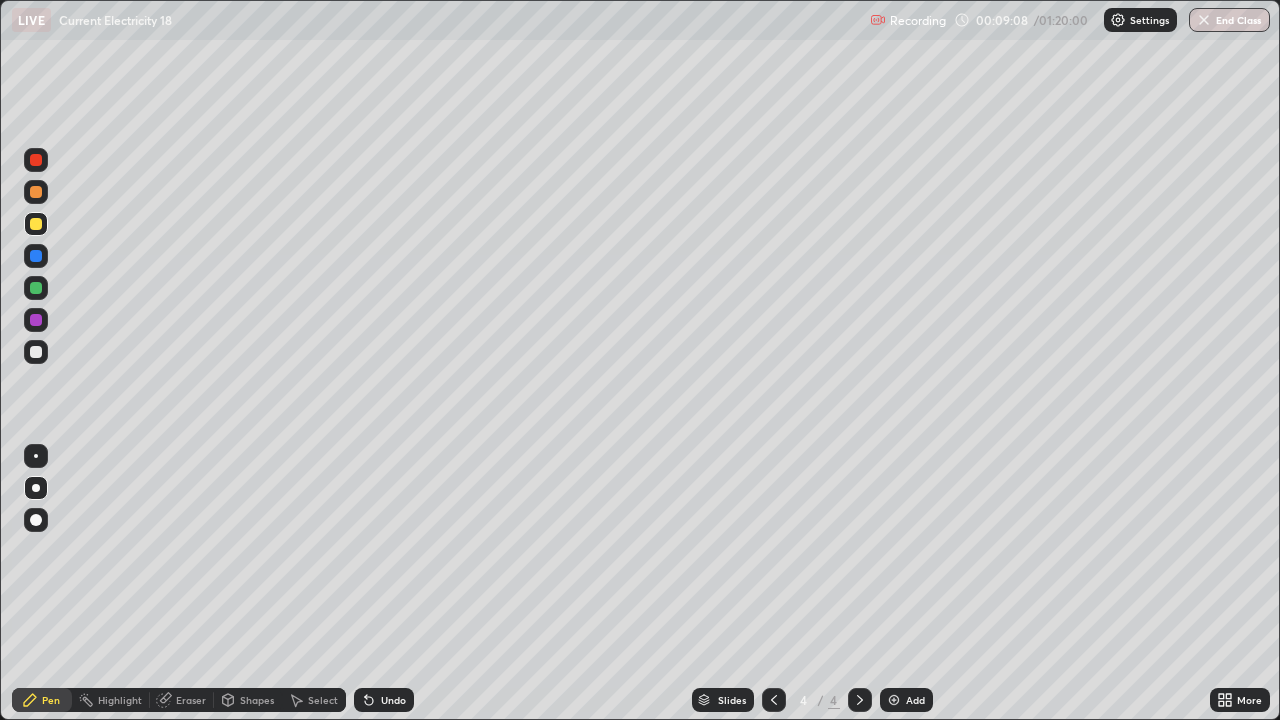 click 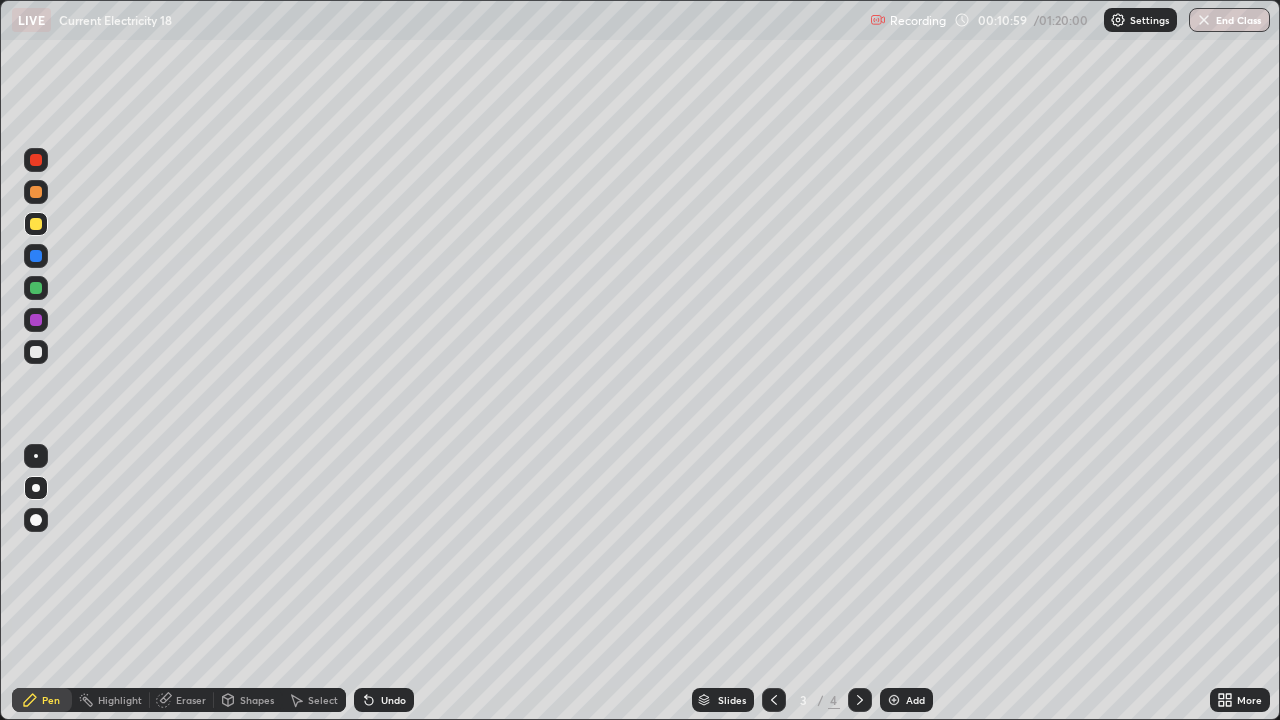 click 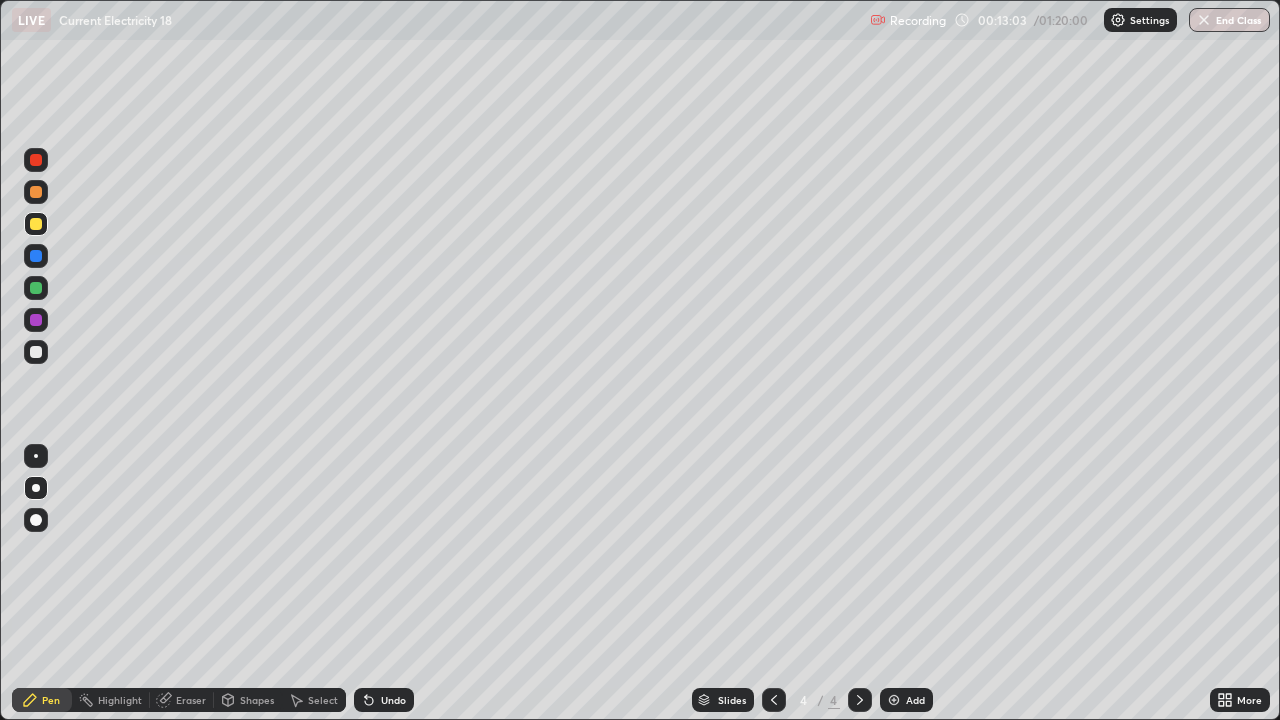 click on "Add" at bounding box center (915, 700) 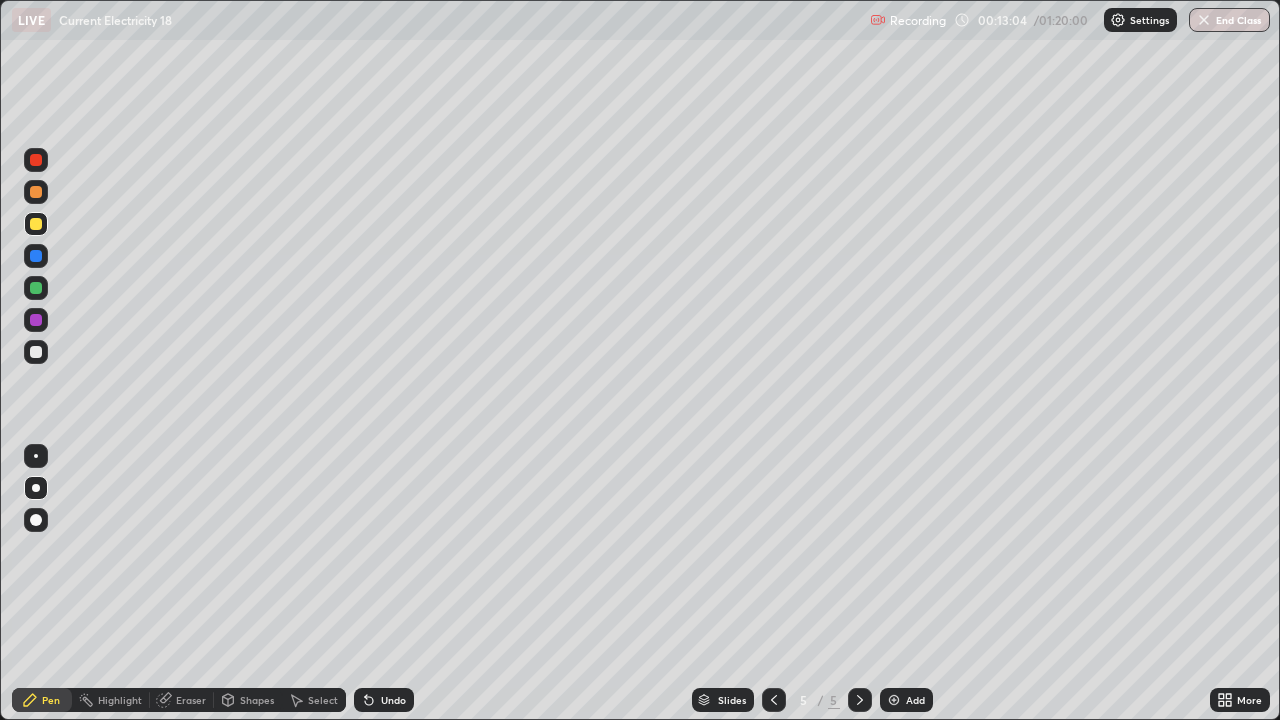 click at bounding box center (36, 352) 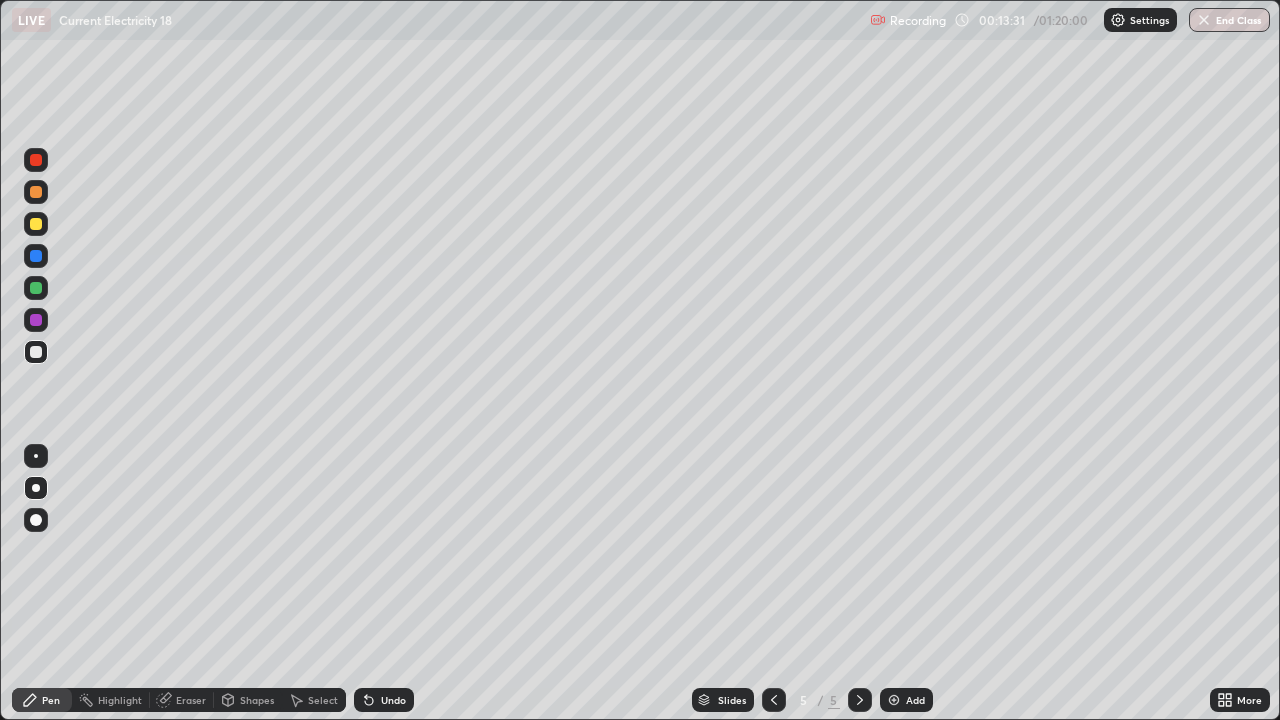 click on "Shapes" at bounding box center (257, 700) 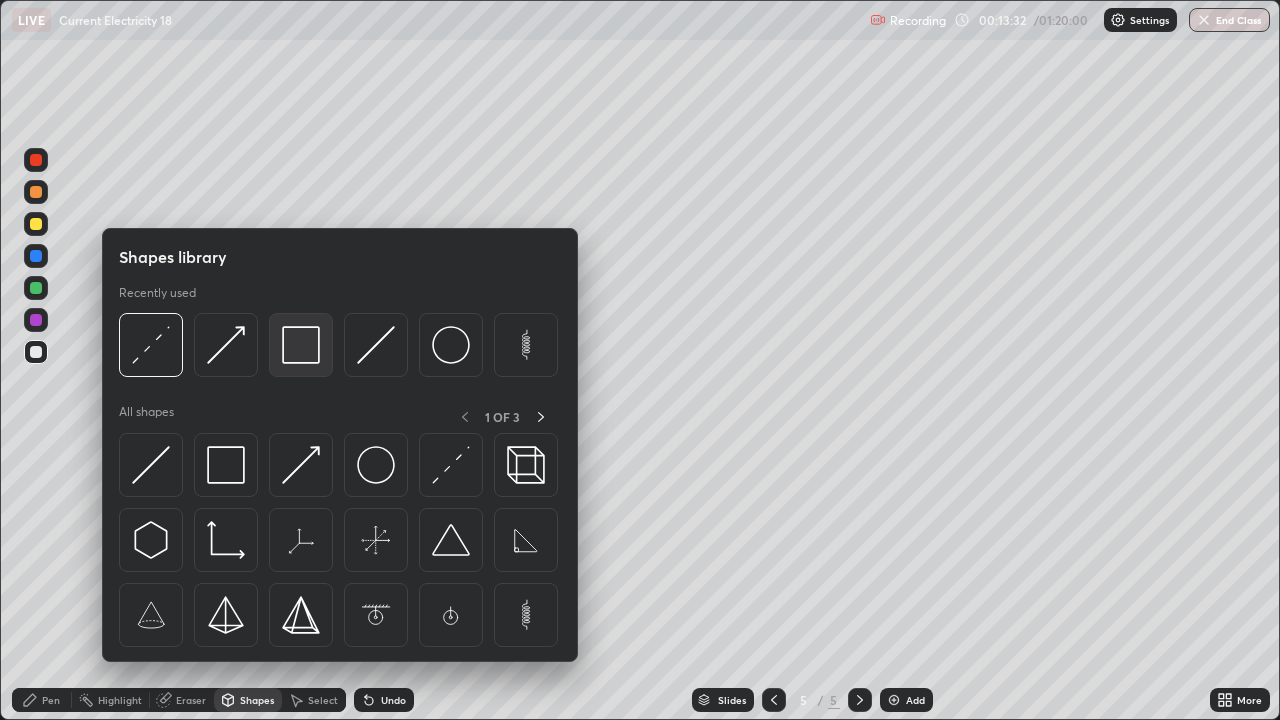 click at bounding box center (301, 345) 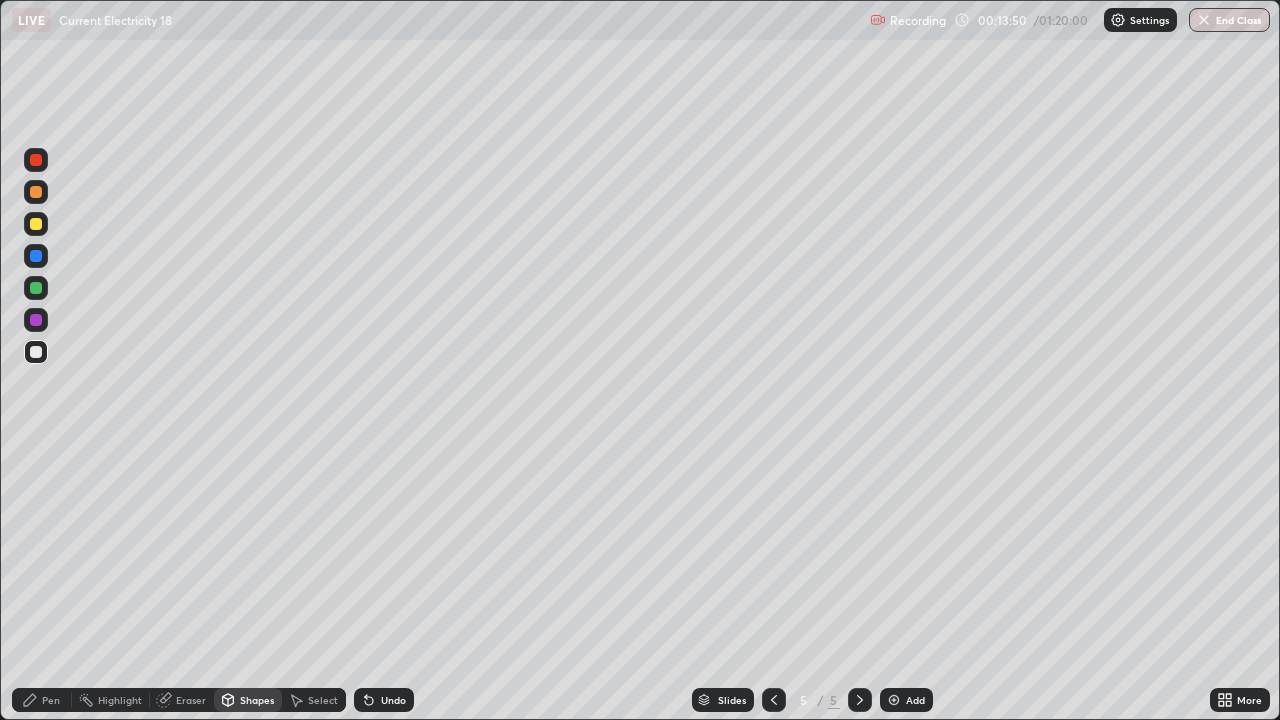 click on "Undo" at bounding box center [393, 700] 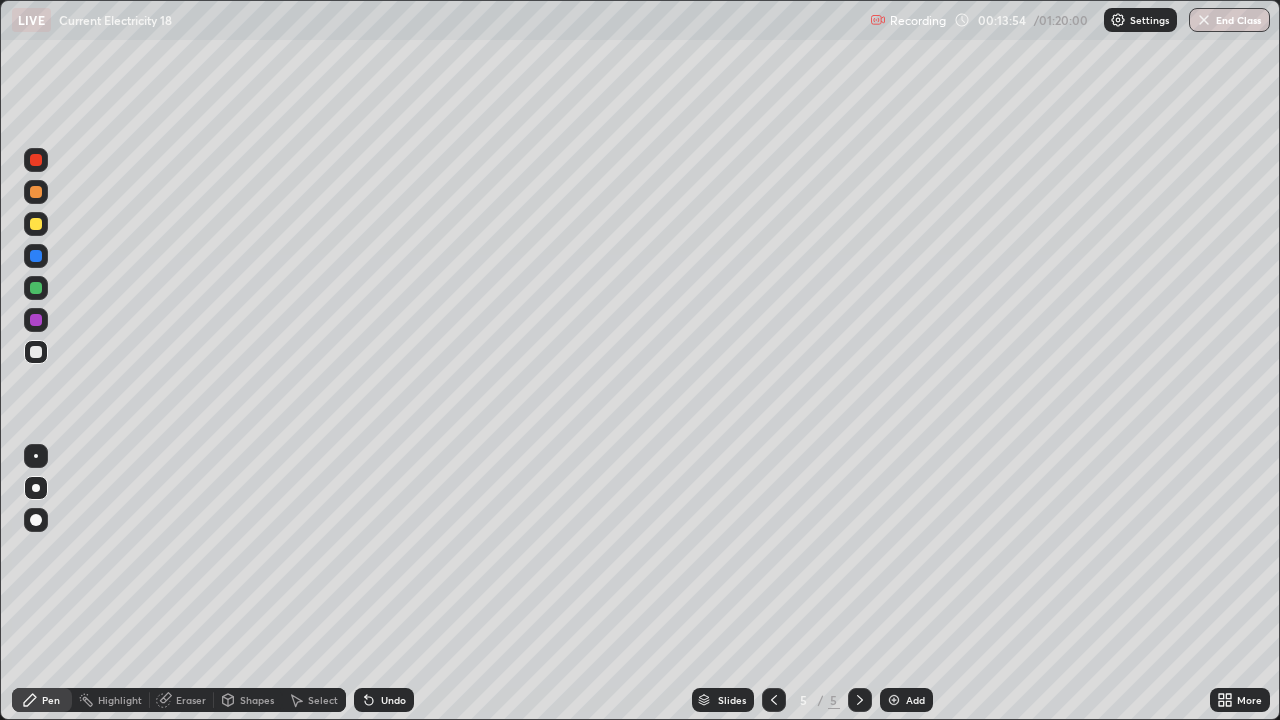 click on "Shapes" at bounding box center [257, 700] 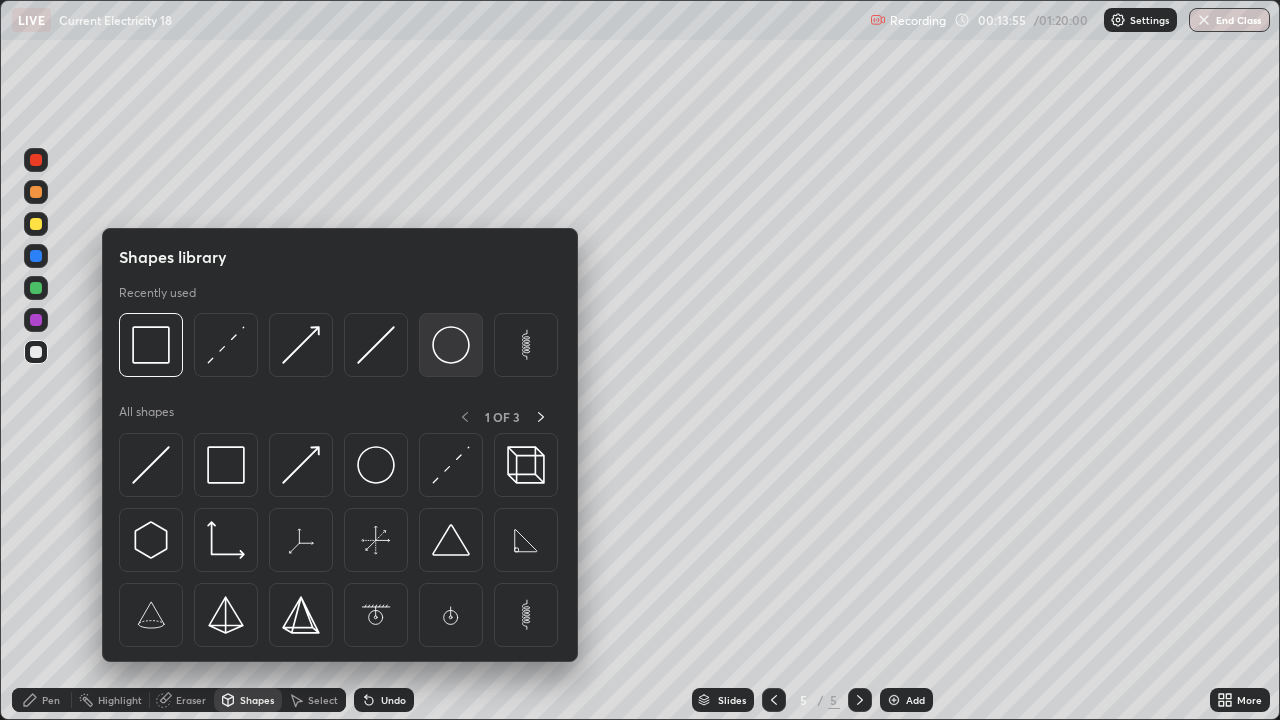 click at bounding box center (451, 345) 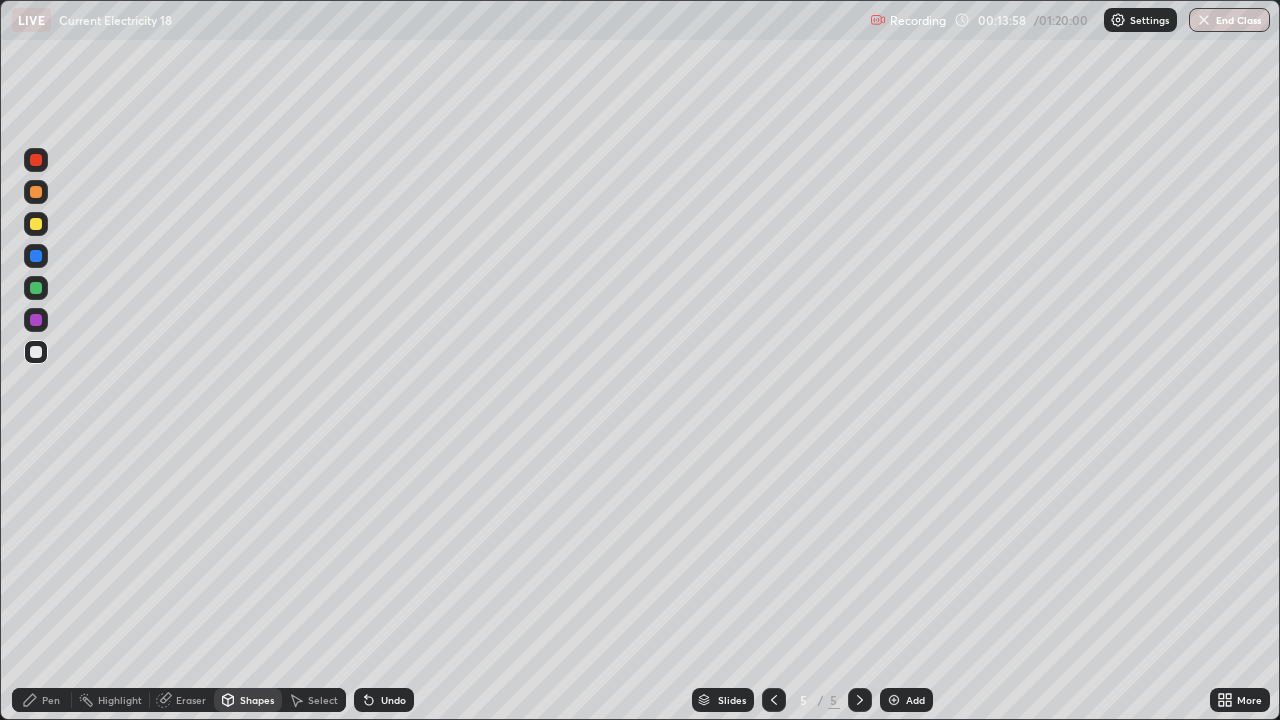 click on "Select" at bounding box center [323, 700] 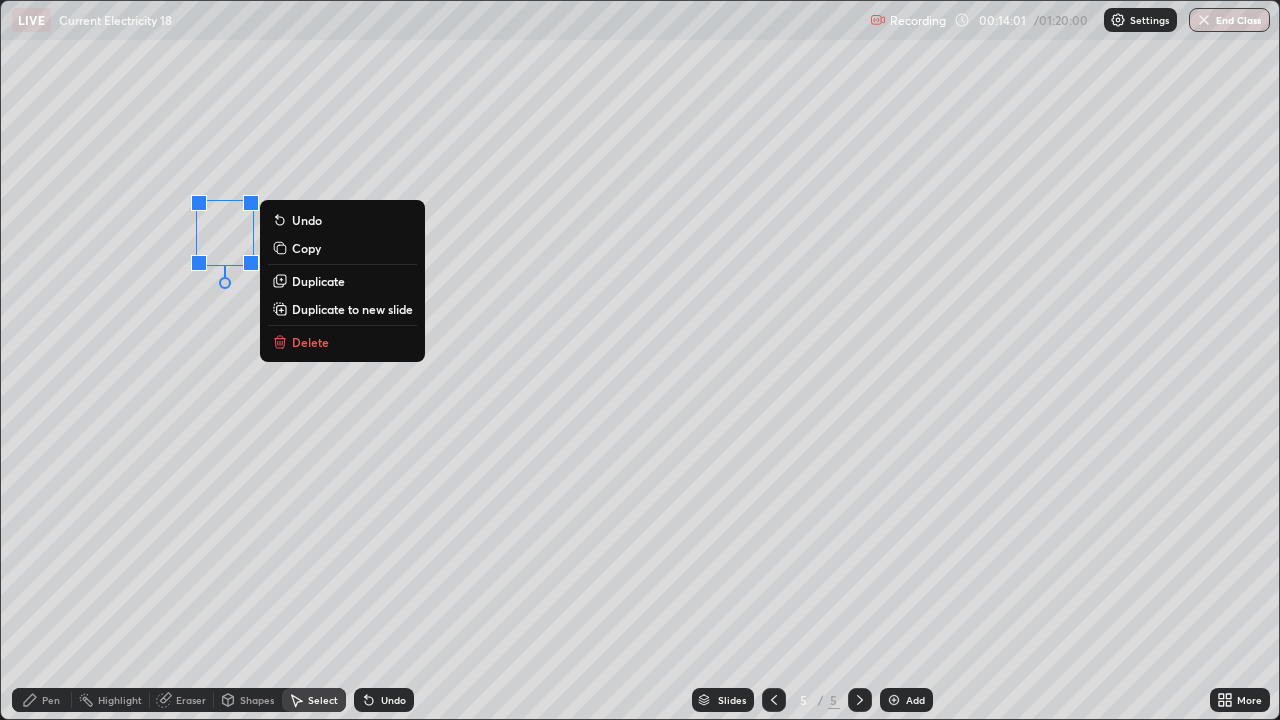 click on "Duplicate" at bounding box center (318, 281) 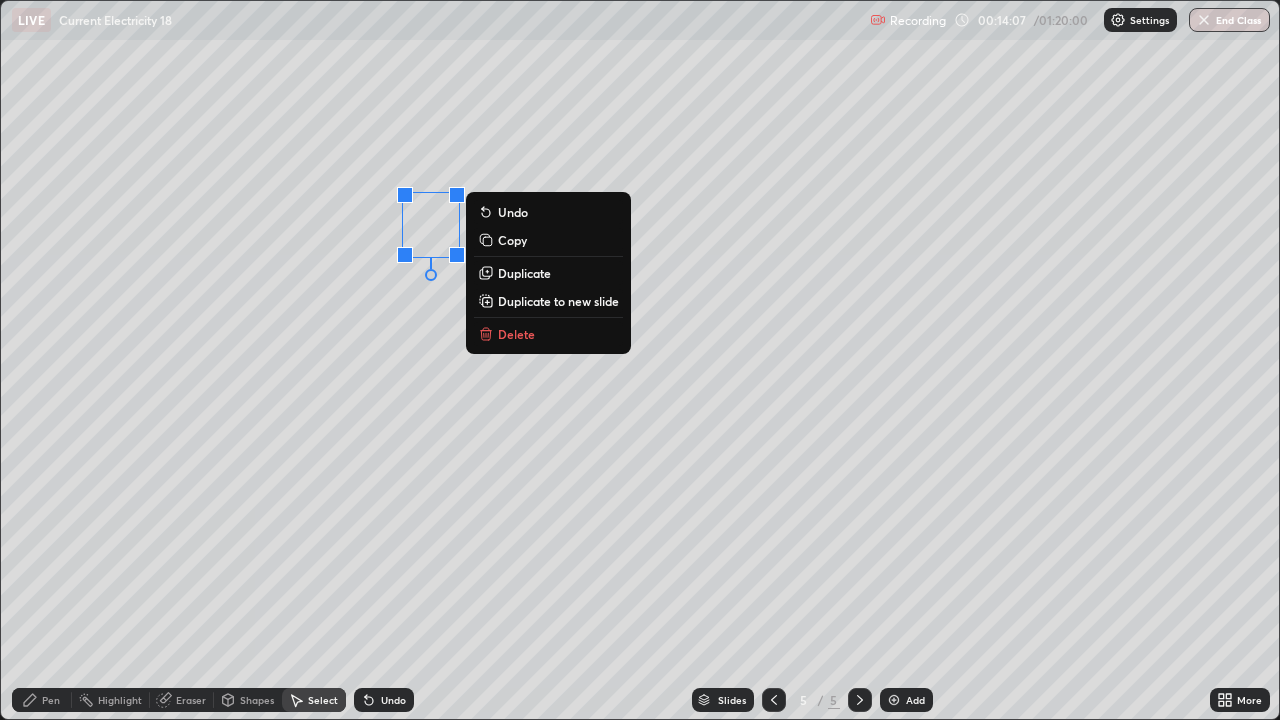 click on "Pen" at bounding box center [42, 700] 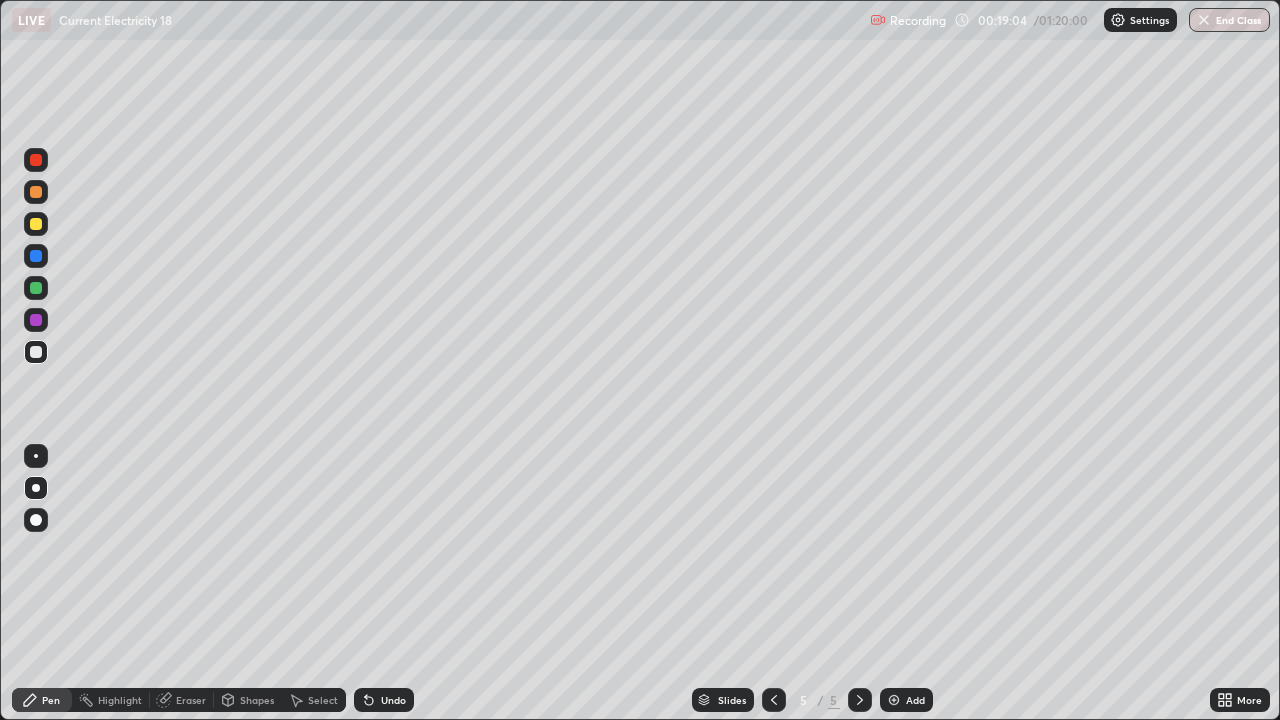 click on "Eraser" at bounding box center [191, 700] 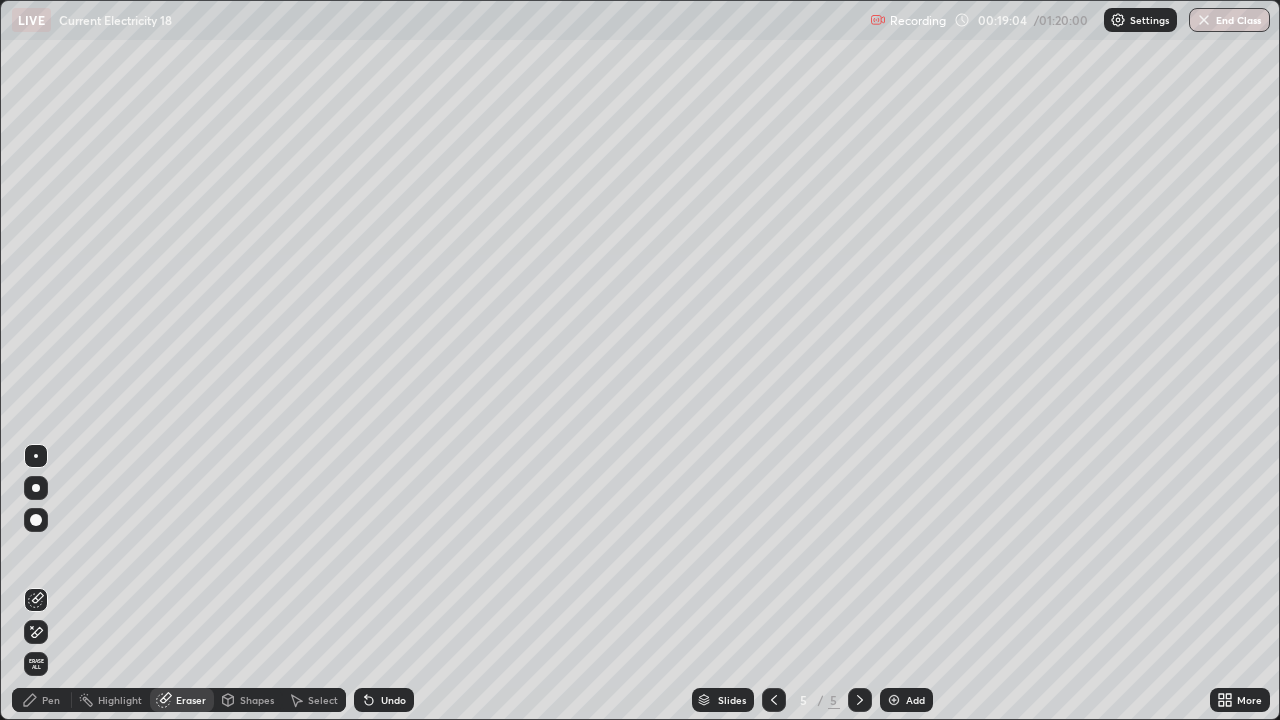 click on "Shapes" at bounding box center (257, 700) 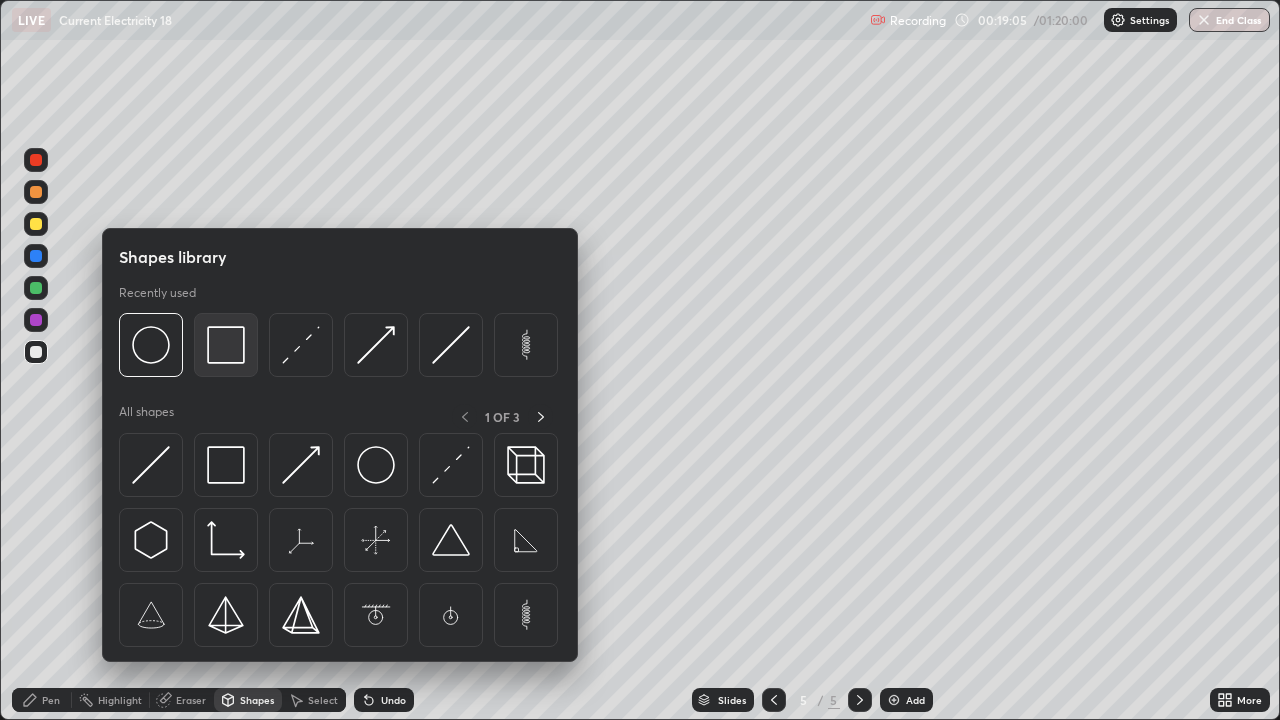 click at bounding box center [226, 345] 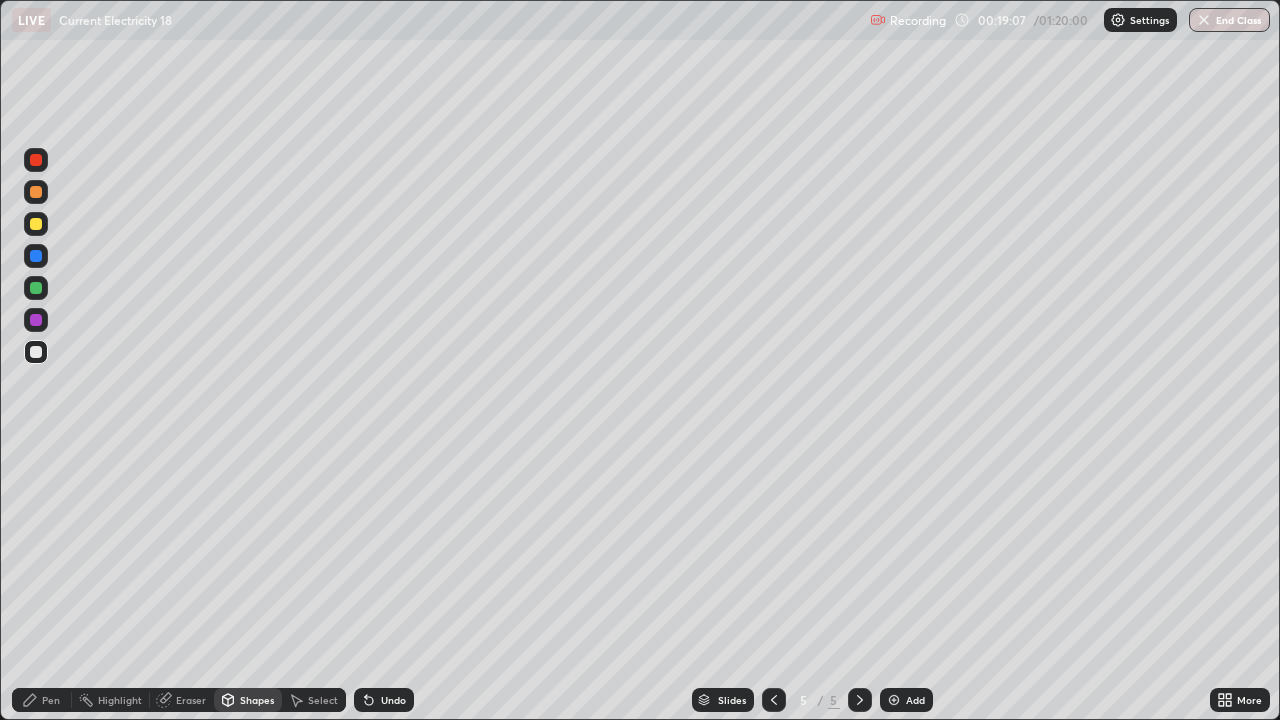 click on "Pen" at bounding box center [51, 700] 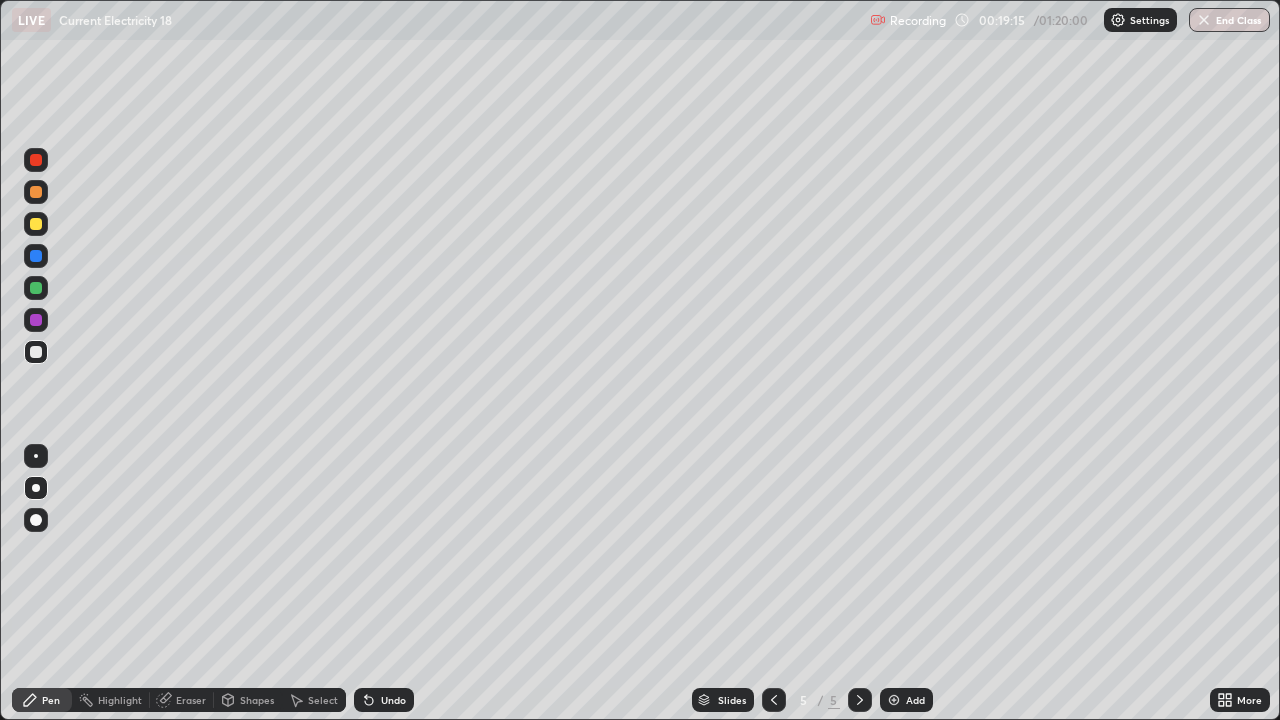click on "Select" at bounding box center [323, 700] 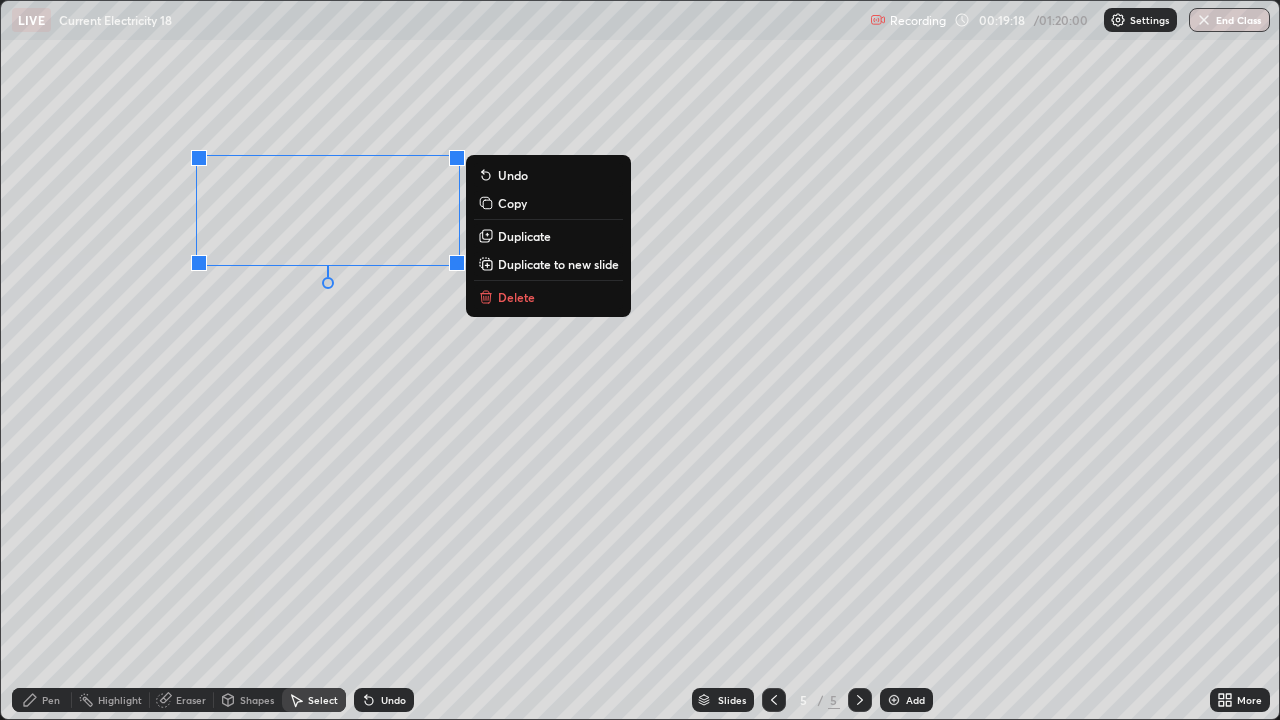 click on "Duplicate" at bounding box center (524, 236) 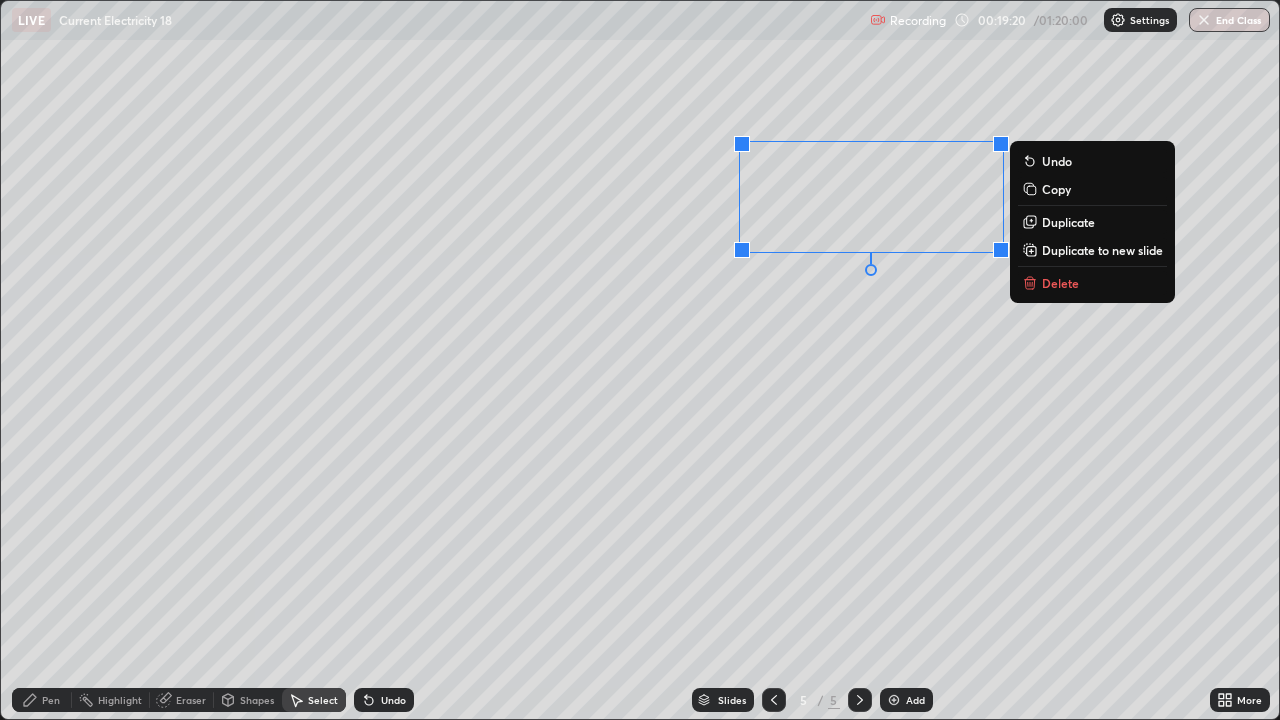 click on "Shapes" at bounding box center (257, 700) 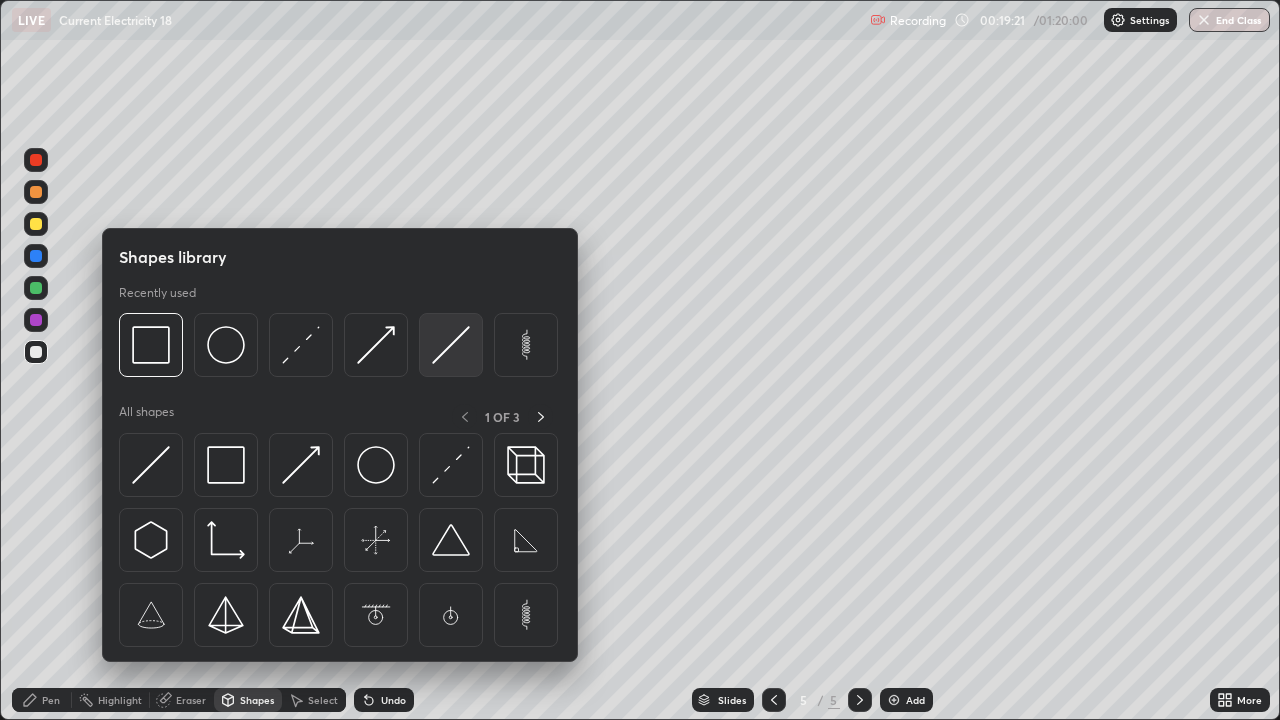 click at bounding box center [451, 345] 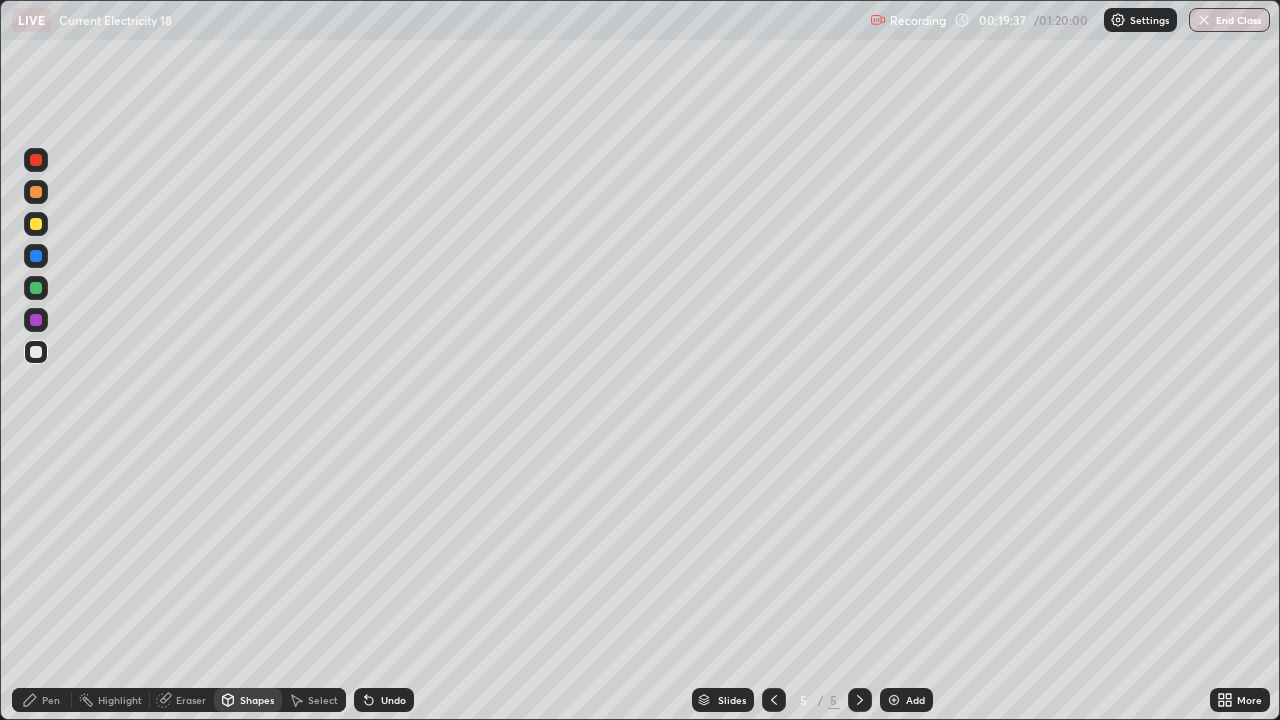 click on "Pen" at bounding box center (42, 700) 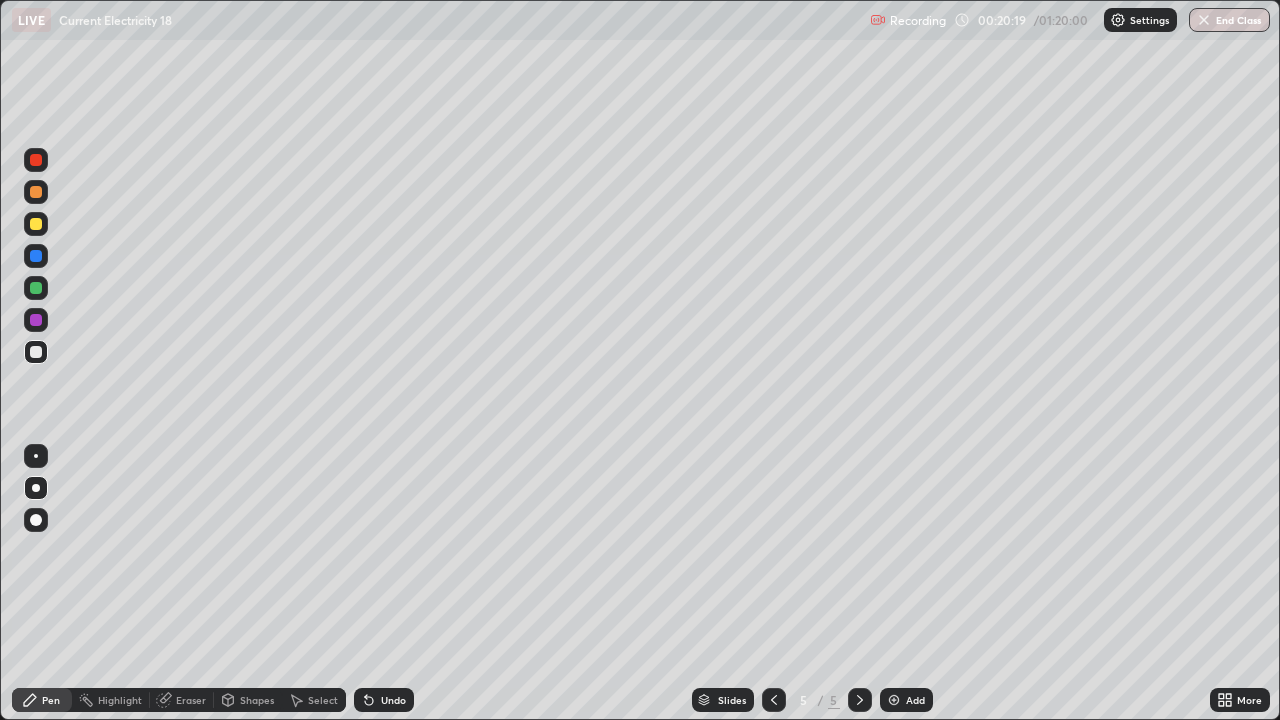 click at bounding box center (36, 224) 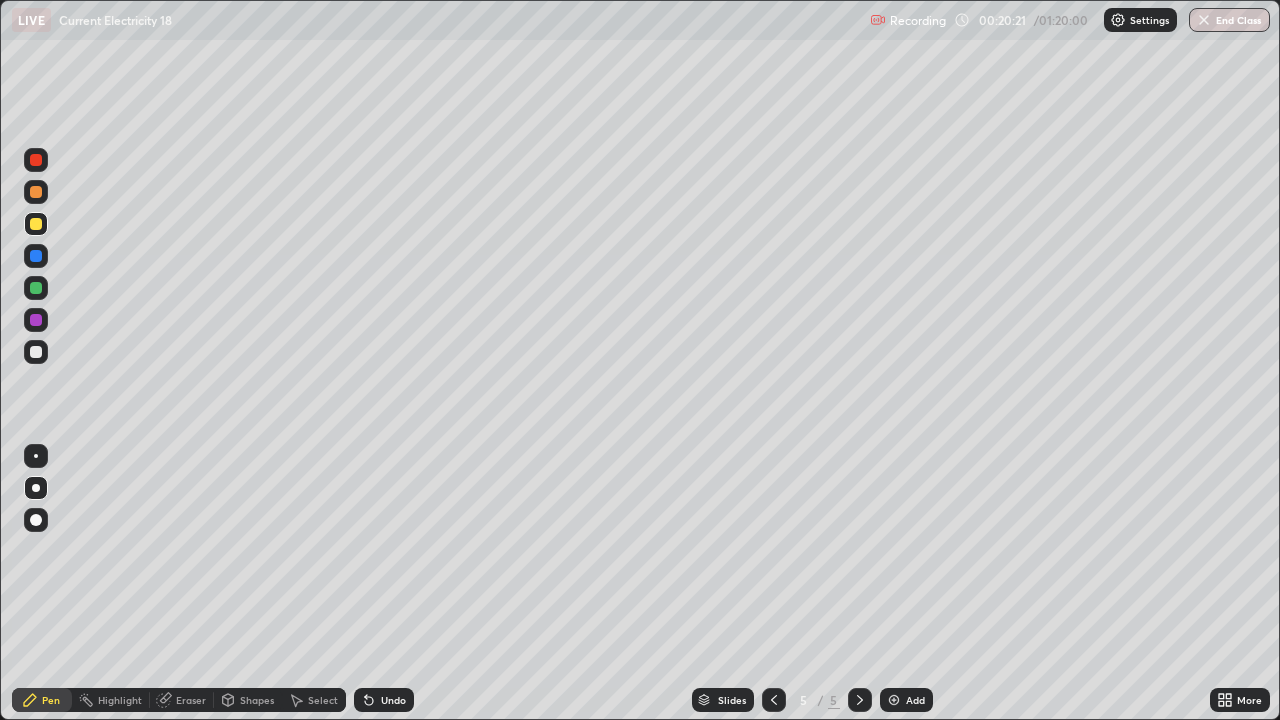 click on "Eraser" at bounding box center [182, 700] 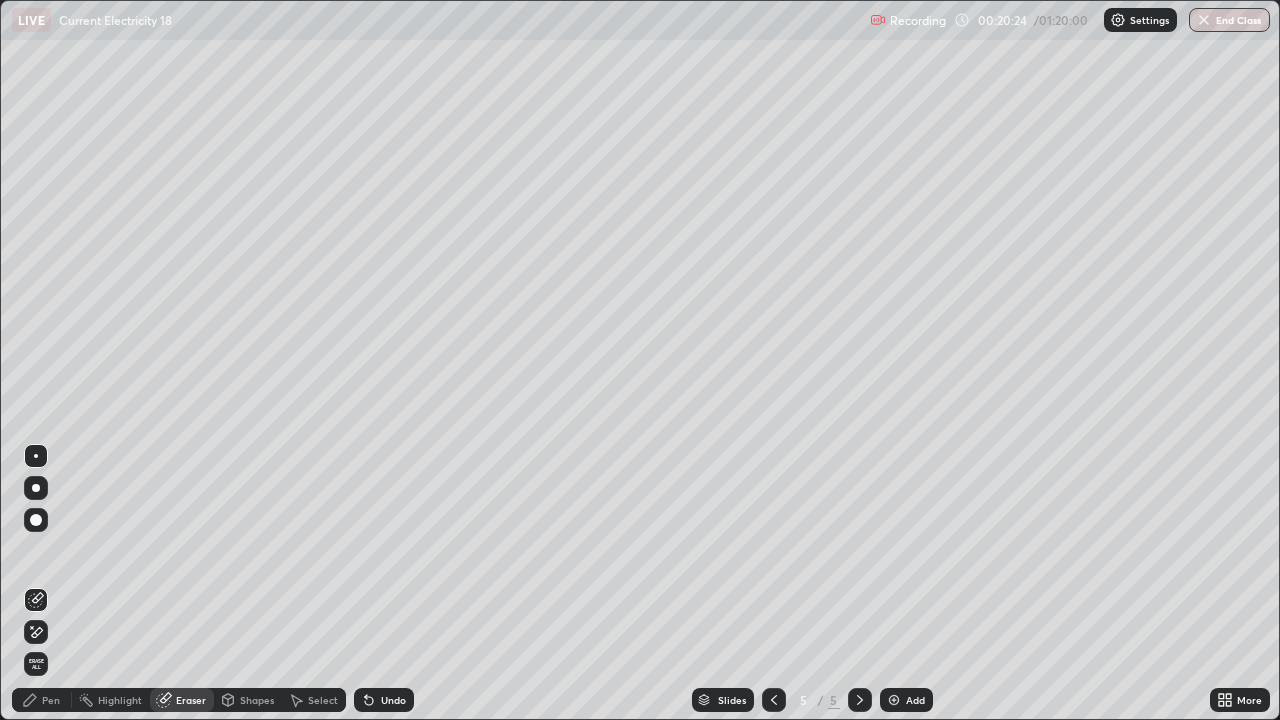 click on "Pen" at bounding box center (42, 700) 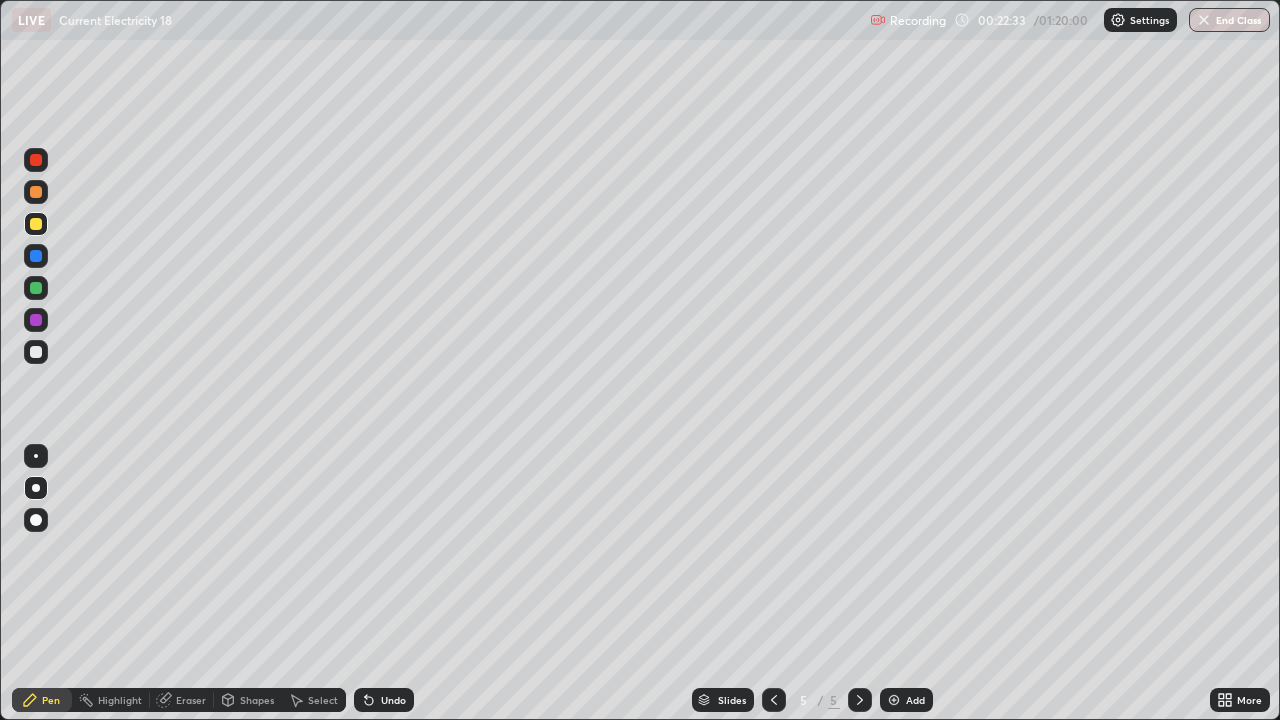 click at bounding box center [36, 352] 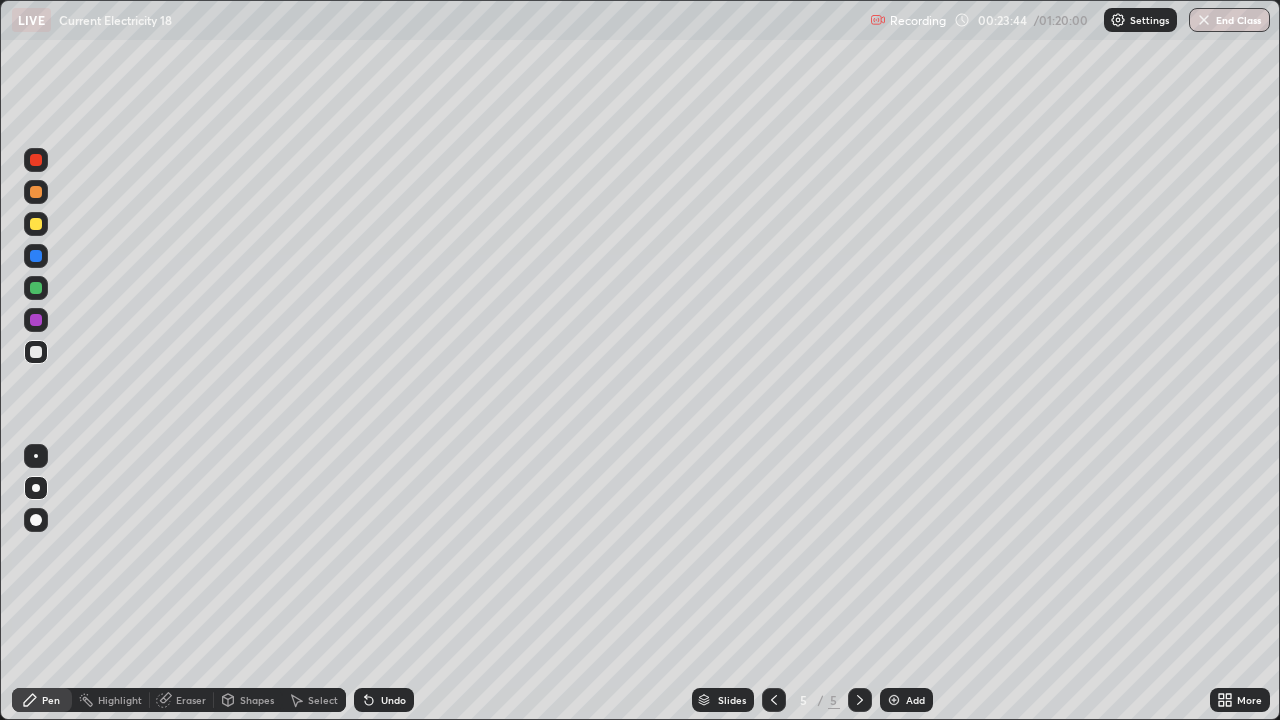 click 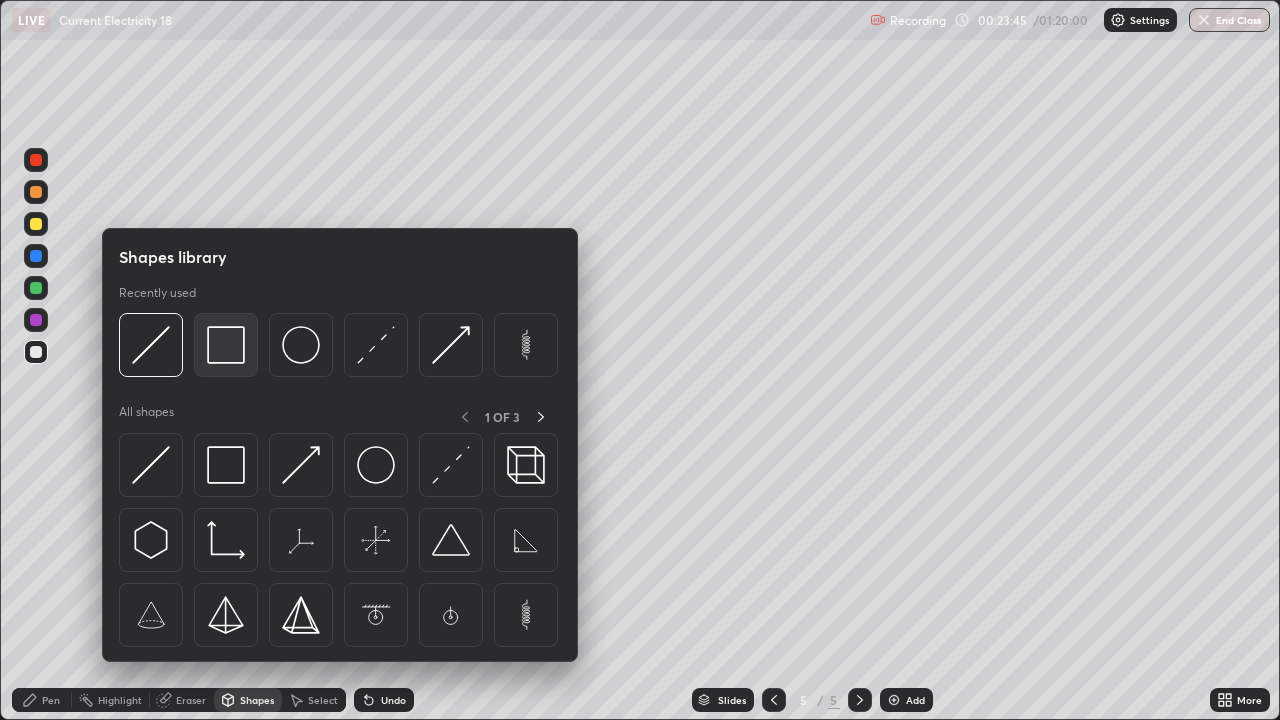 click at bounding box center [226, 345] 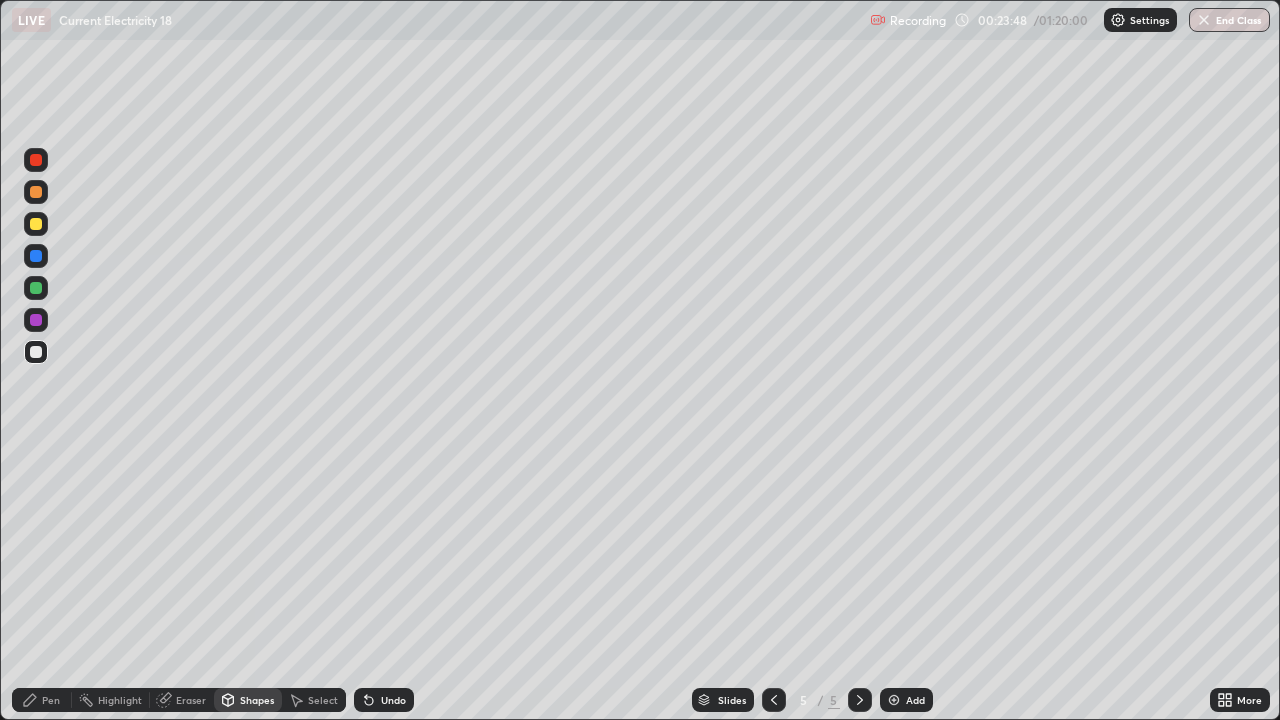 click on "Pen" at bounding box center [51, 700] 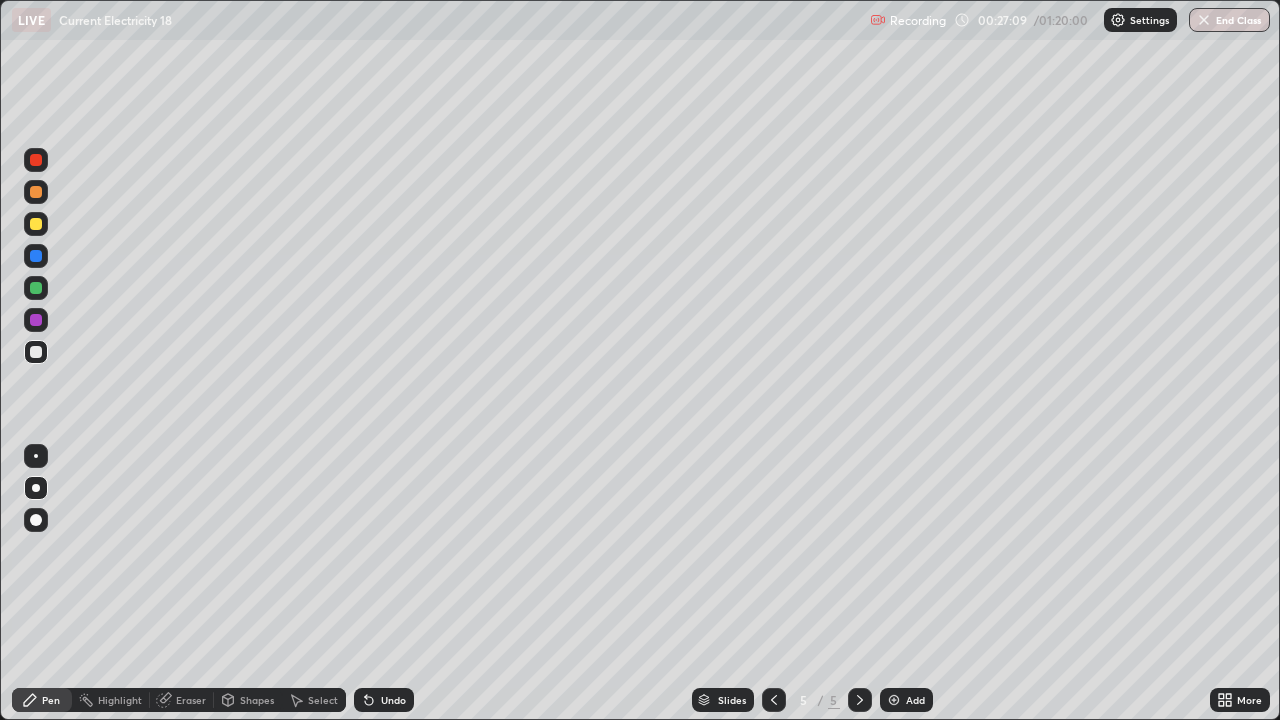 click at bounding box center (36, 288) 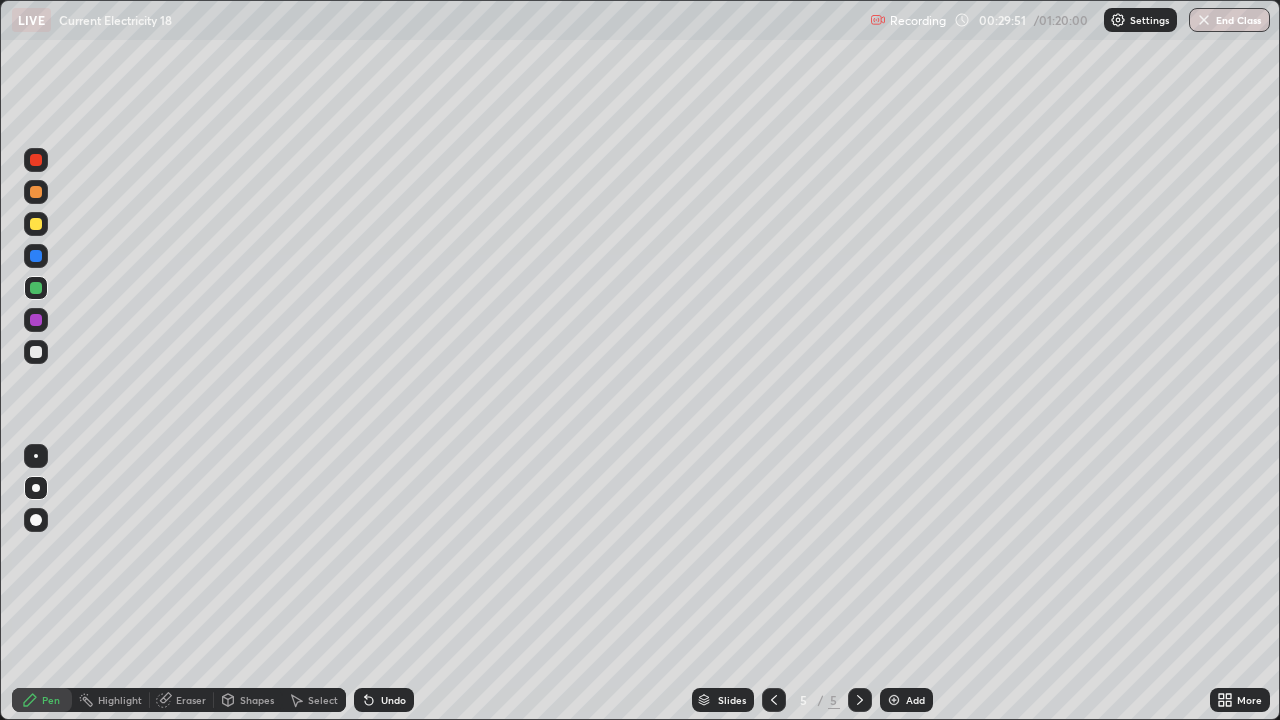 click at bounding box center [894, 700] 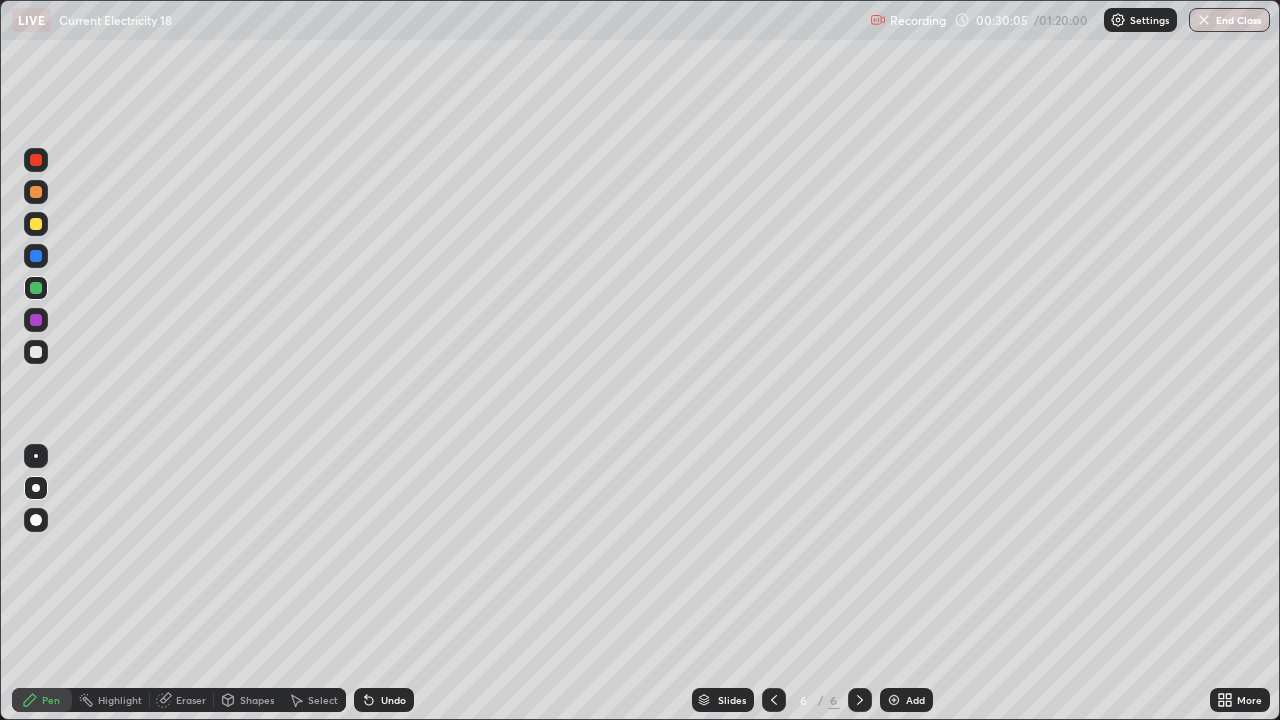 click at bounding box center (774, 700) 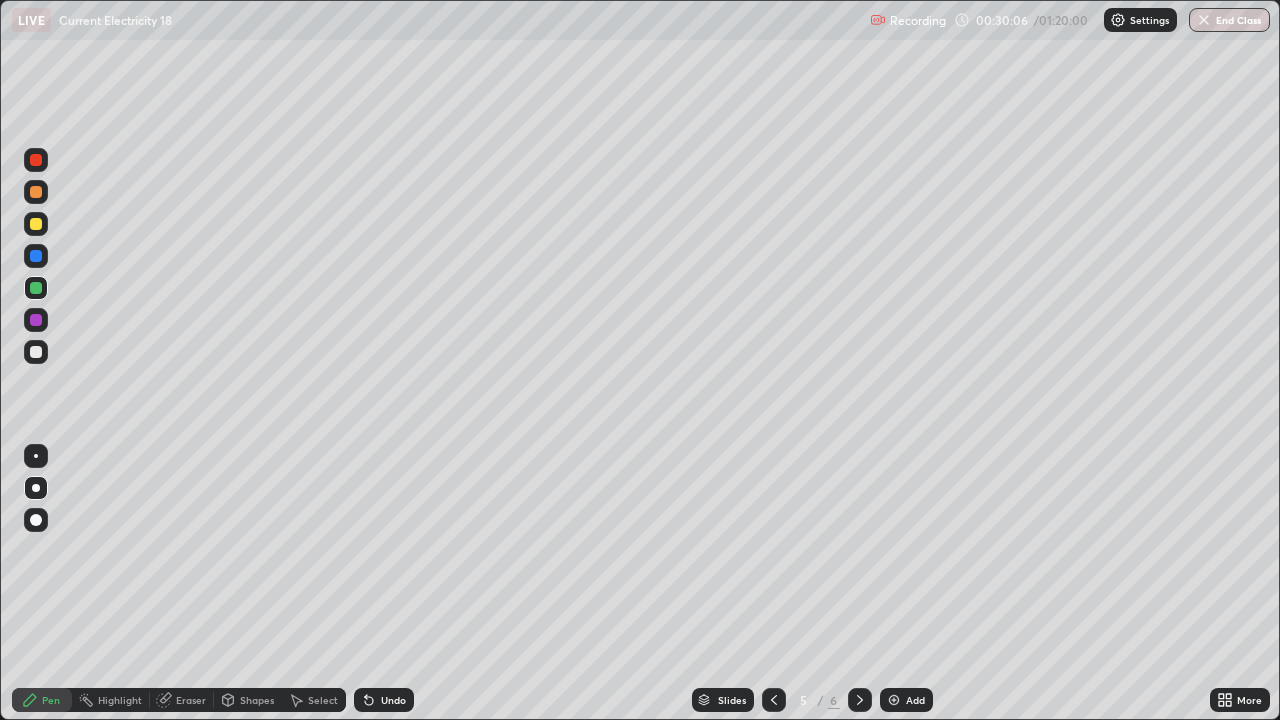 click on "Eraser" at bounding box center [191, 700] 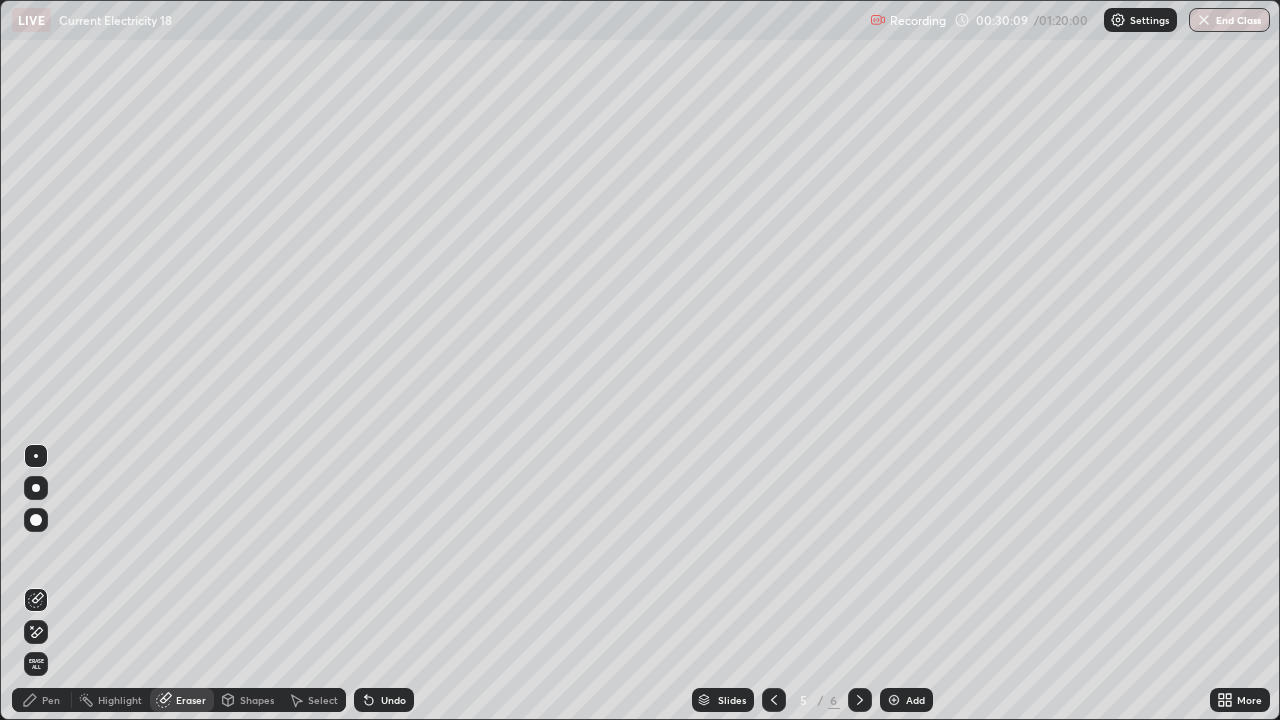 click on "Pen" at bounding box center (42, 700) 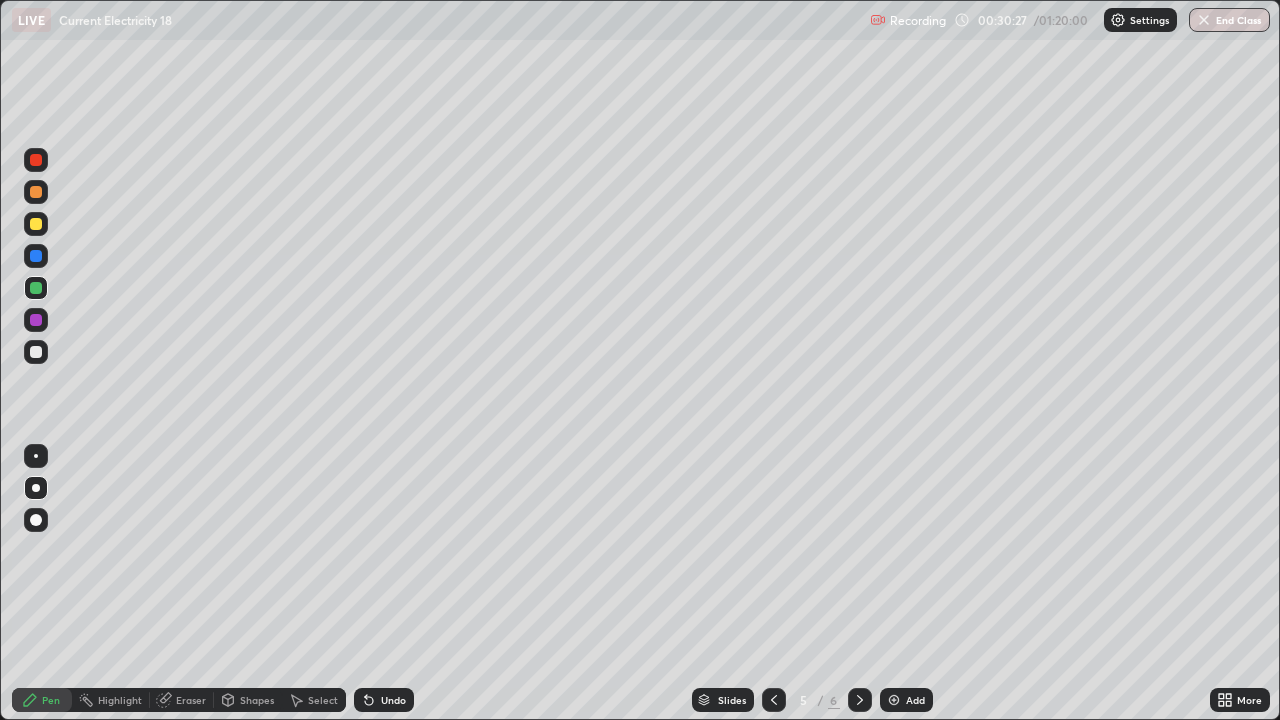 click 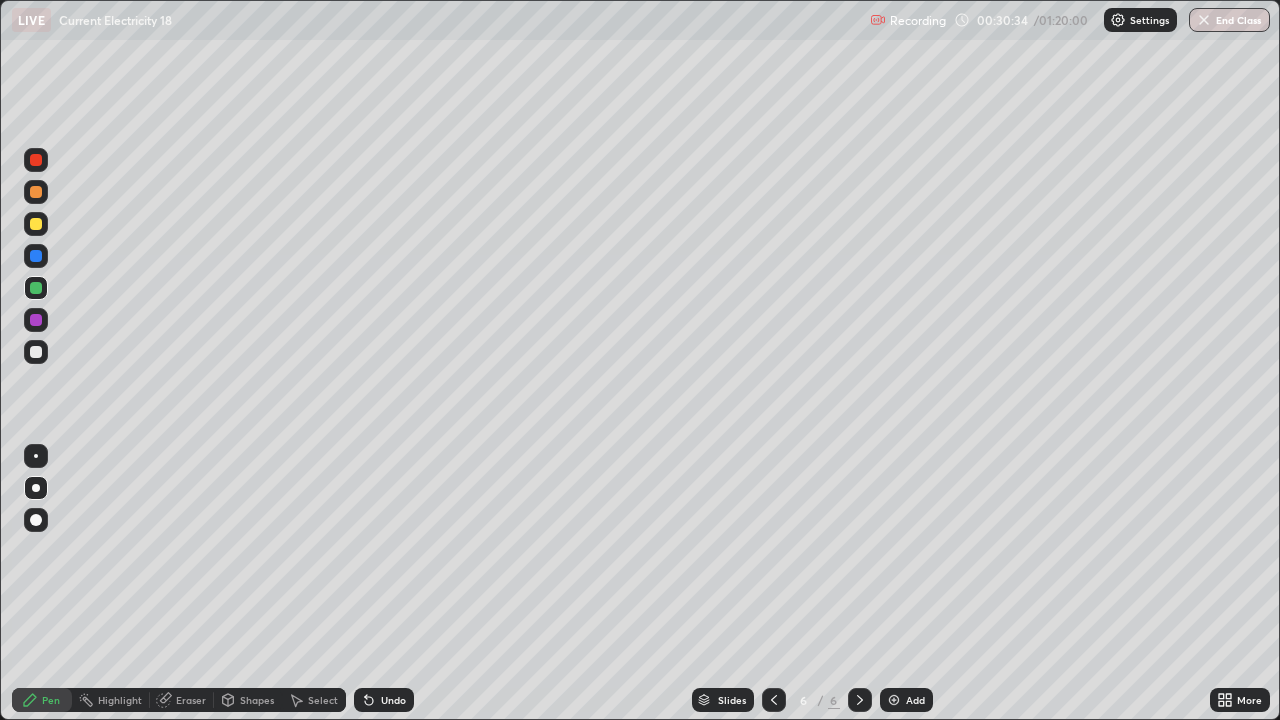 click 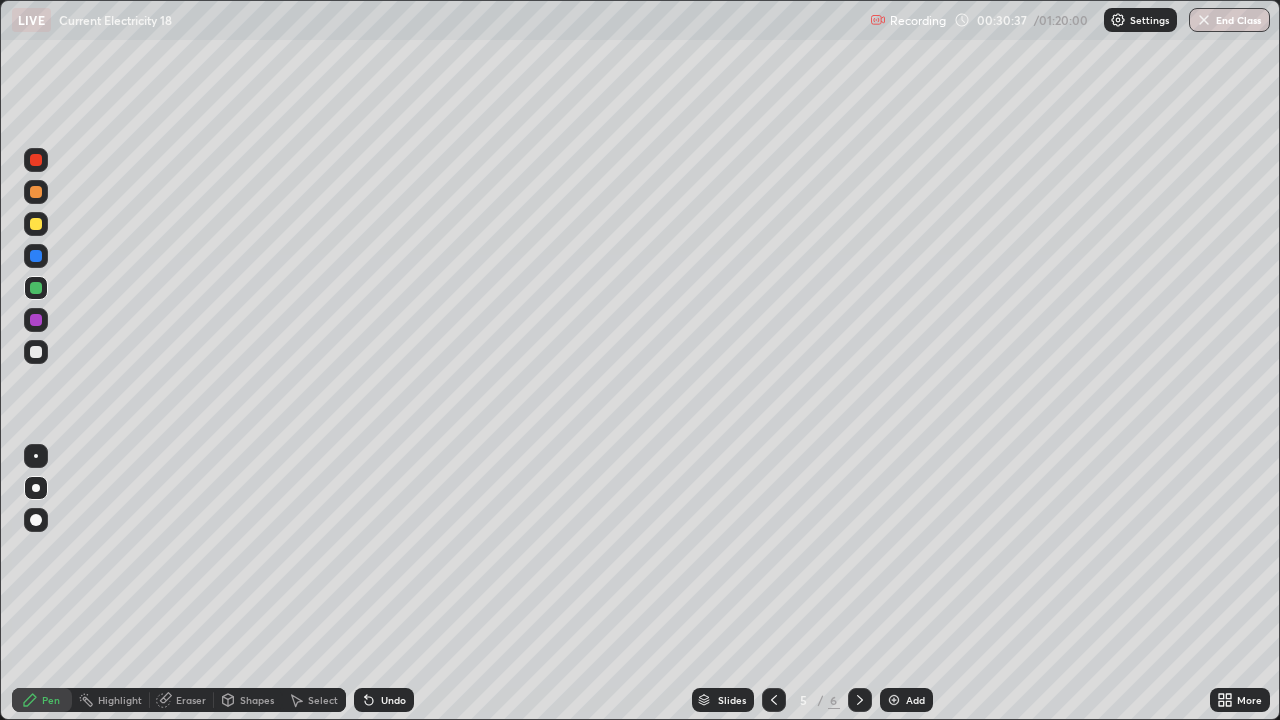 click at bounding box center [860, 700] 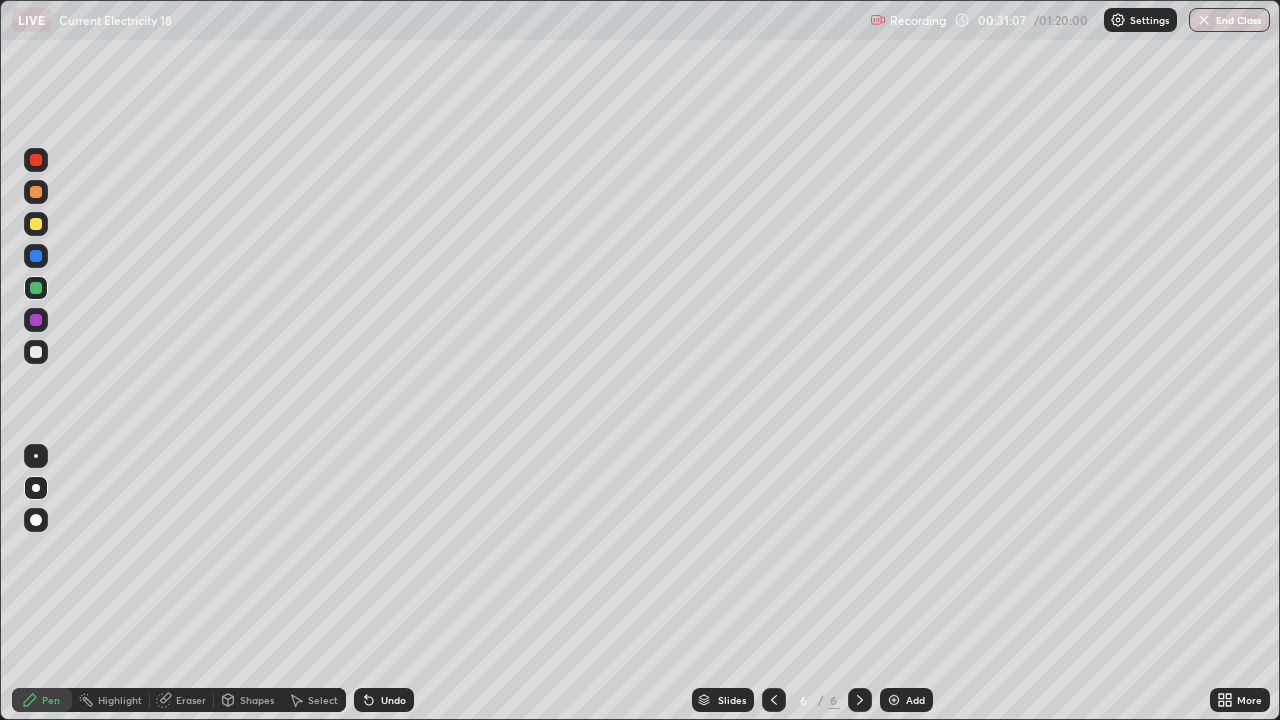 click 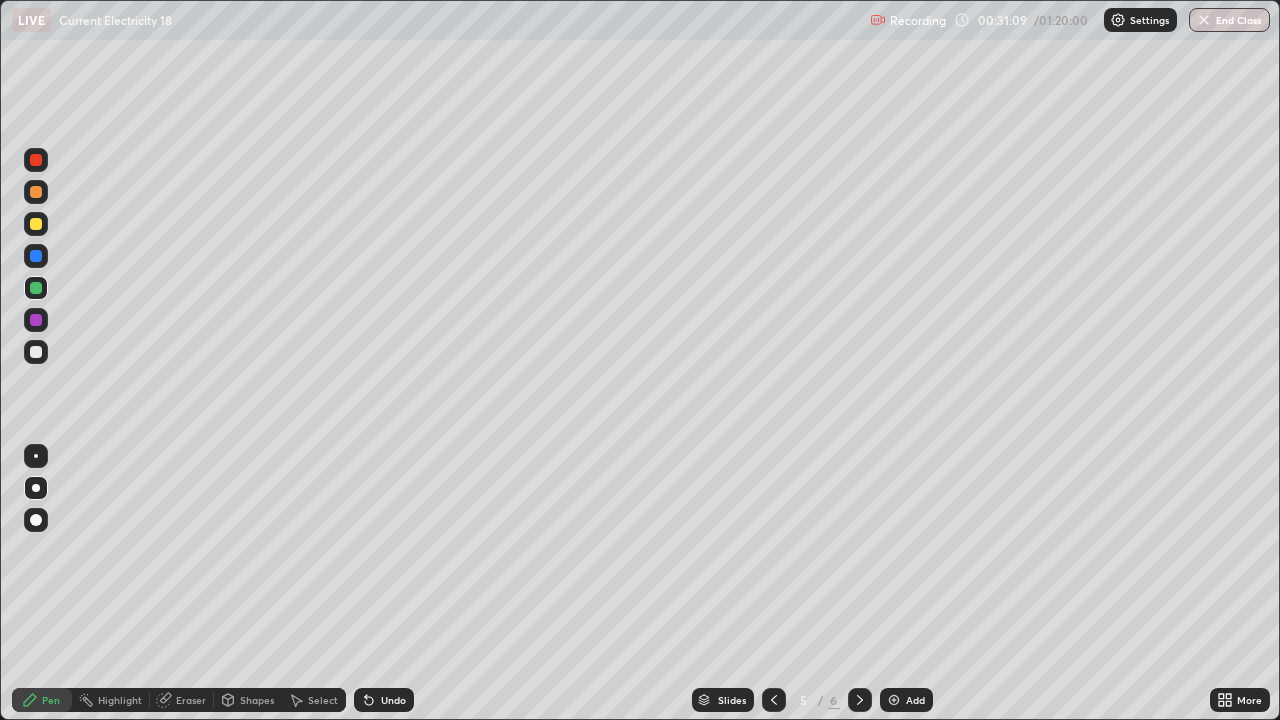 click 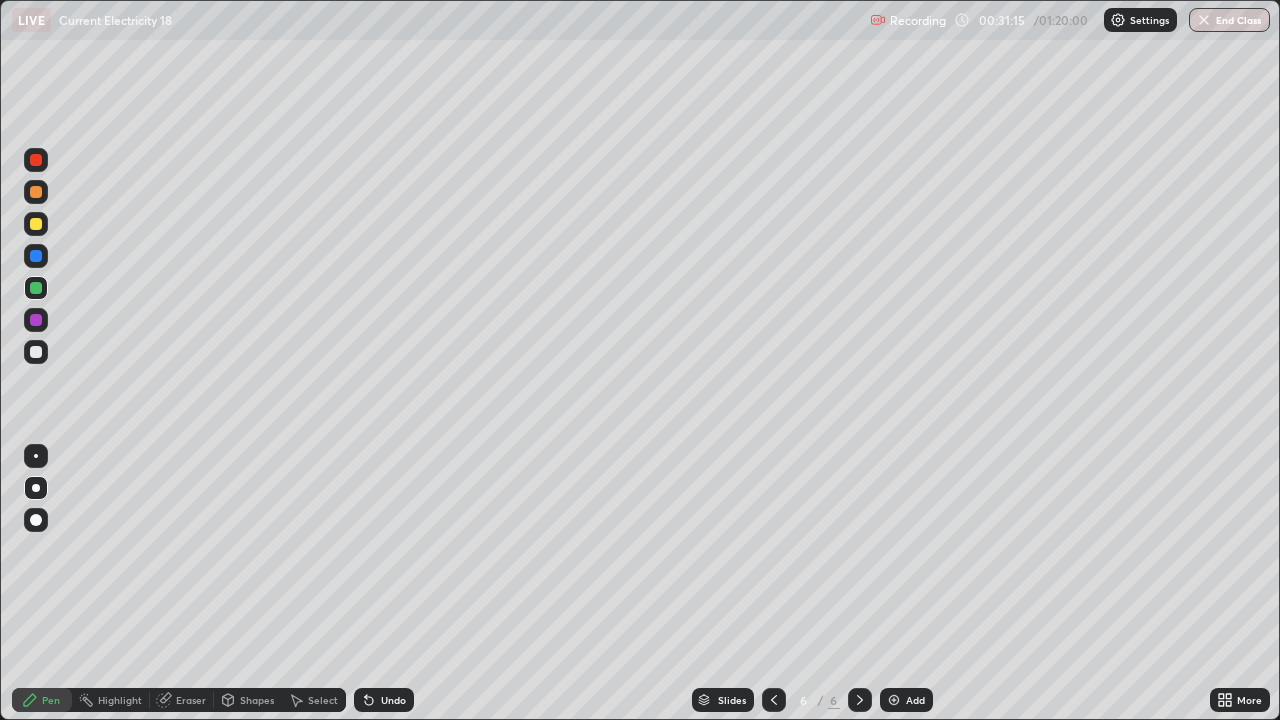 click on "Undo" at bounding box center [393, 700] 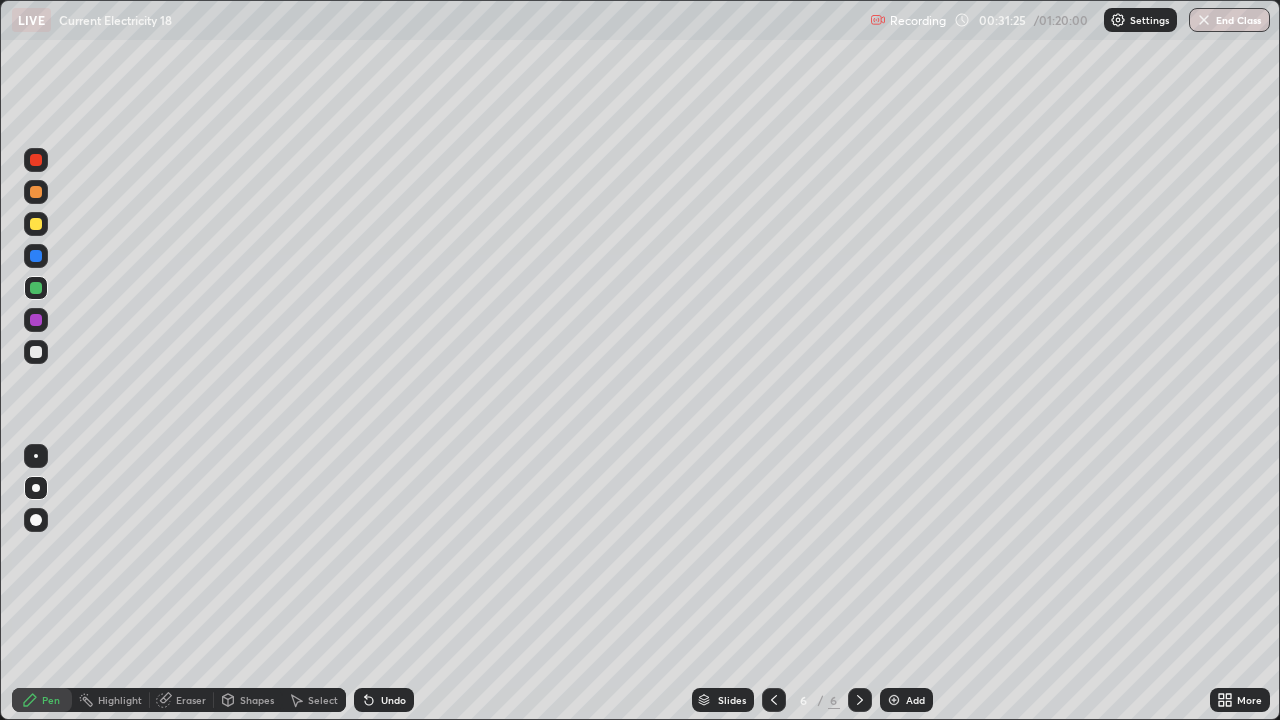 click at bounding box center [36, 224] 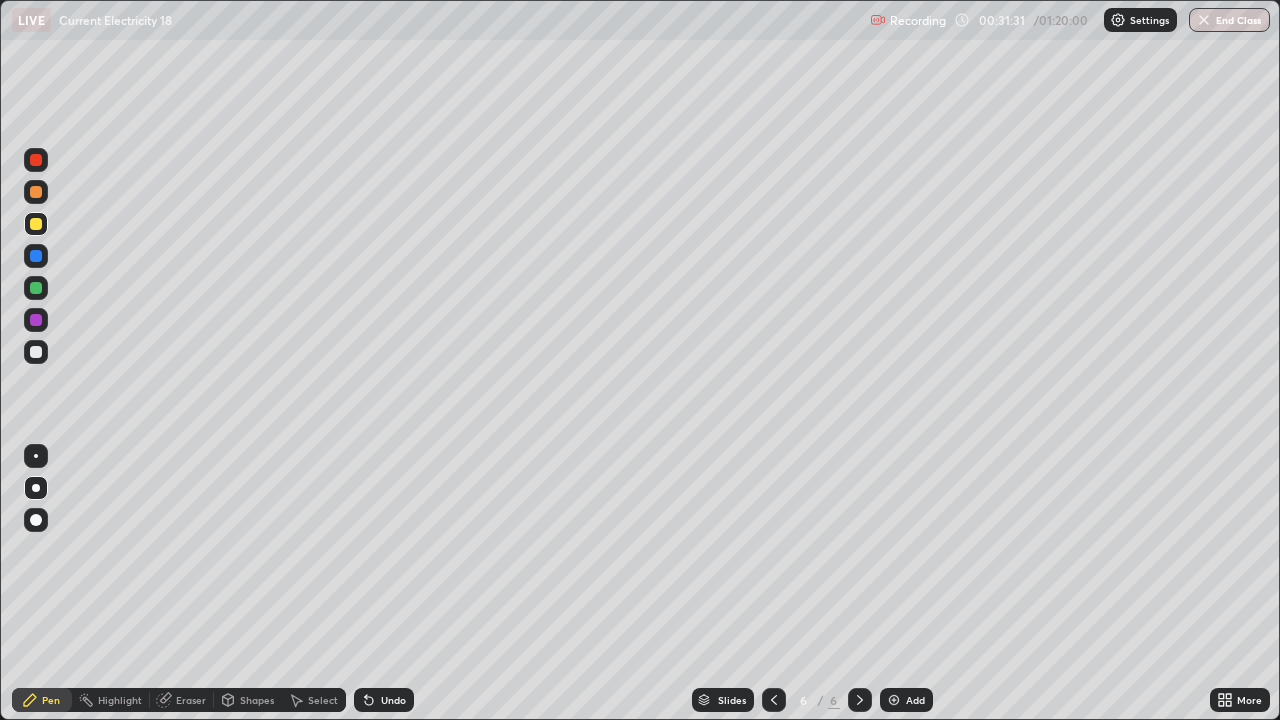 click 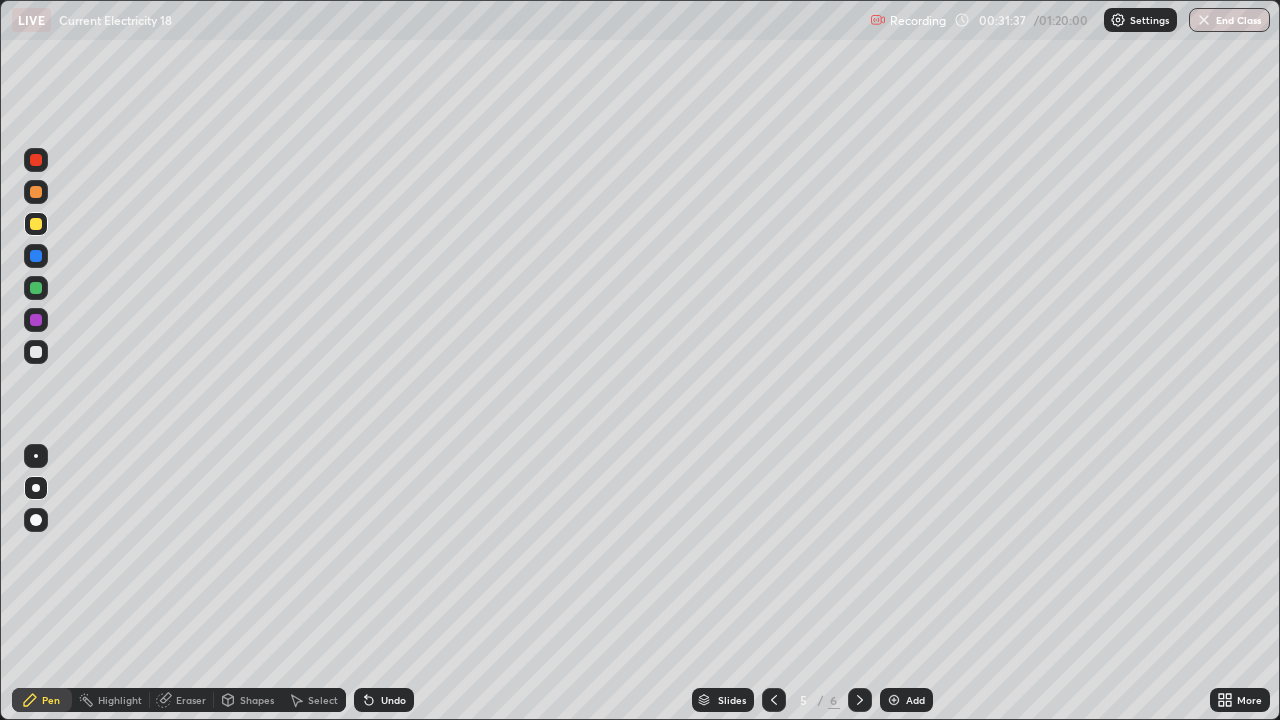 click 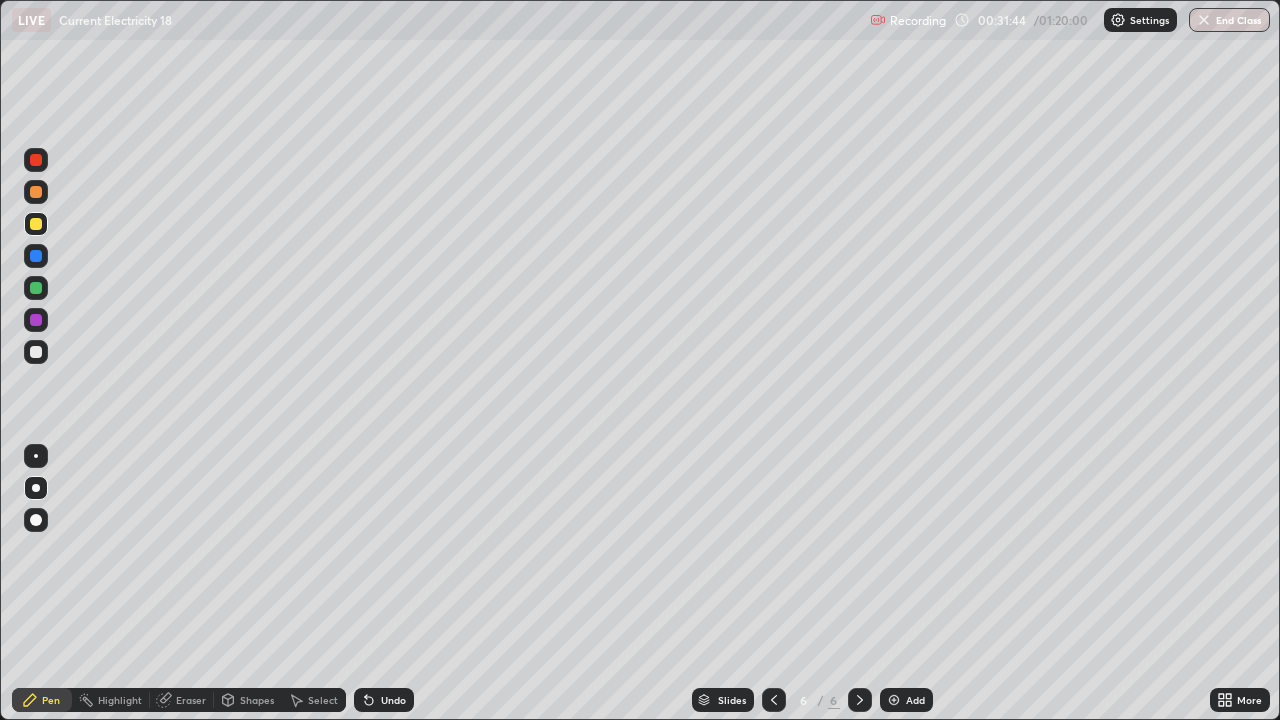click on "Eraser" at bounding box center [191, 700] 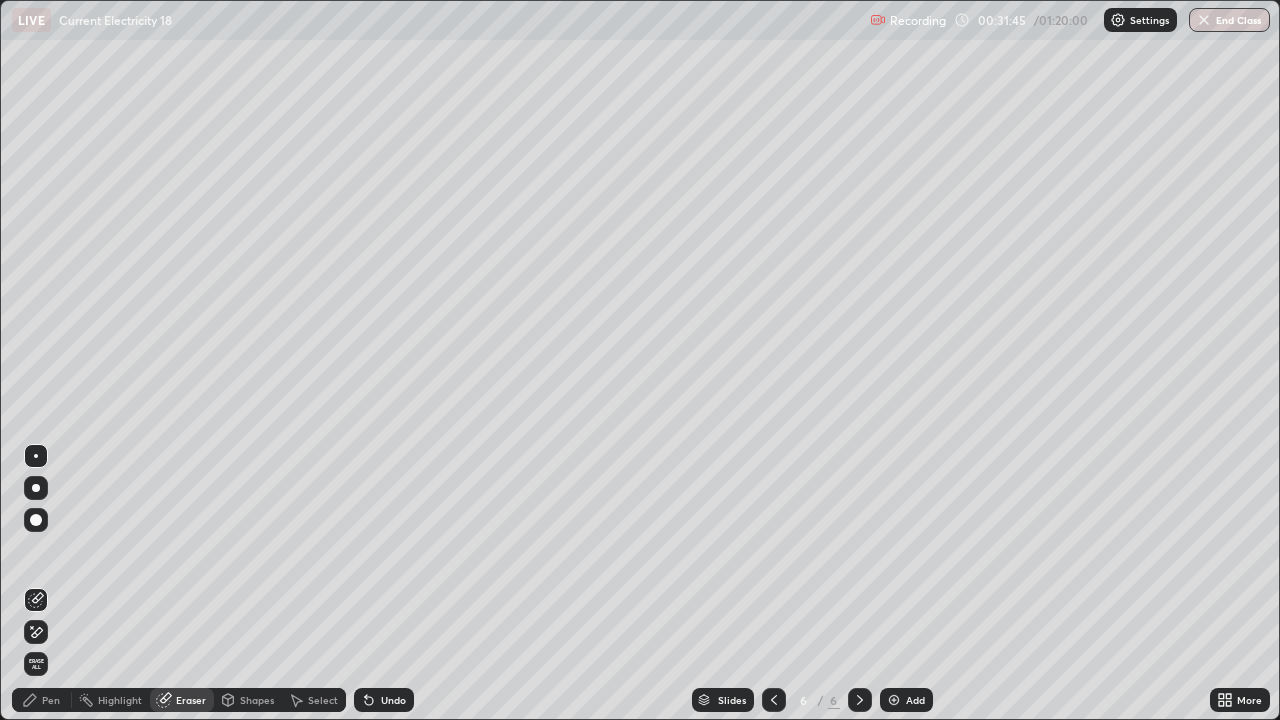 click on "Shapes" at bounding box center [257, 700] 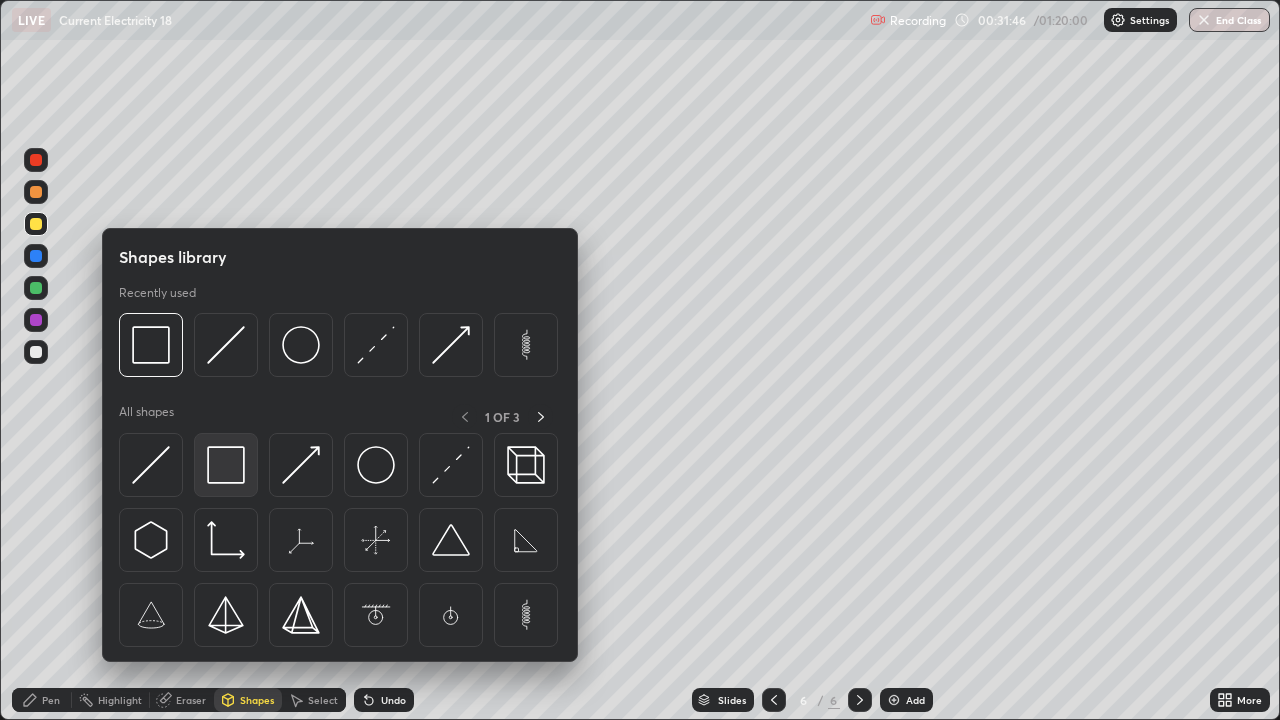 click at bounding box center [226, 465] 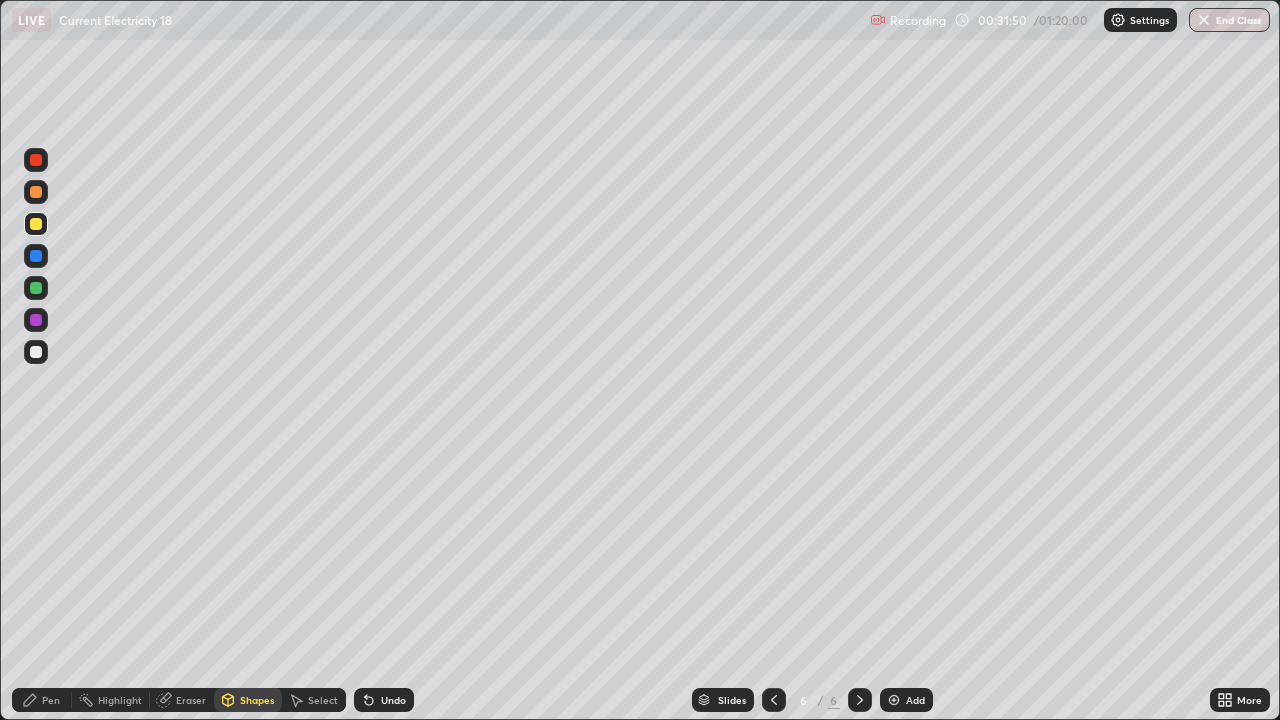 click on "Pen" at bounding box center (42, 700) 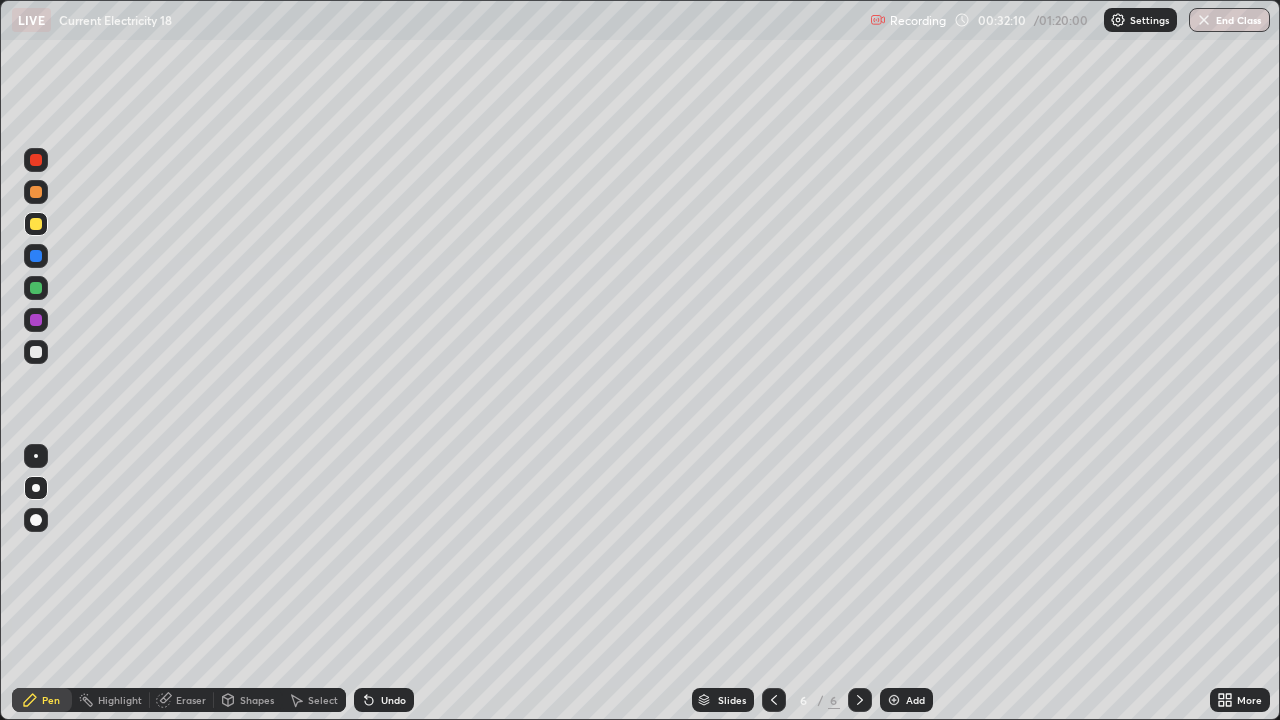 click 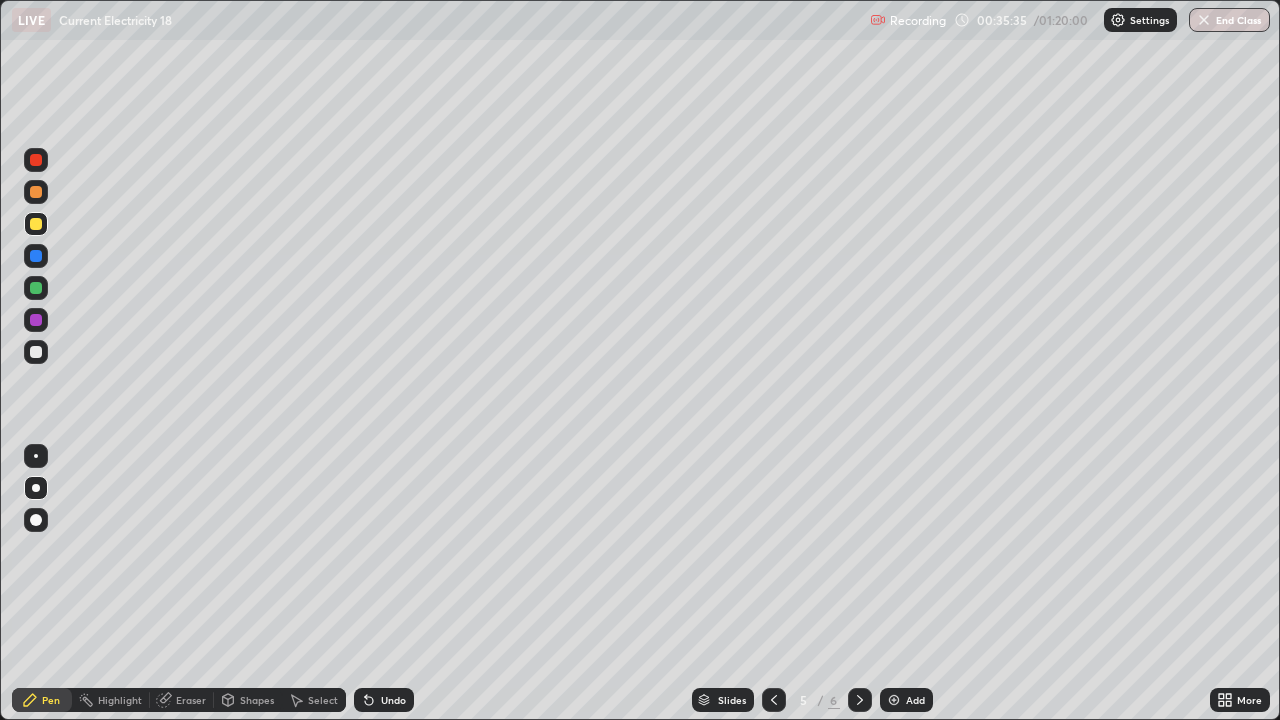 click 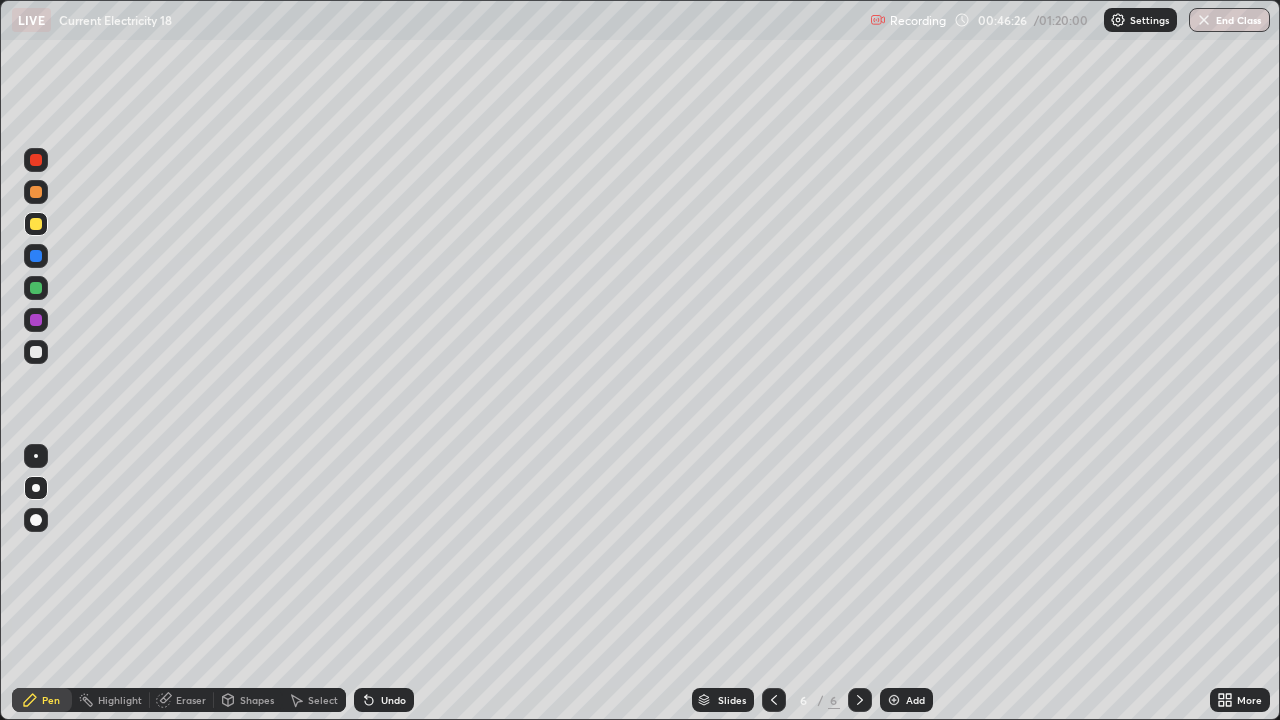 click on "Add" at bounding box center (906, 700) 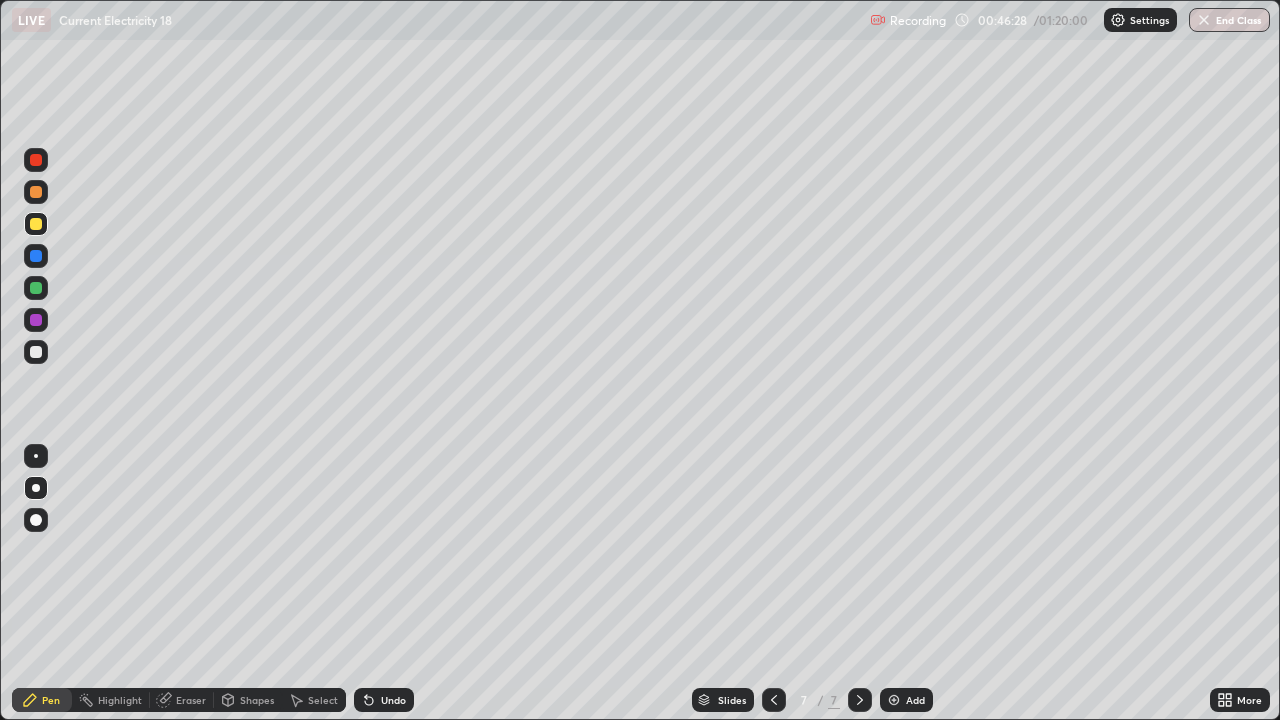 click at bounding box center [36, 352] 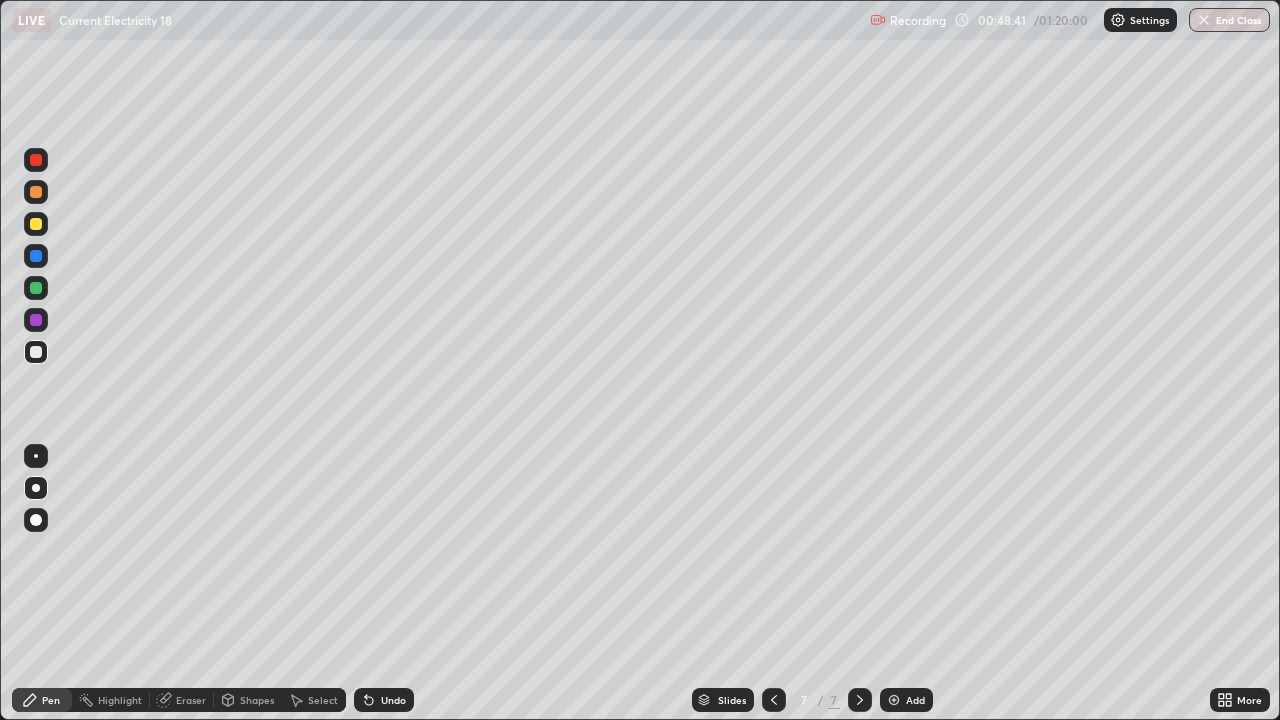 click on "Pen" at bounding box center (51, 700) 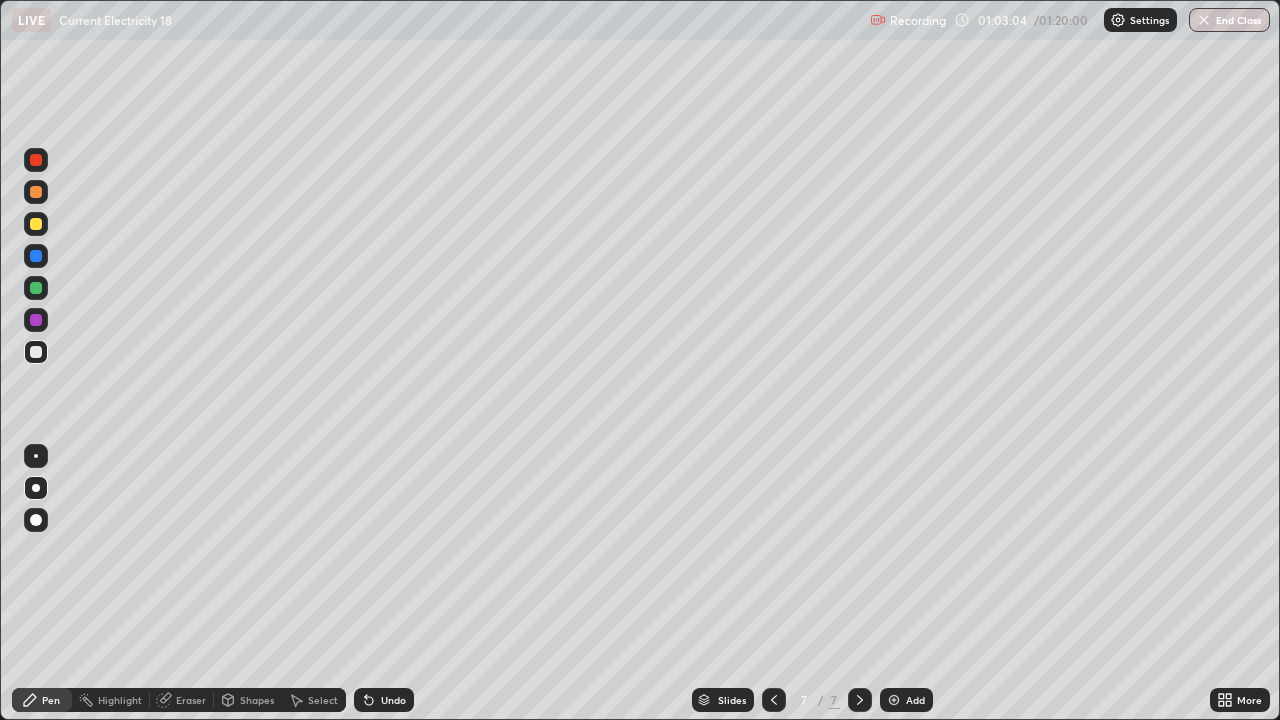 click at bounding box center [894, 700] 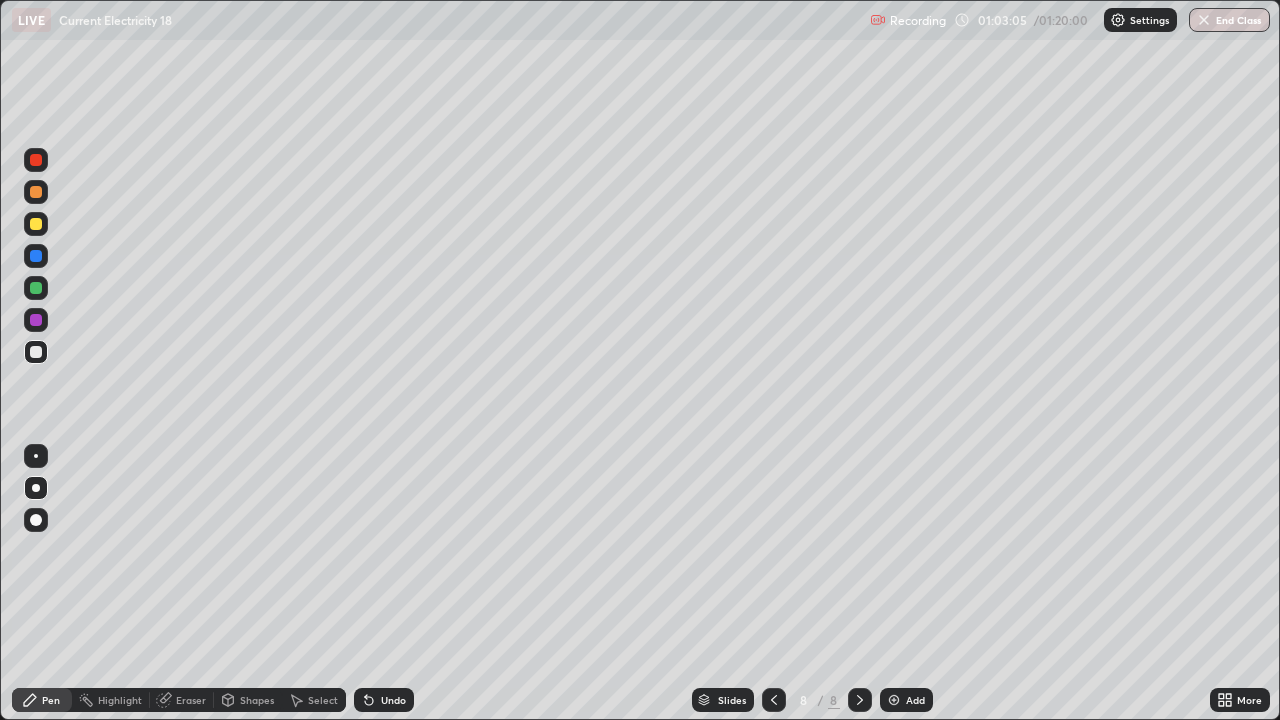 click on "Shapes" at bounding box center [248, 700] 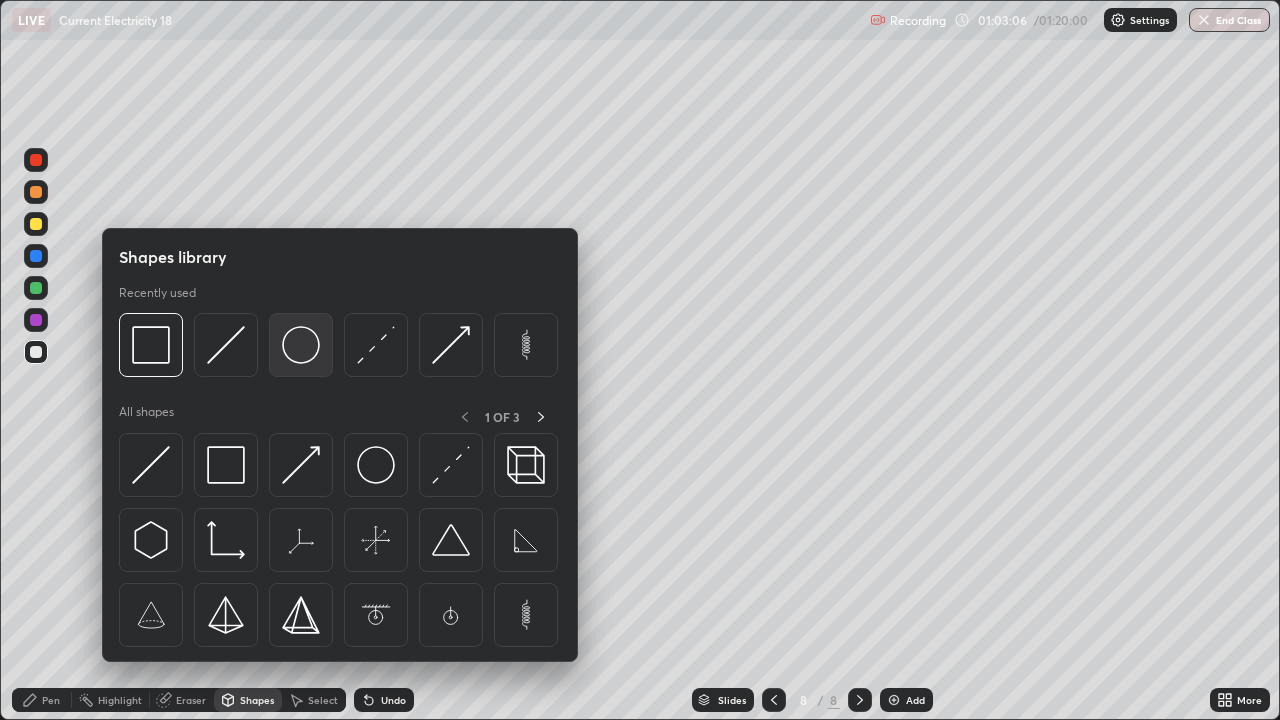click at bounding box center [301, 345] 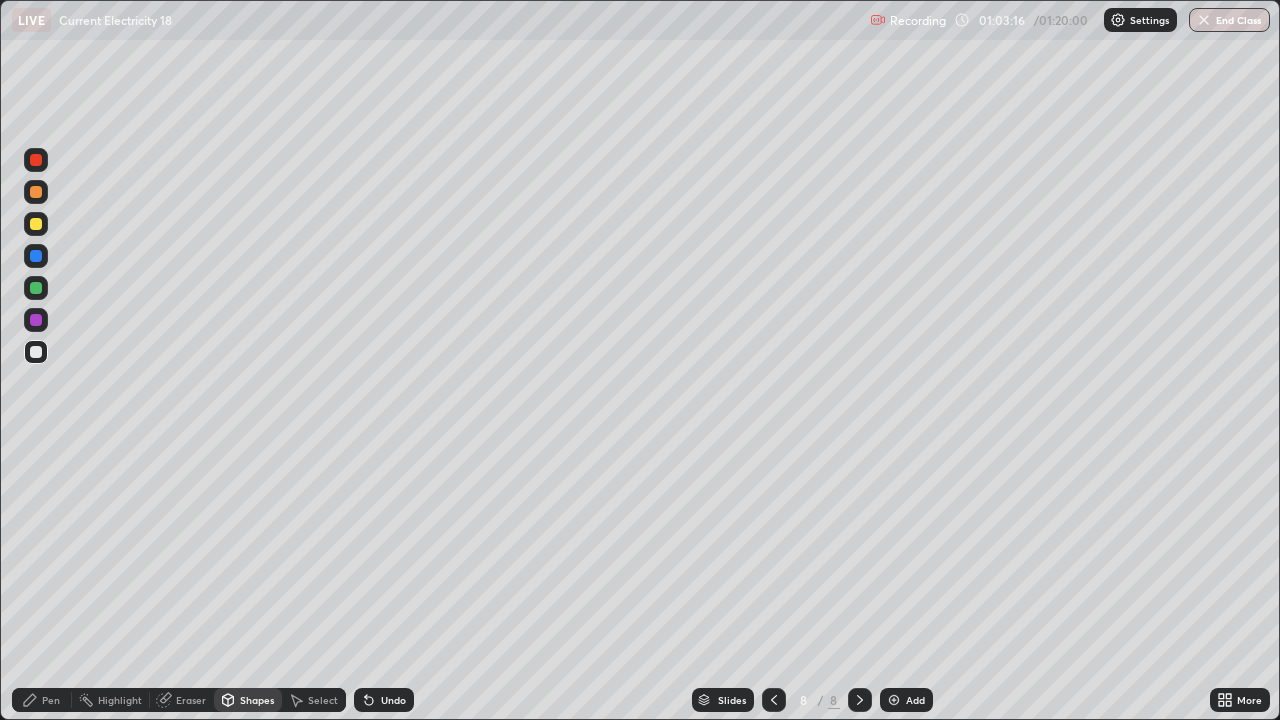 click on "Select" at bounding box center (314, 700) 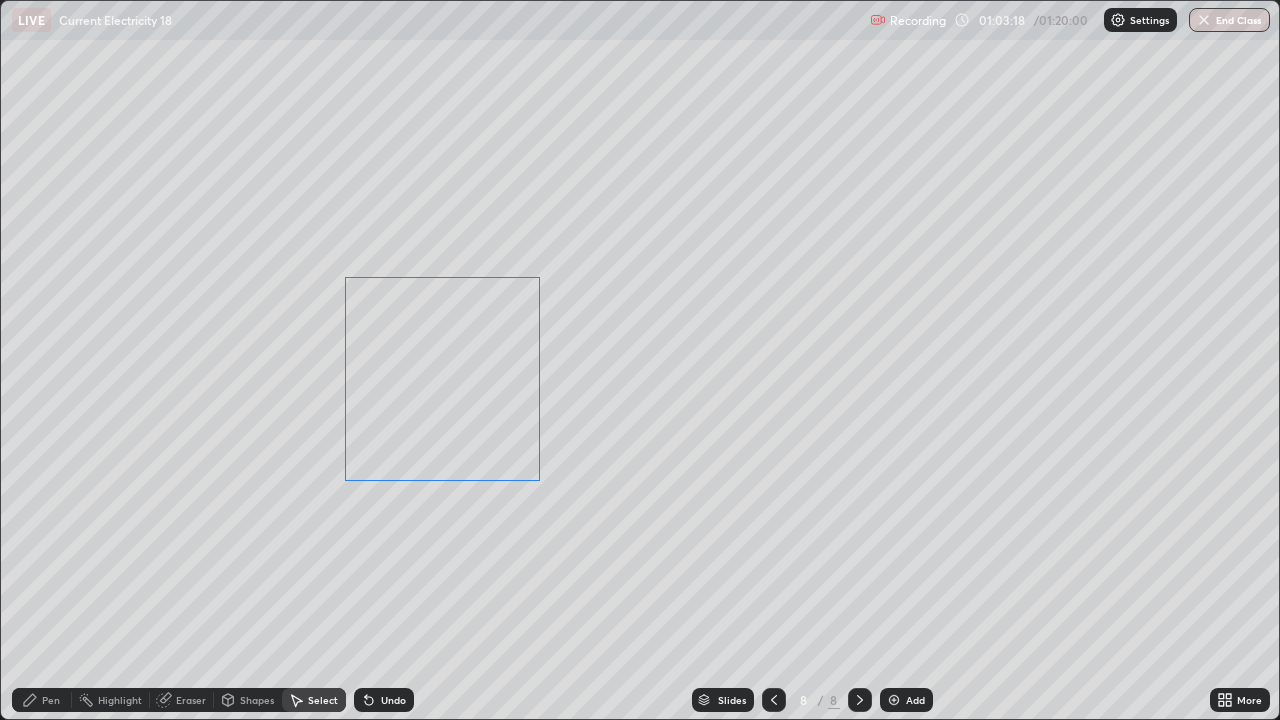 click on "0 ° Undo Copy Duplicate Duplicate to new slide Delete" at bounding box center (640, 360) 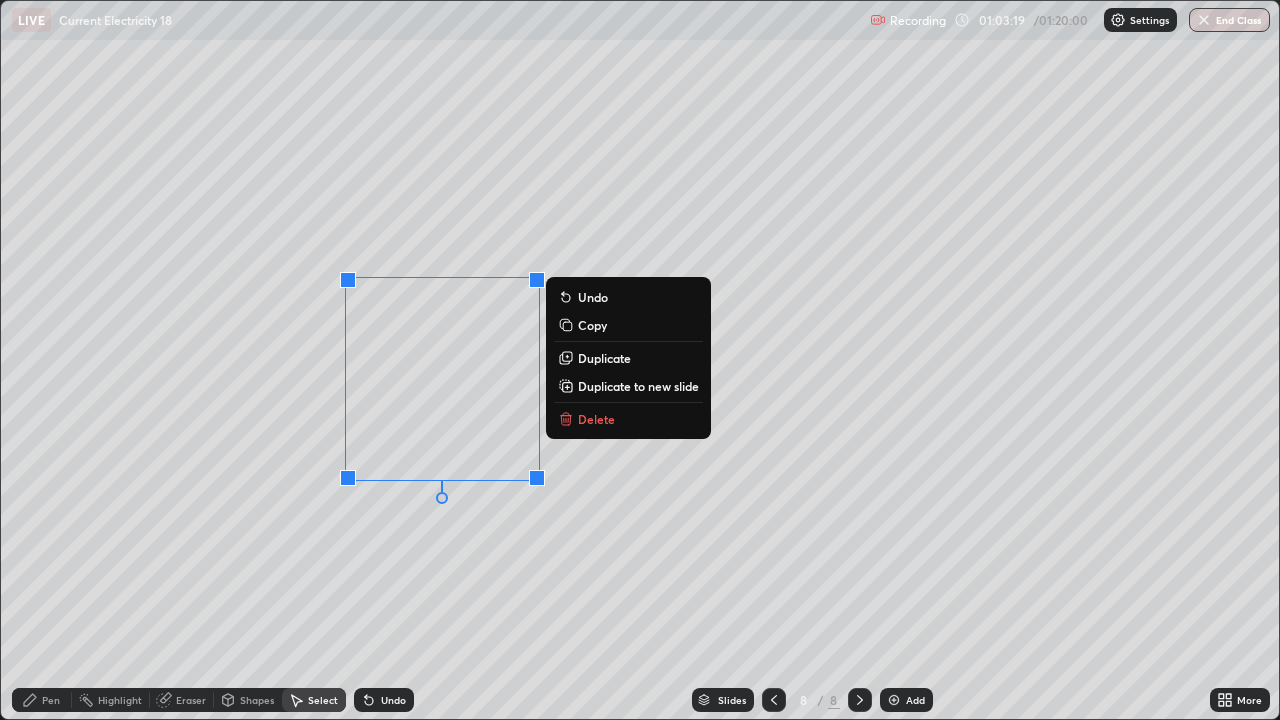 click on "Eraser" at bounding box center [191, 700] 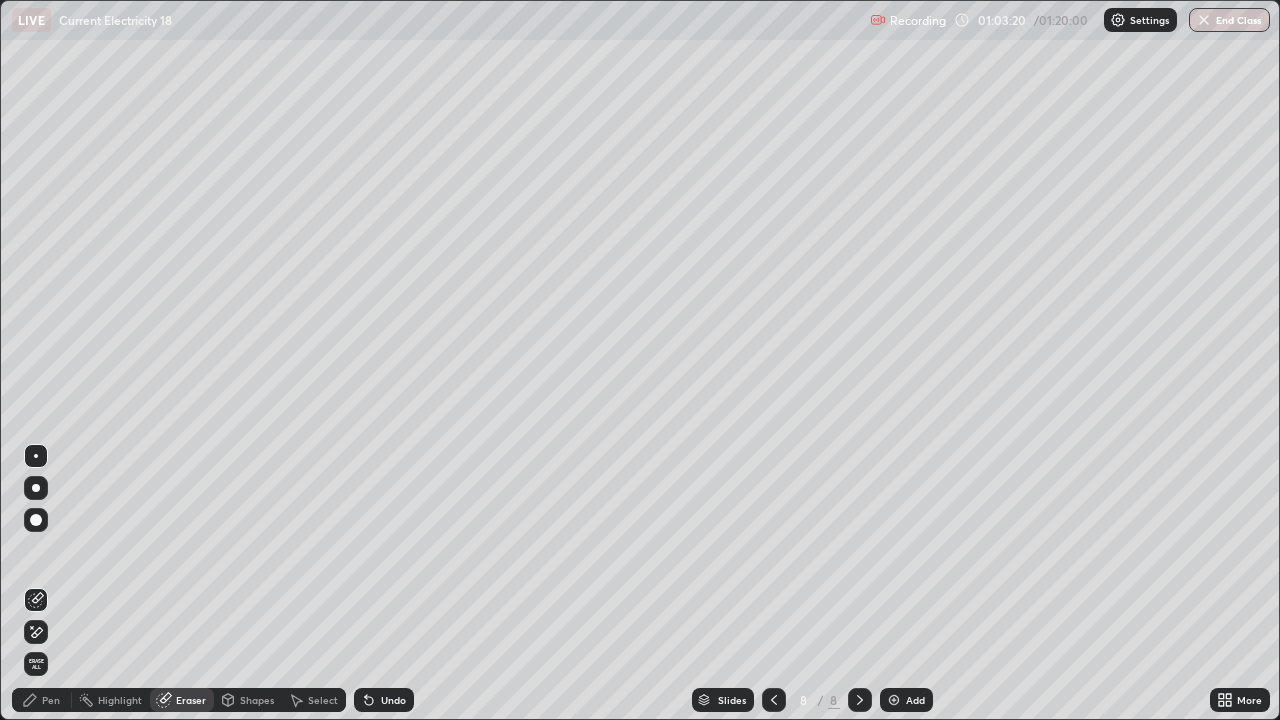 click on "Shapes" at bounding box center (257, 700) 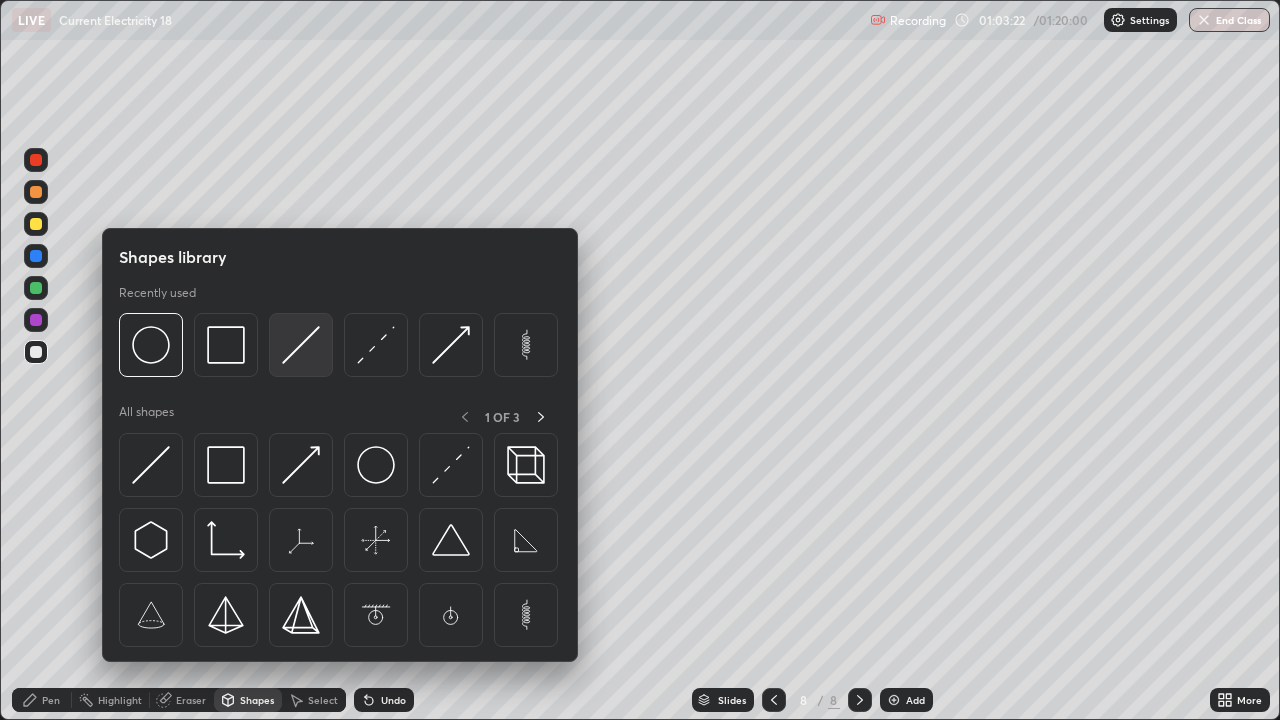 click at bounding box center (301, 345) 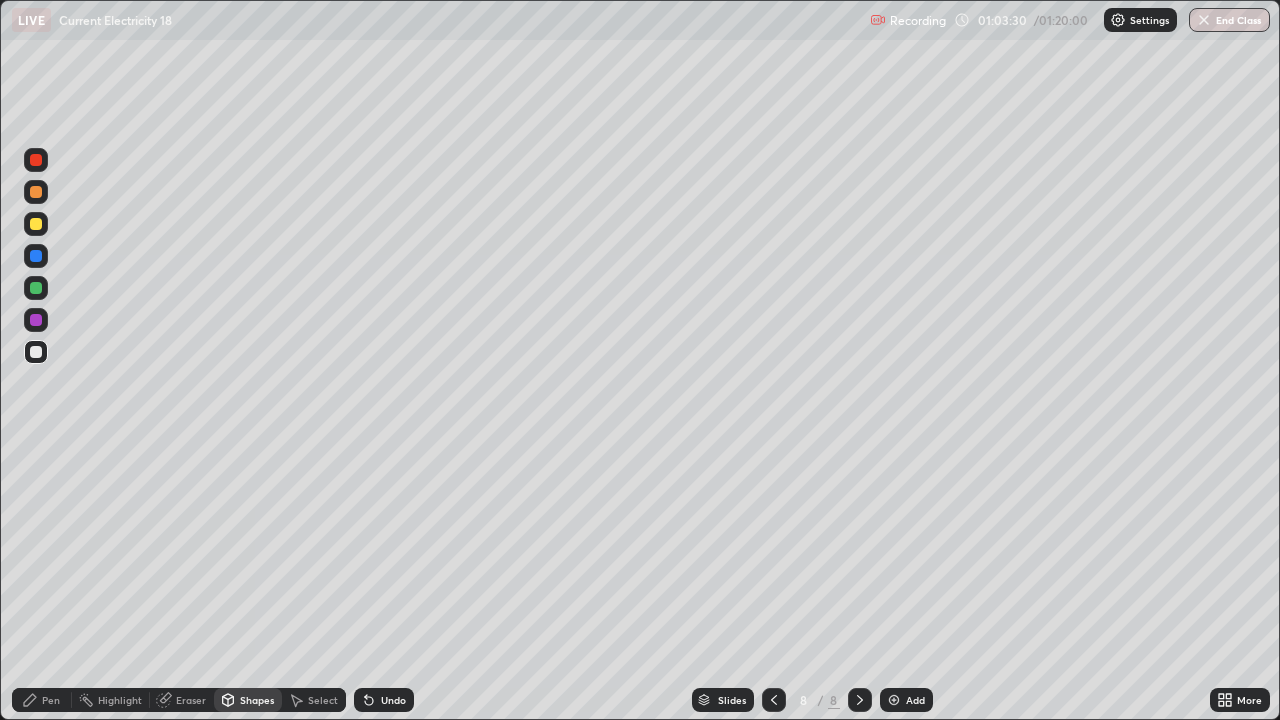 click on "Eraser" at bounding box center (182, 700) 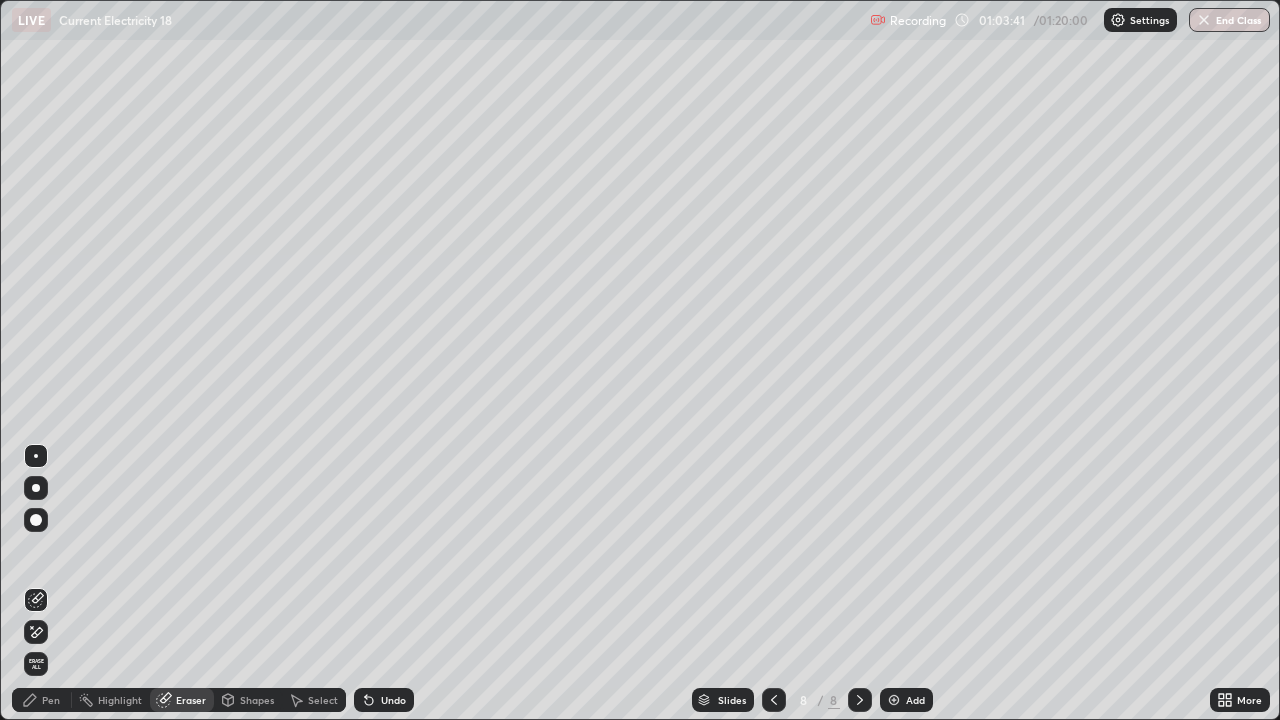 click 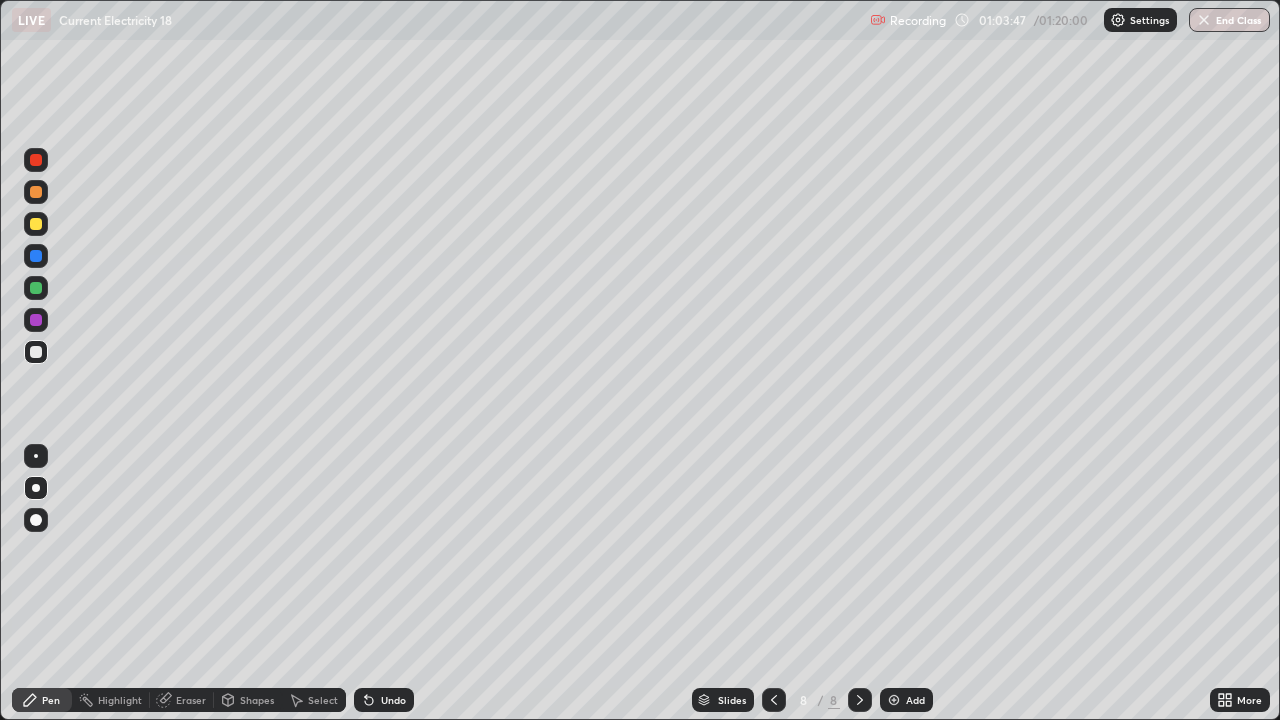 click on "Shapes" at bounding box center (257, 700) 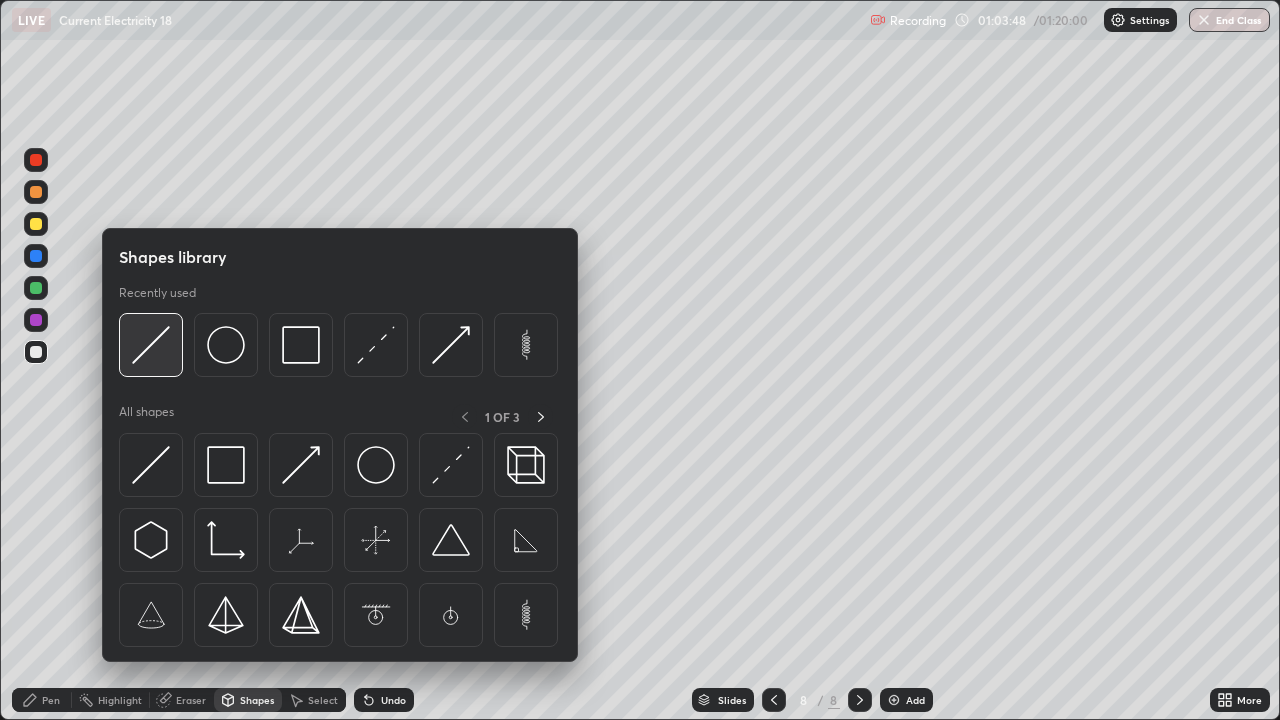 click at bounding box center [151, 345] 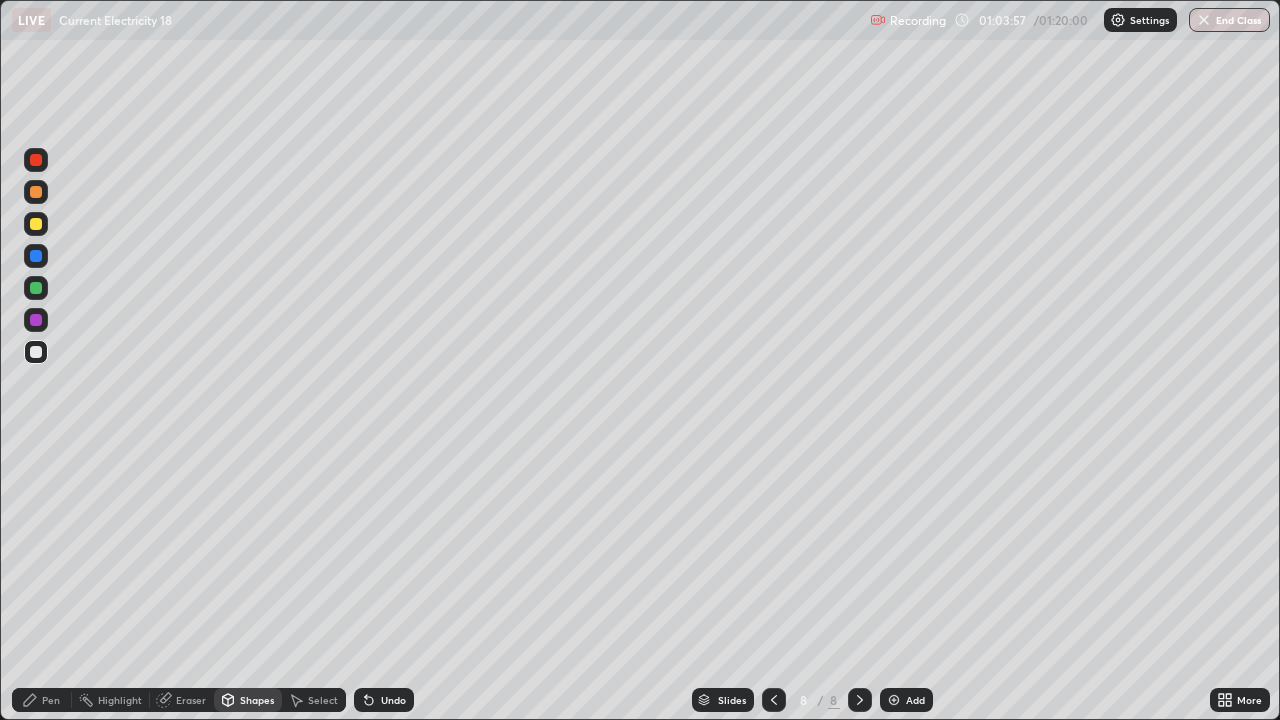 click on "Pen" at bounding box center [51, 700] 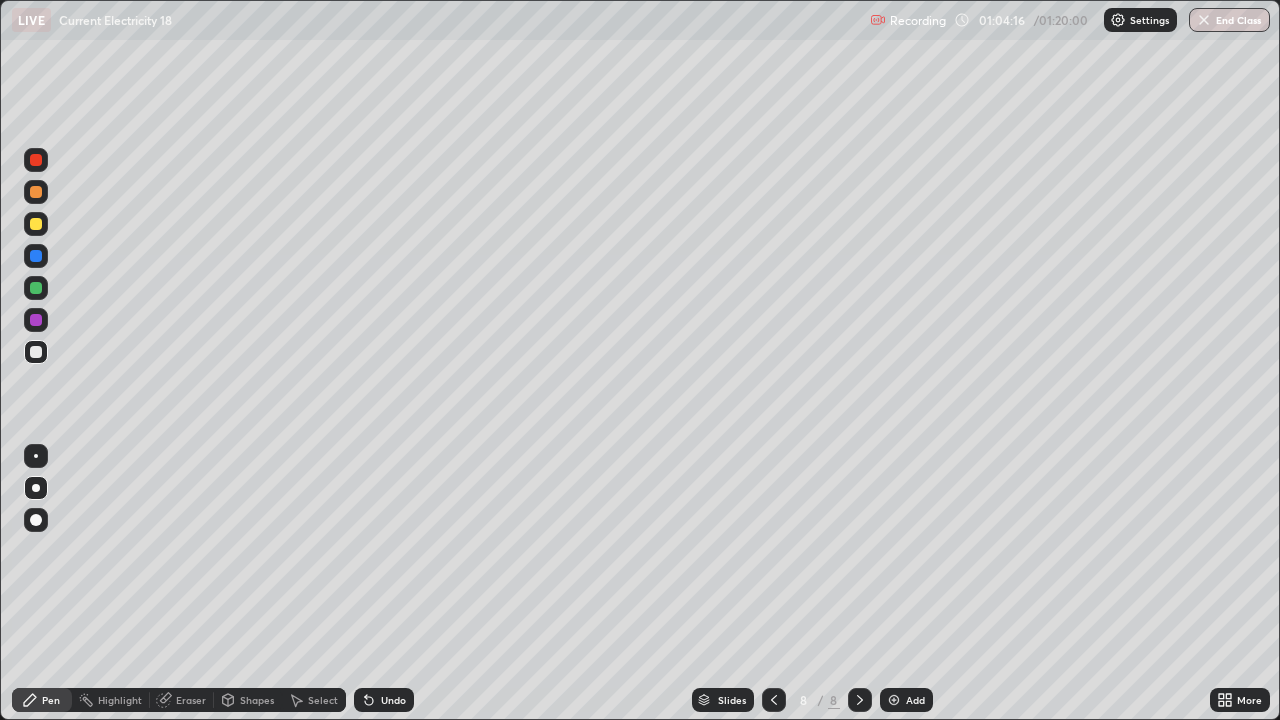 click on "Shapes" at bounding box center (248, 700) 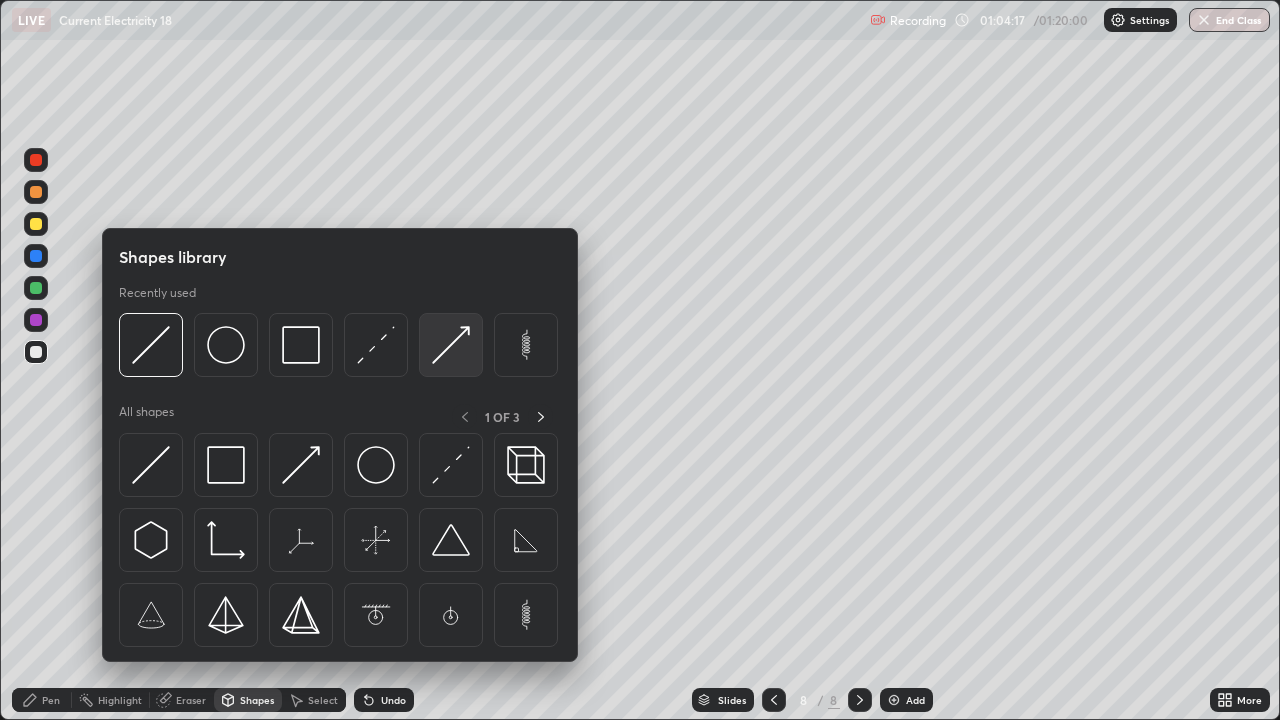click at bounding box center (451, 345) 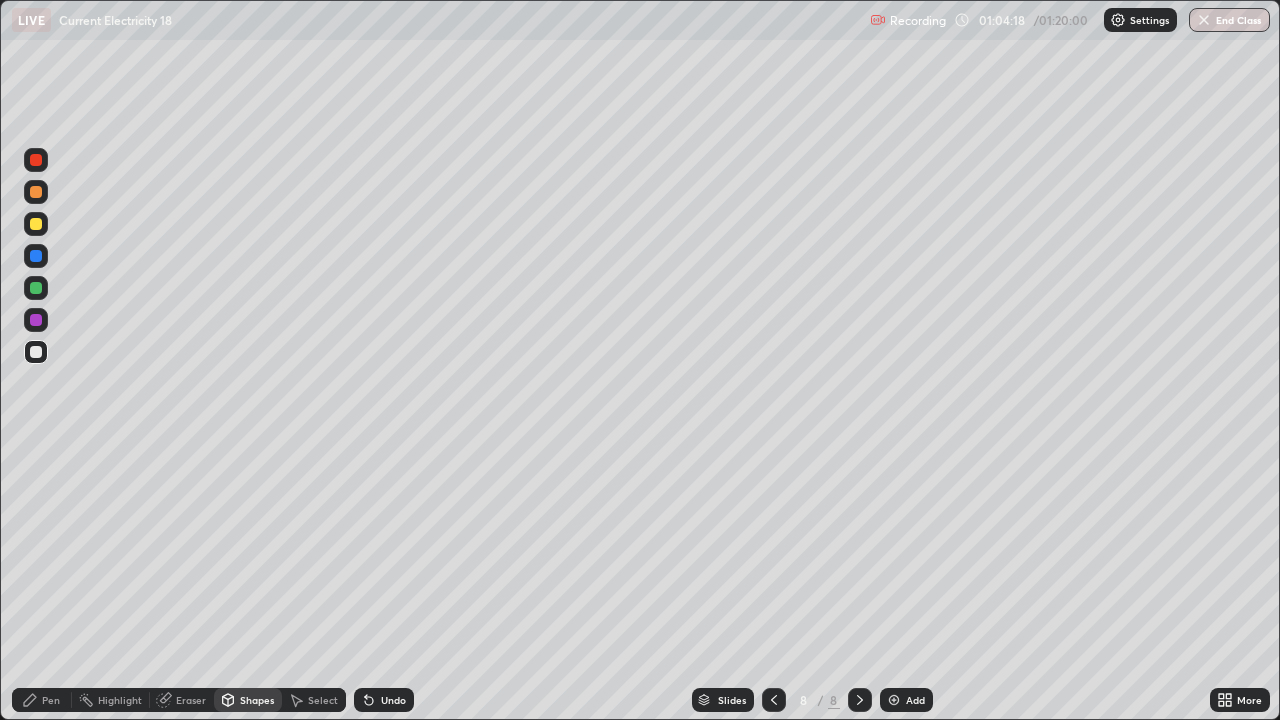 click at bounding box center [36, 224] 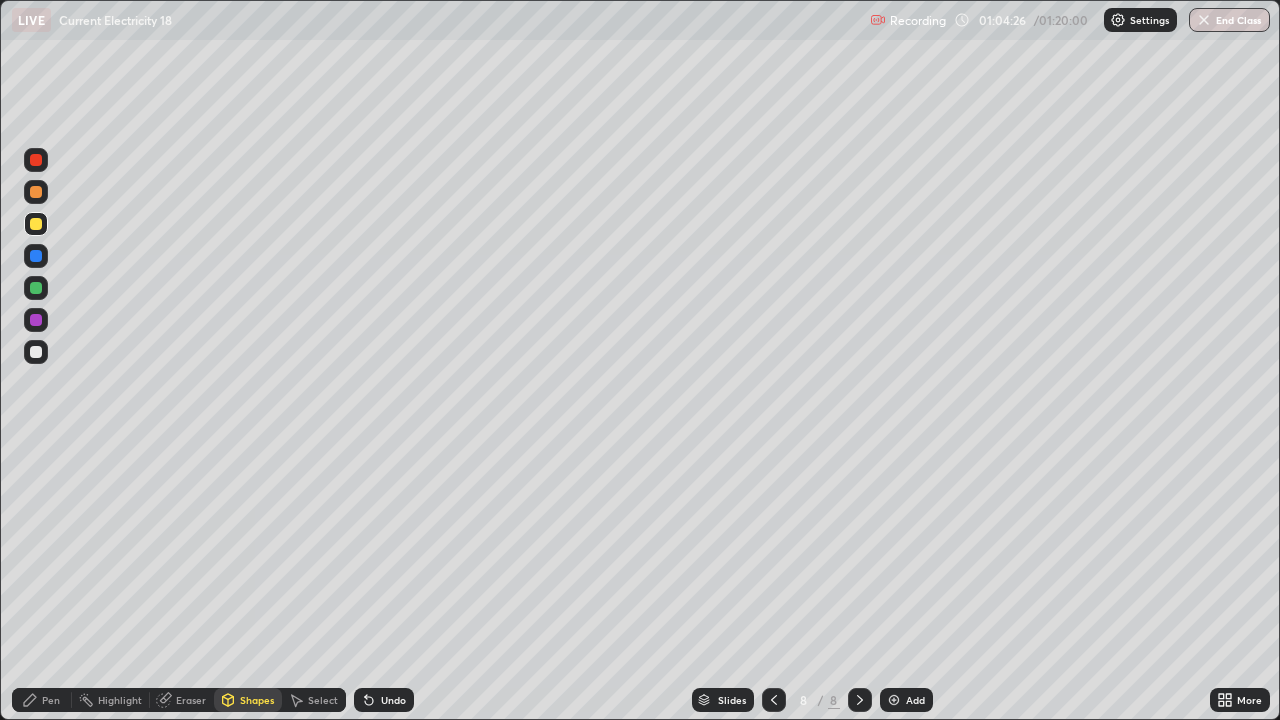 click on "Pen" at bounding box center (42, 700) 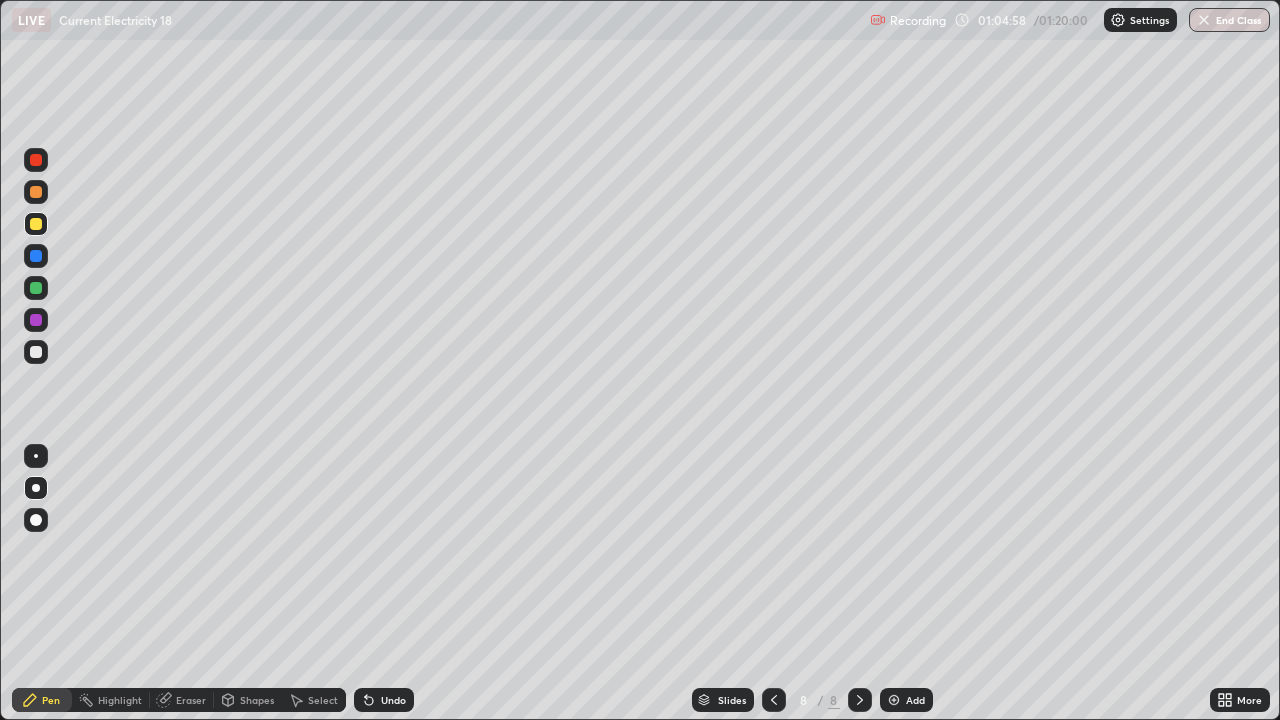 click on "Undo" at bounding box center (393, 700) 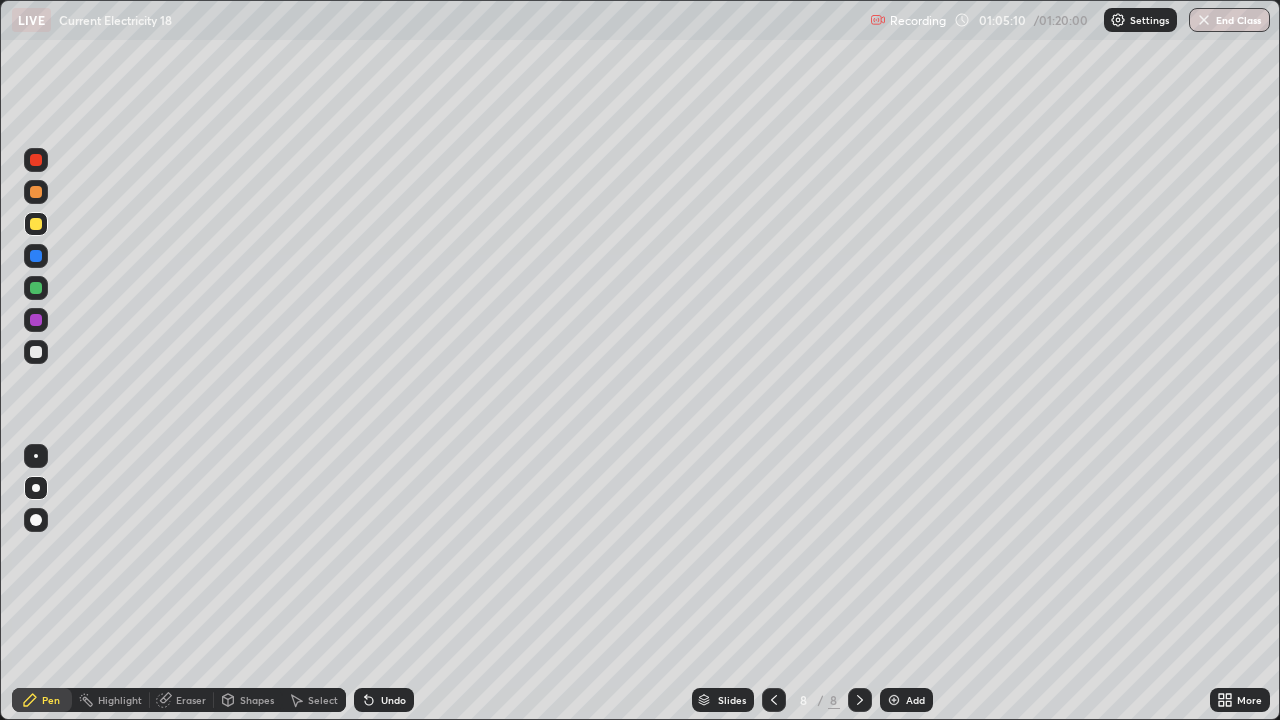 click at bounding box center [36, 320] 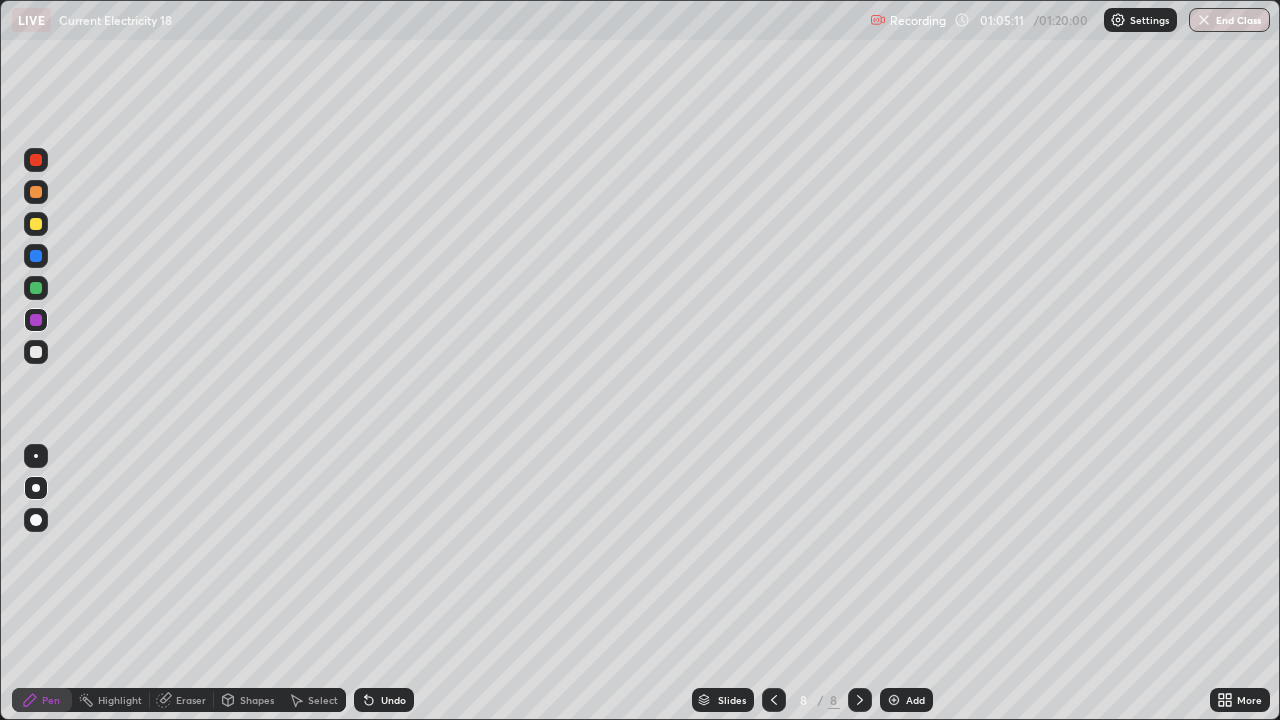 click on "Shapes" at bounding box center (248, 700) 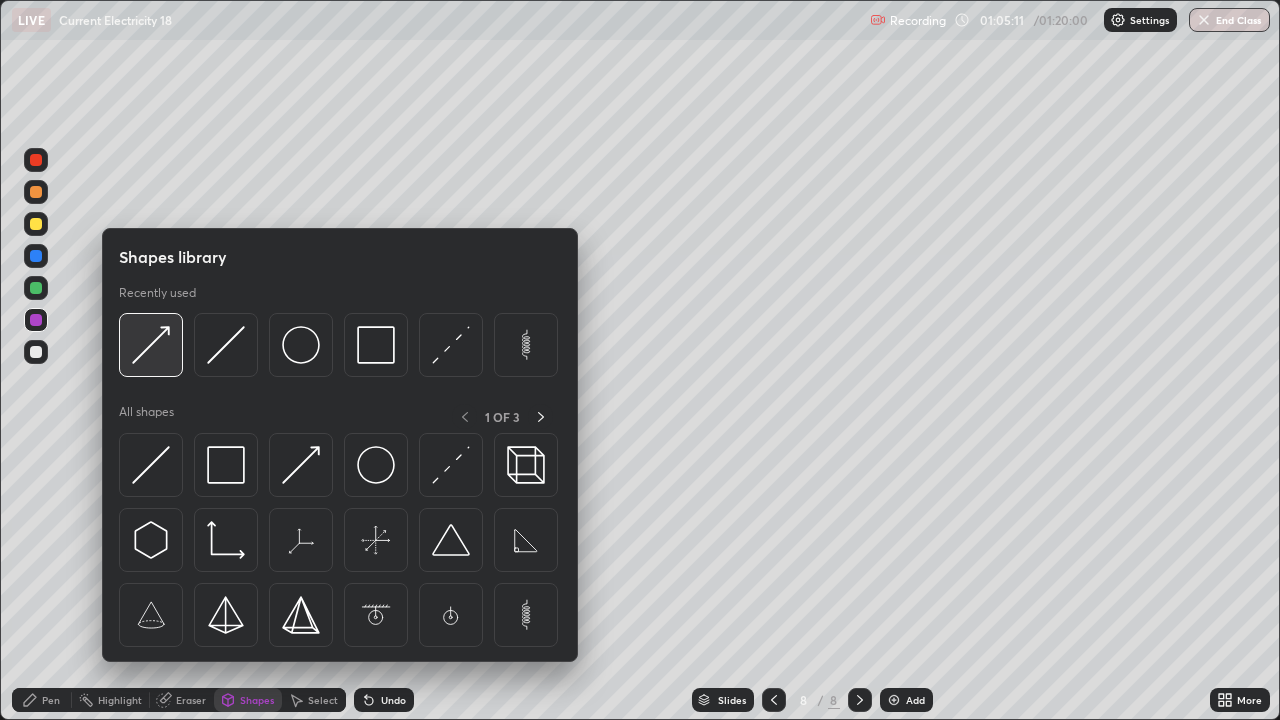 click at bounding box center (151, 345) 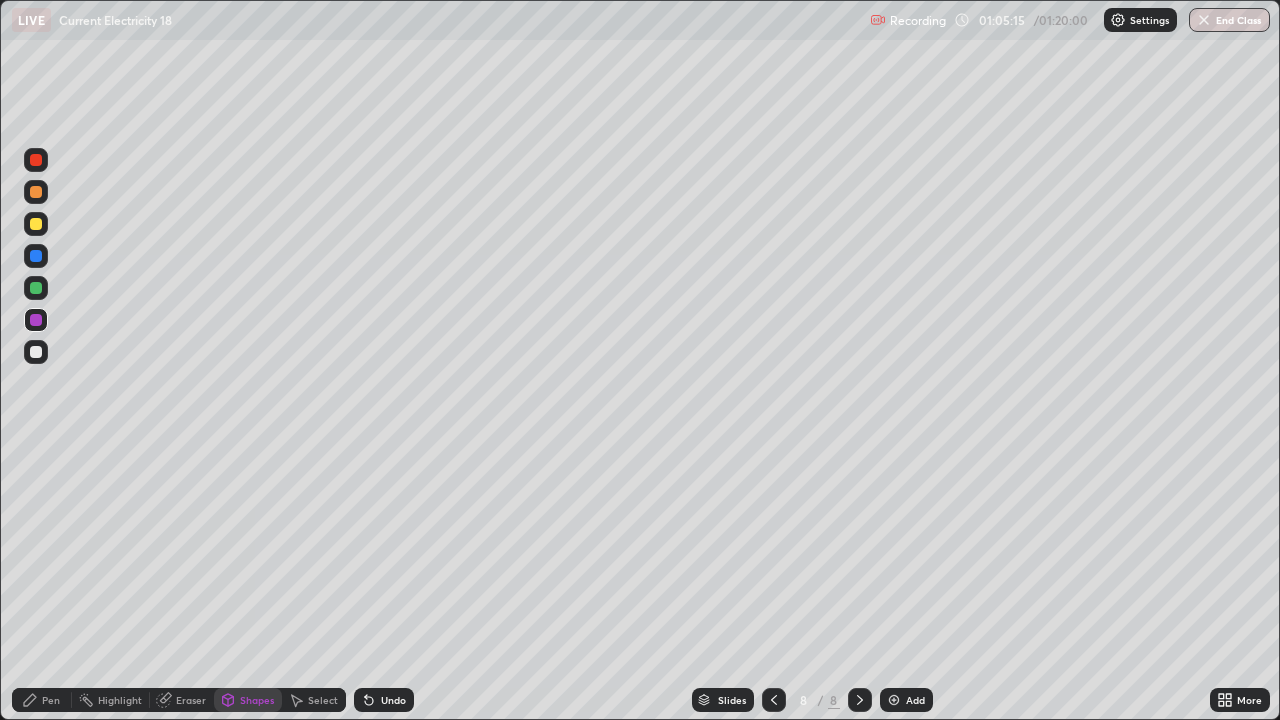 click 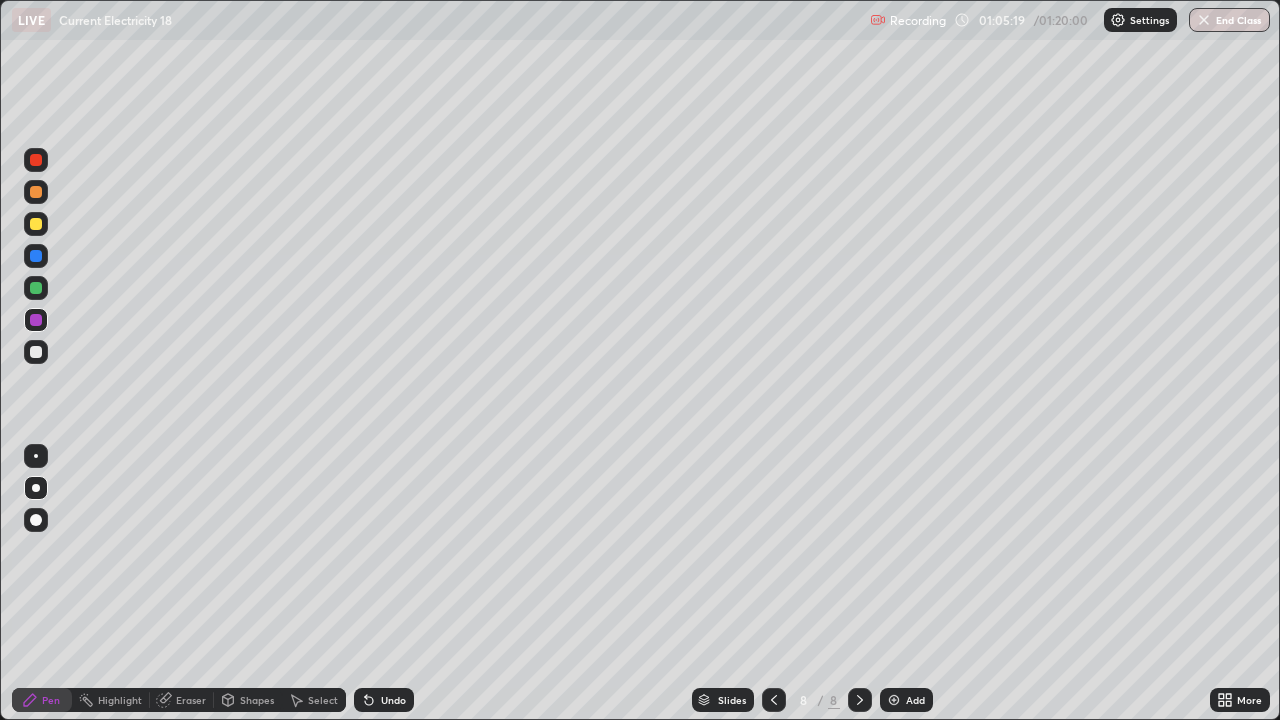 click at bounding box center (36, 352) 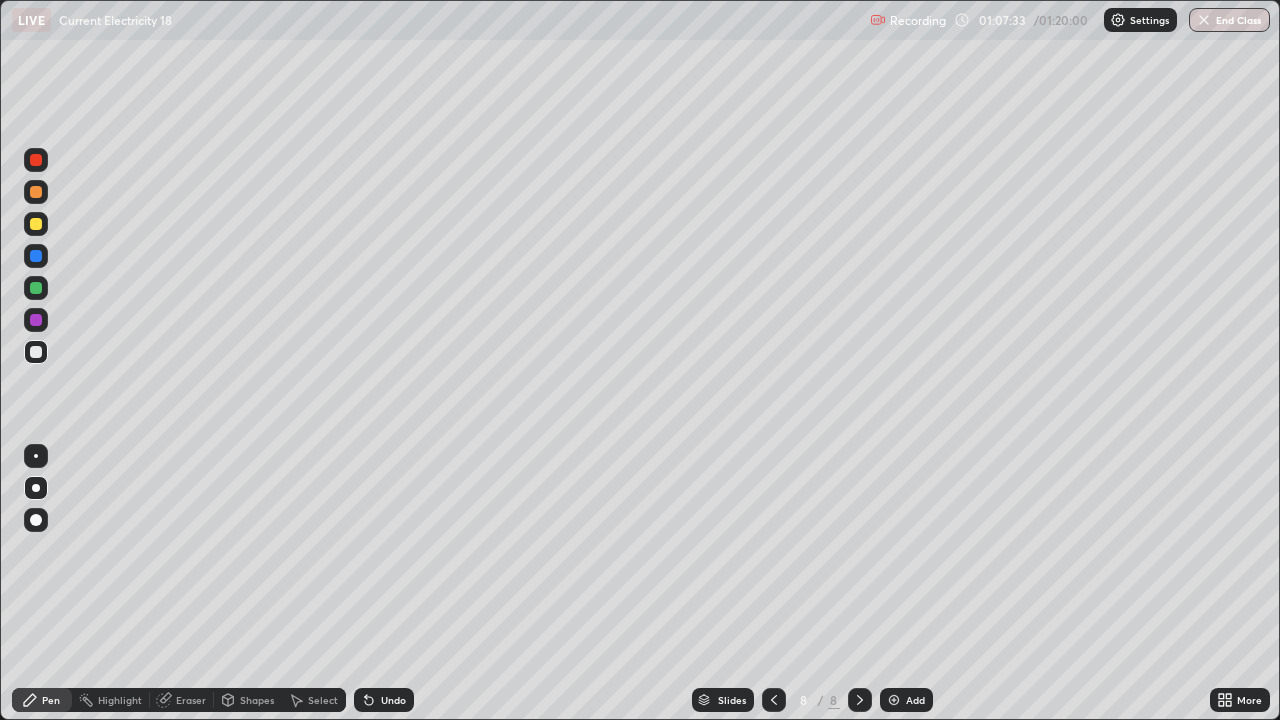 click on "Eraser" at bounding box center [182, 700] 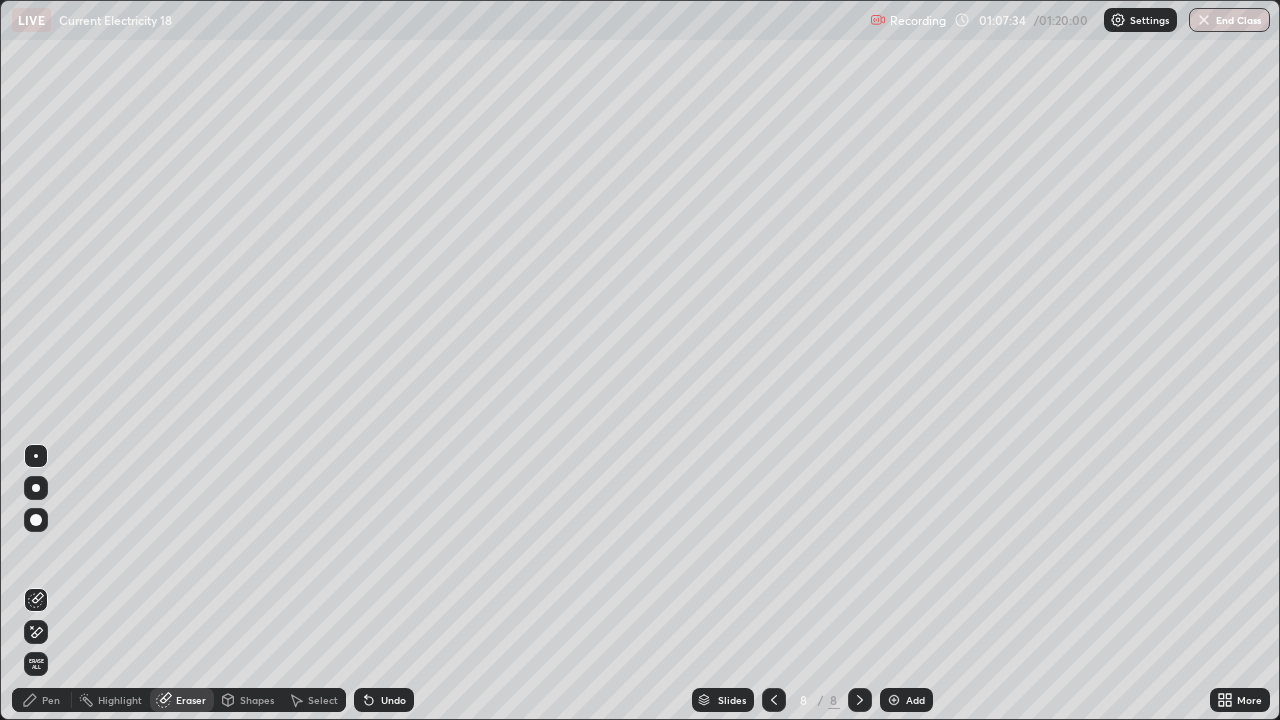 click 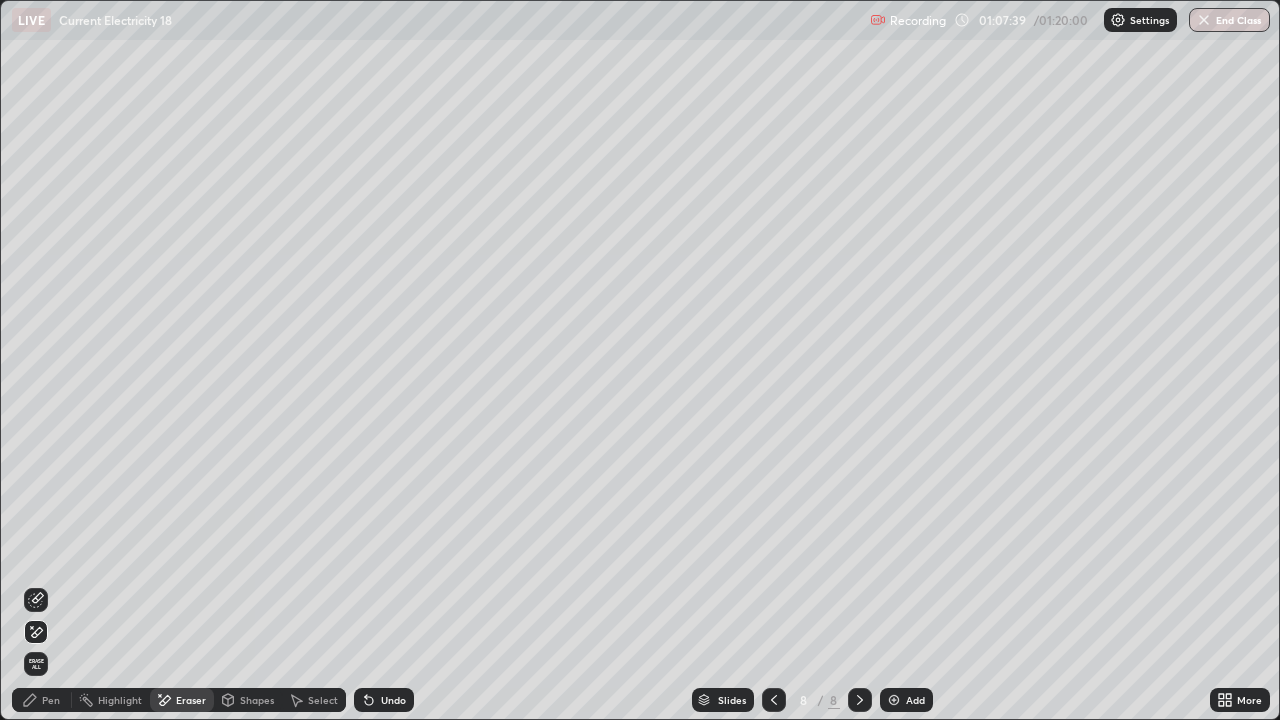 click on "Pen" at bounding box center (51, 700) 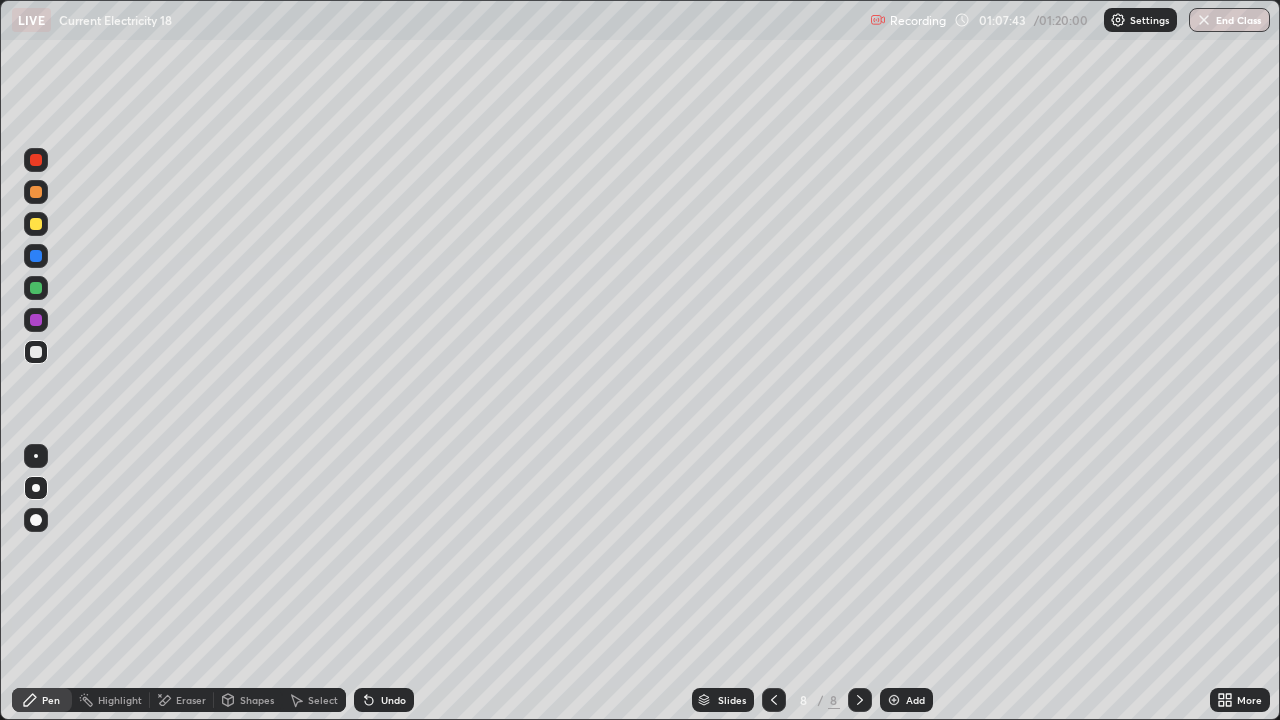 click on "Shapes" at bounding box center [257, 700] 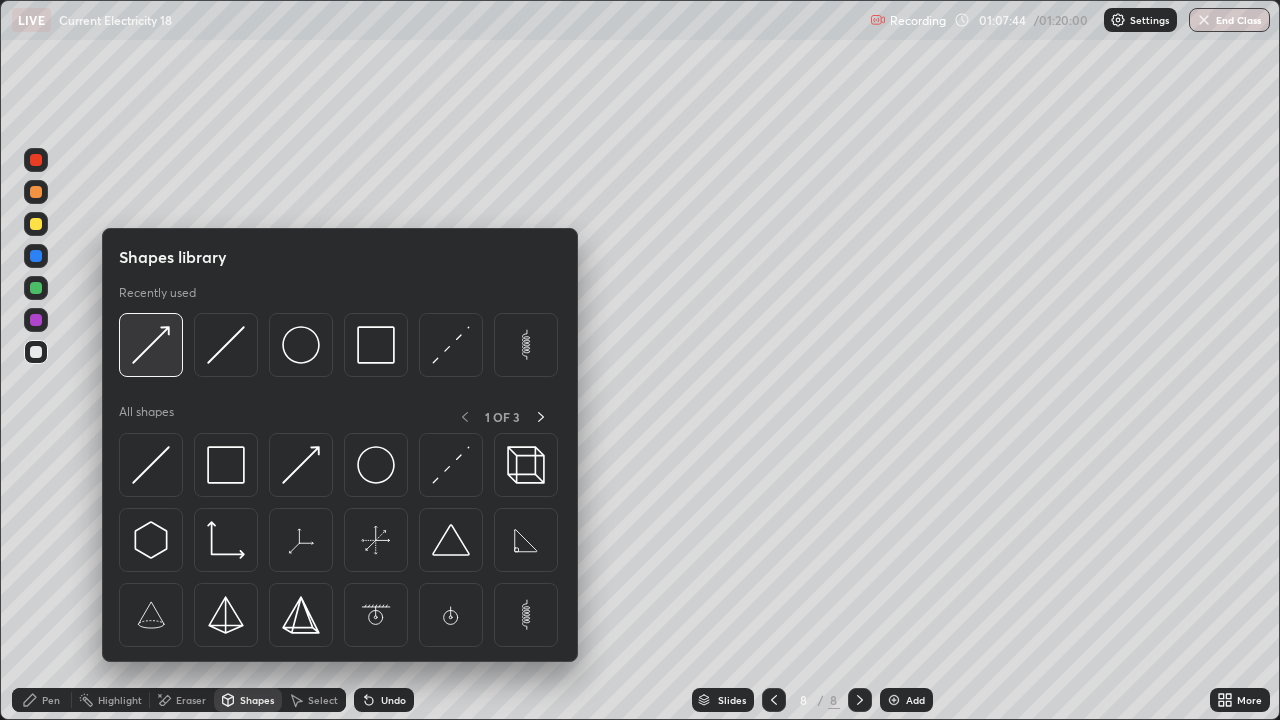 click at bounding box center (151, 345) 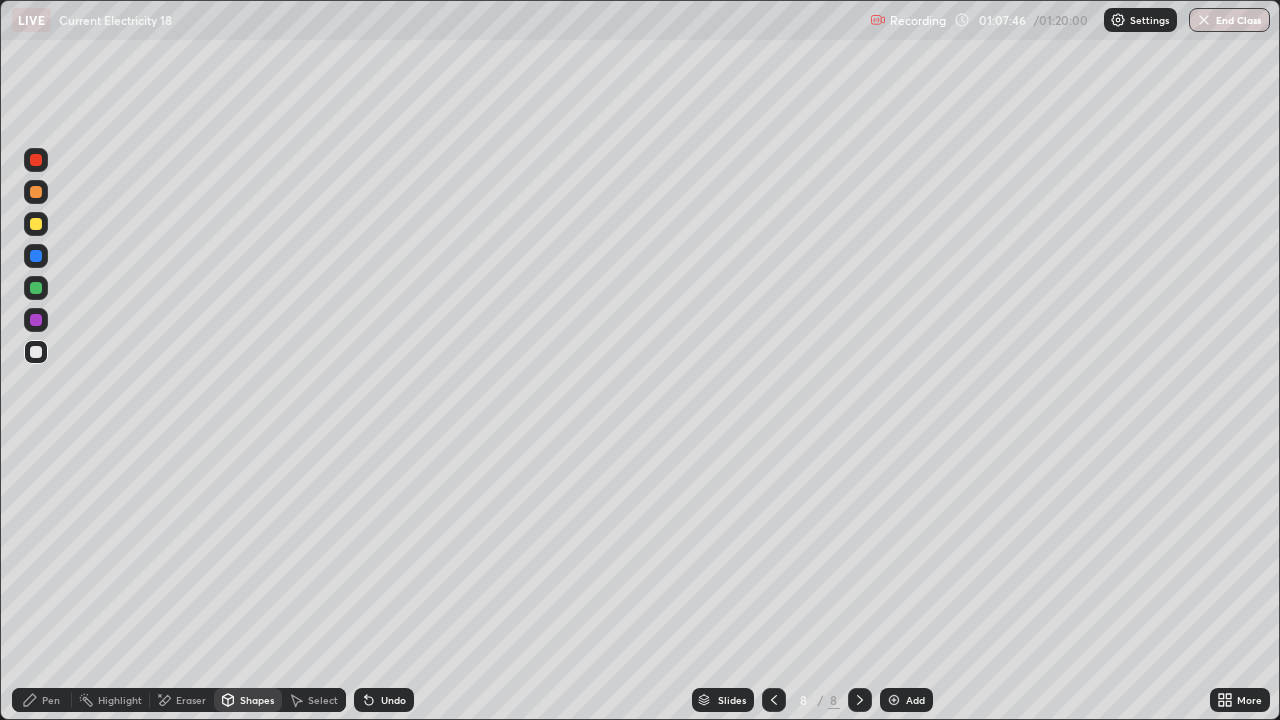 click on "Pen" at bounding box center [51, 700] 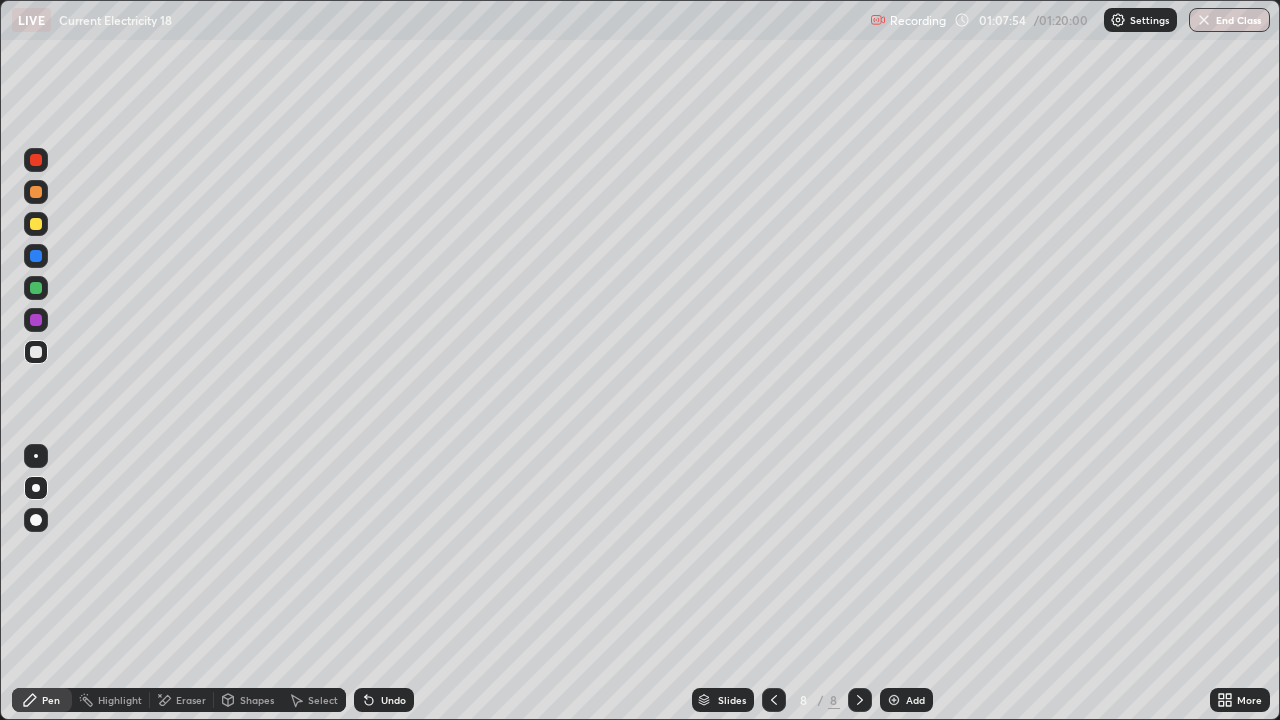 click on "Shapes" at bounding box center [248, 700] 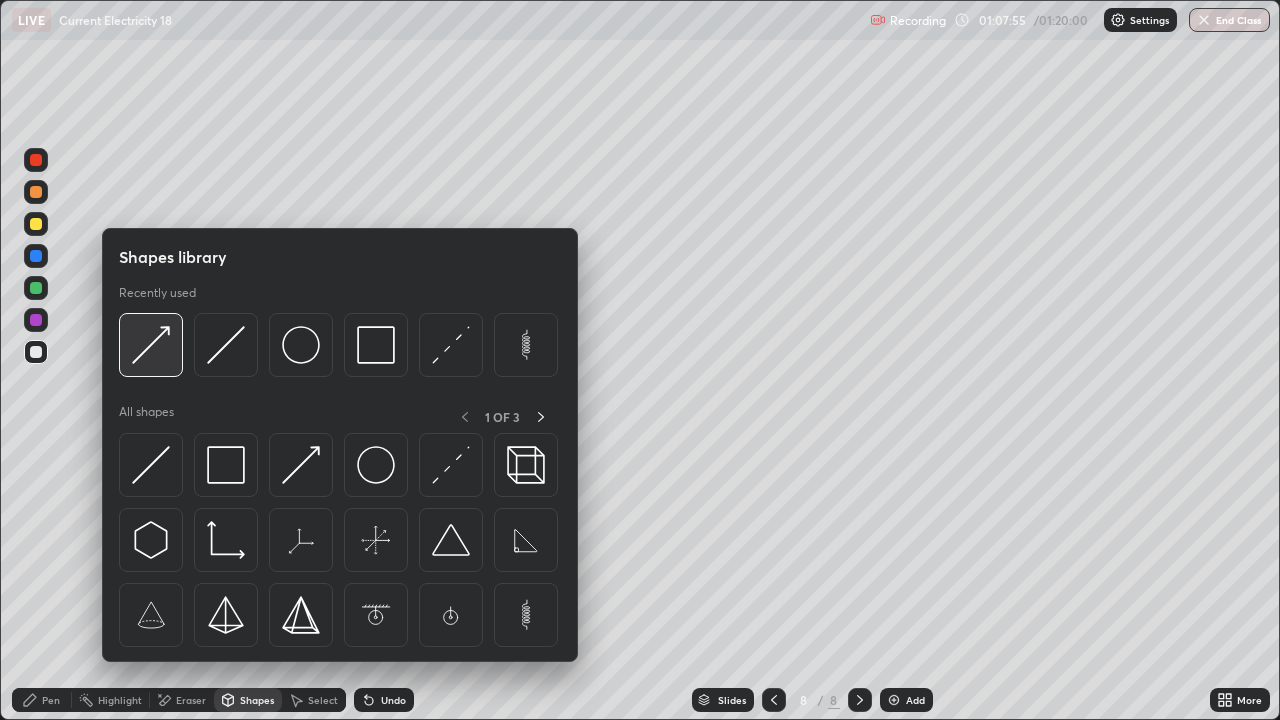 click at bounding box center (151, 345) 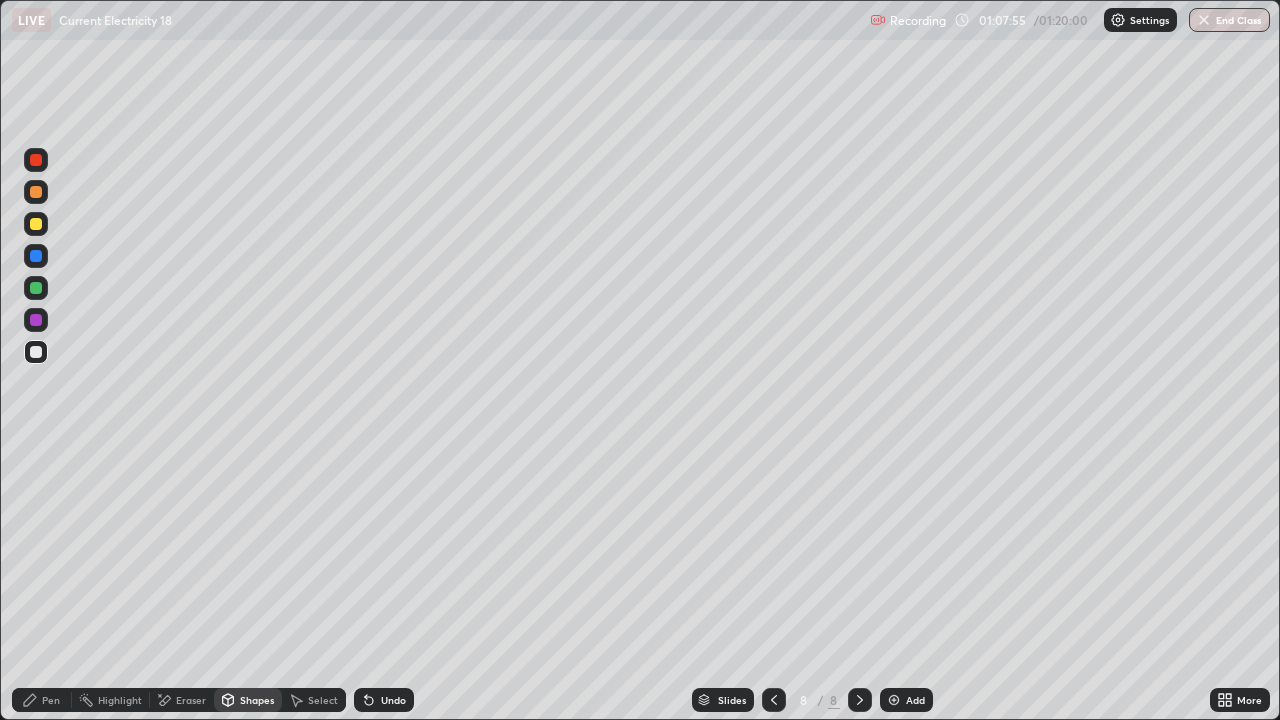 click at bounding box center [36, 288] 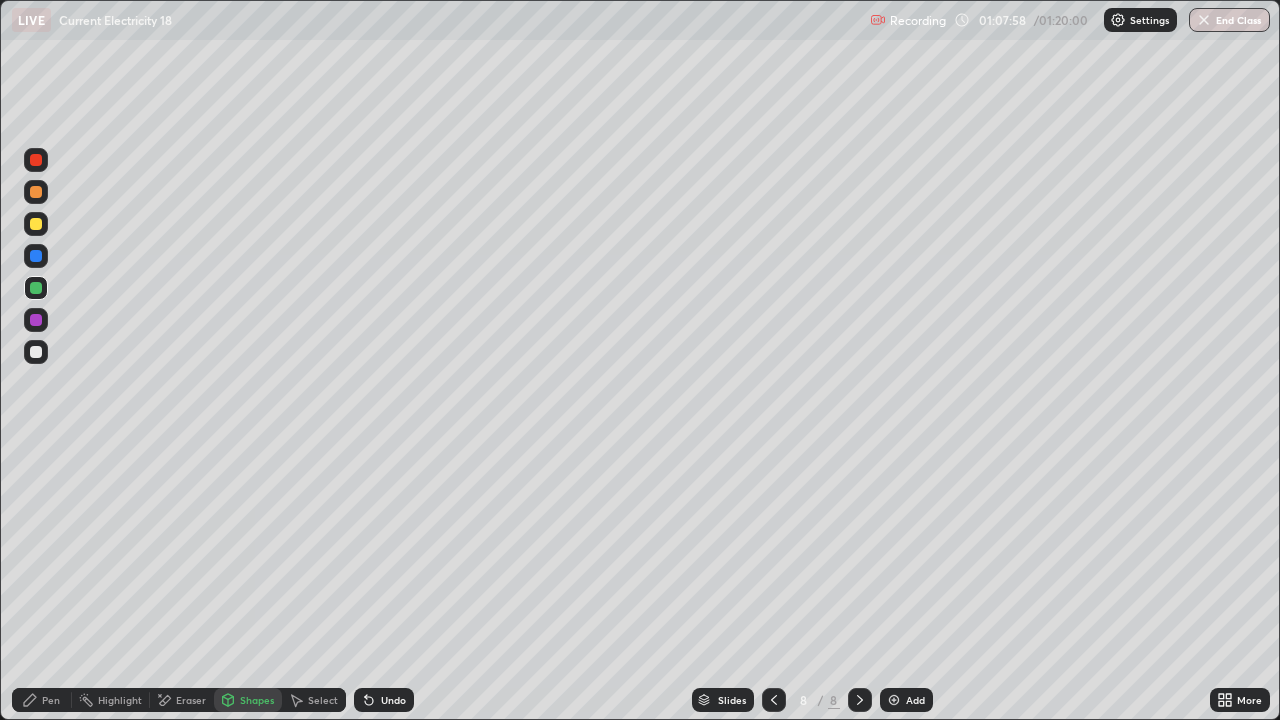 click on "Pen" at bounding box center (51, 700) 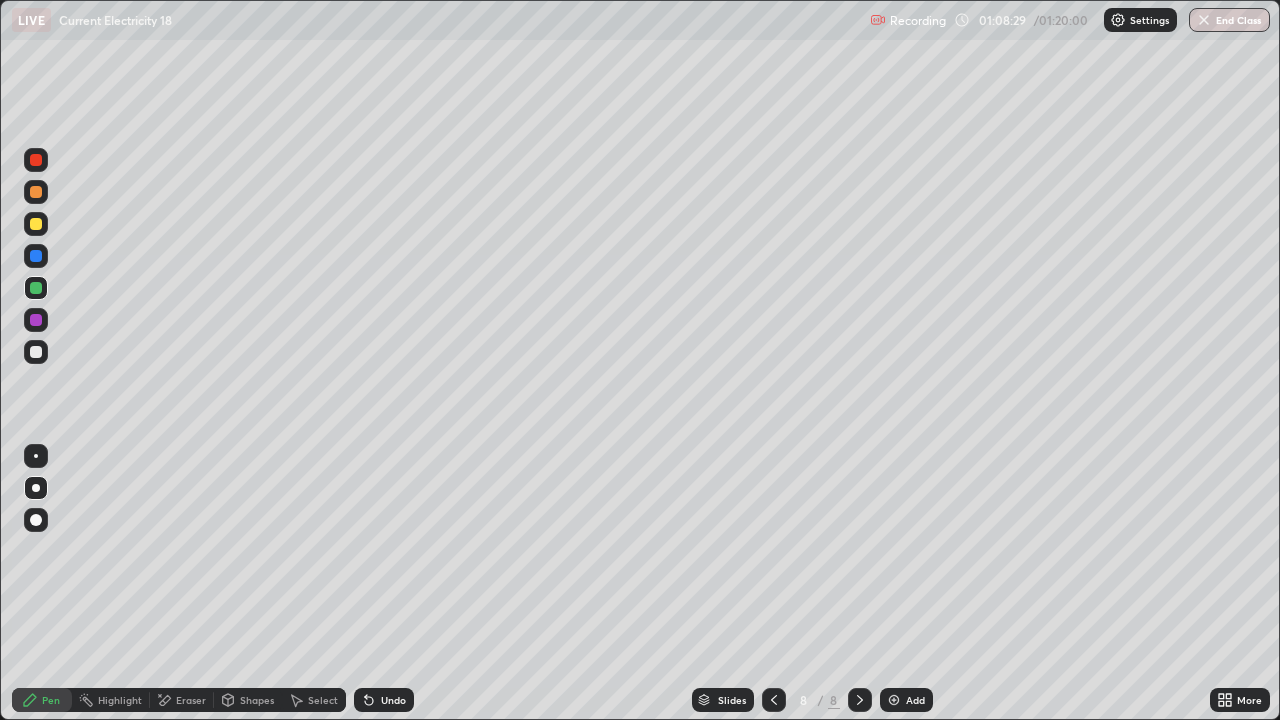 click 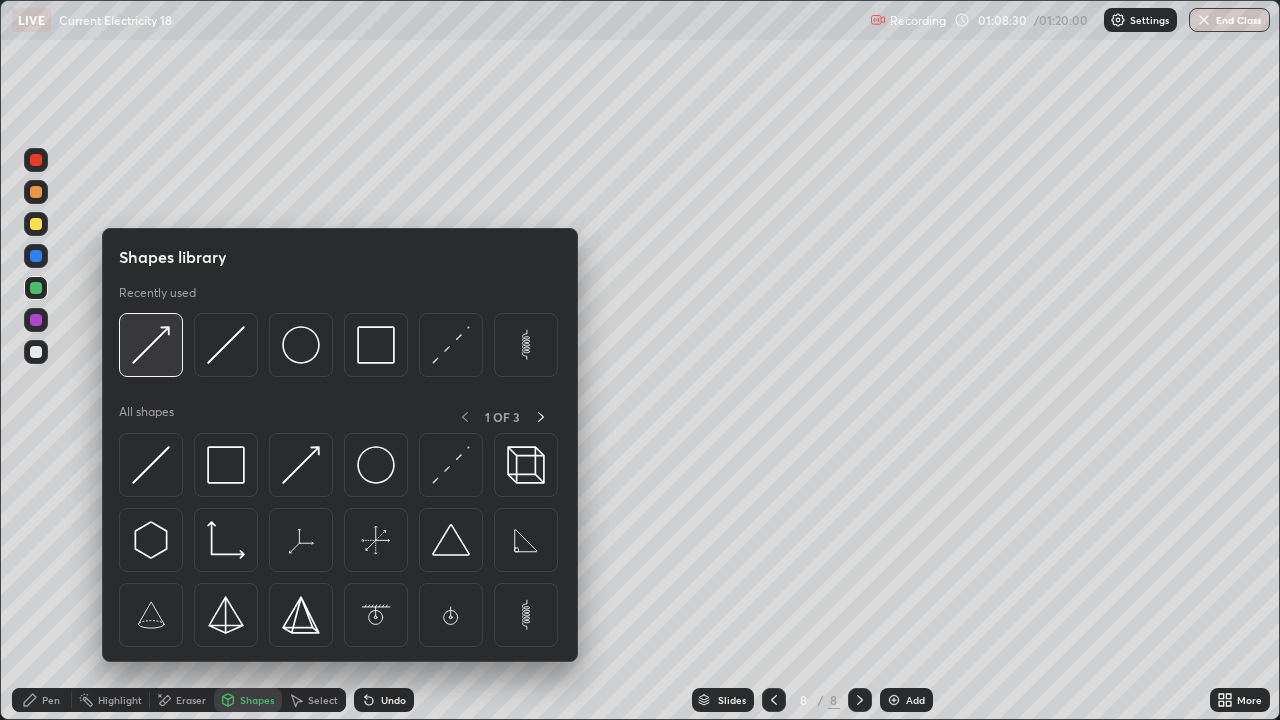 click at bounding box center [151, 345] 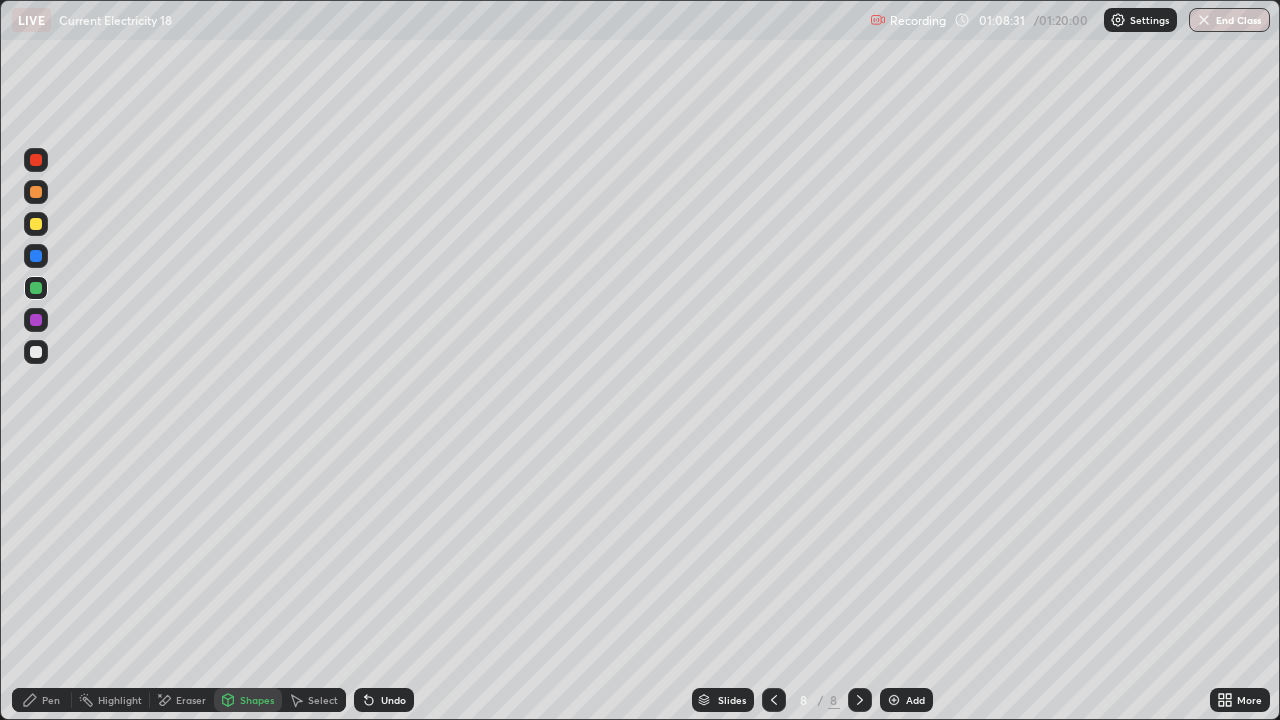 click at bounding box center [36, 224] 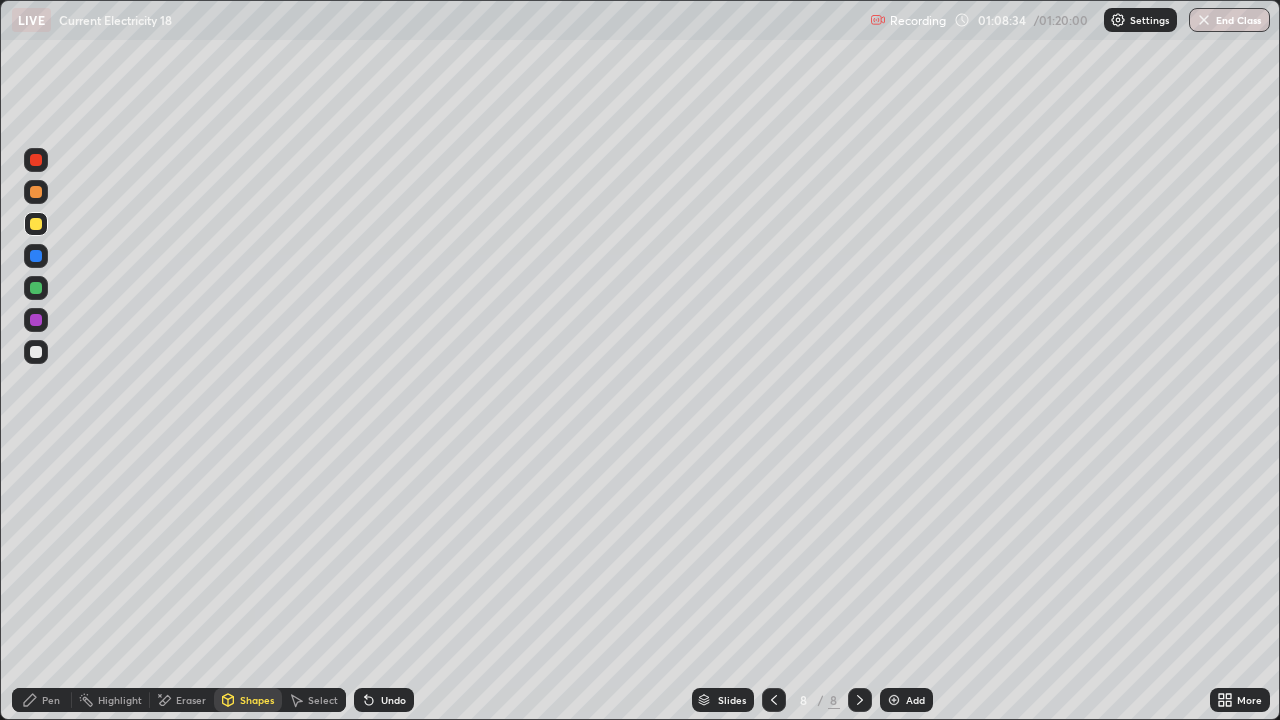 click 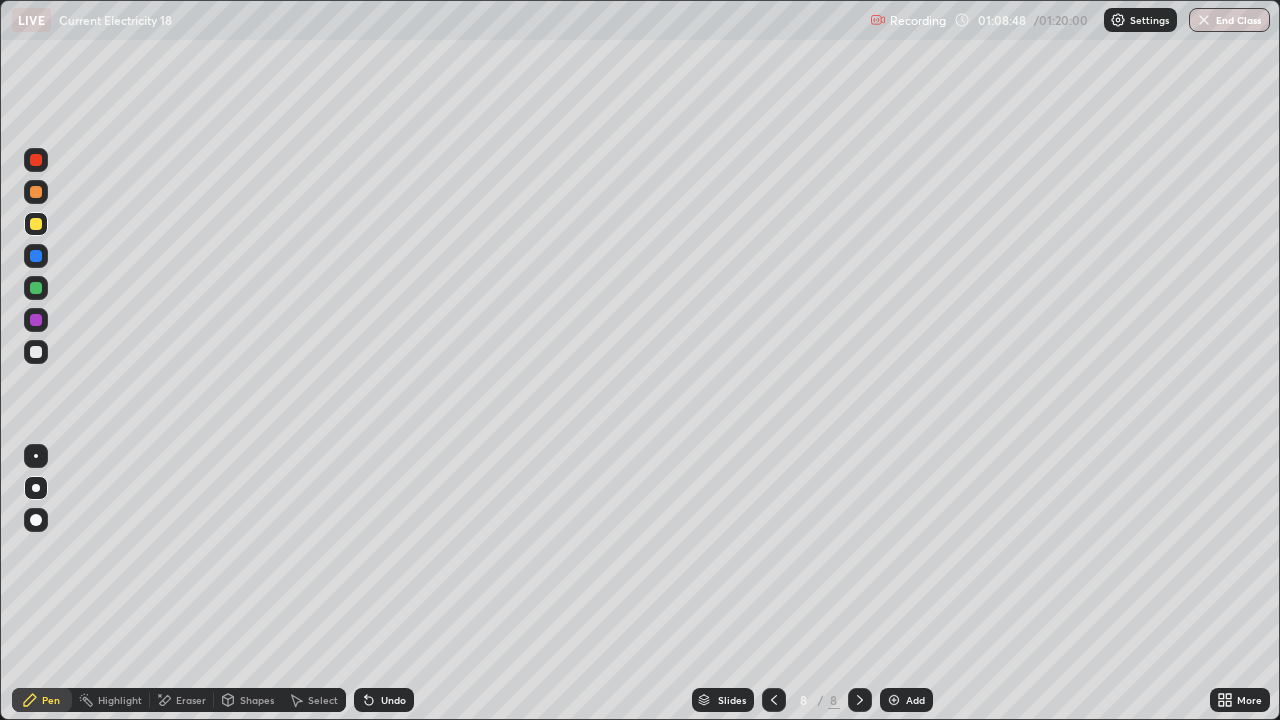 click on "Select" at bounding box center (314, 700) 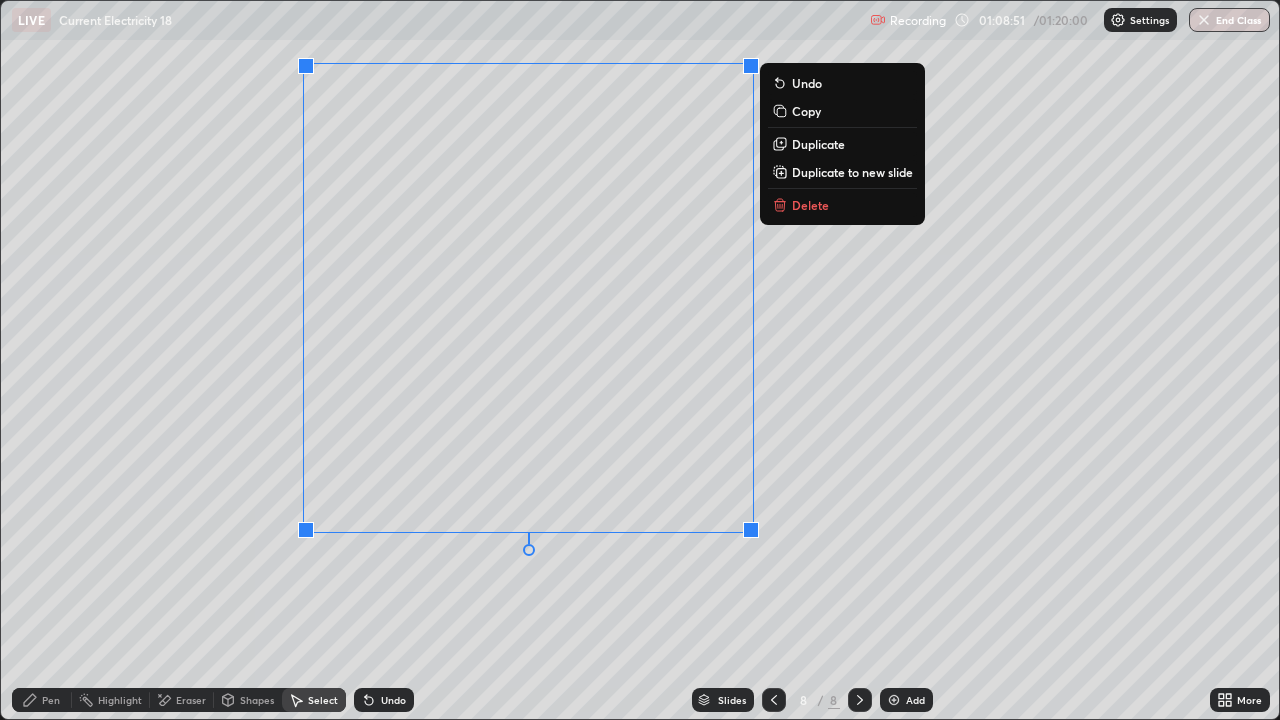 click on "Pen" at bounding box center (42, 700) 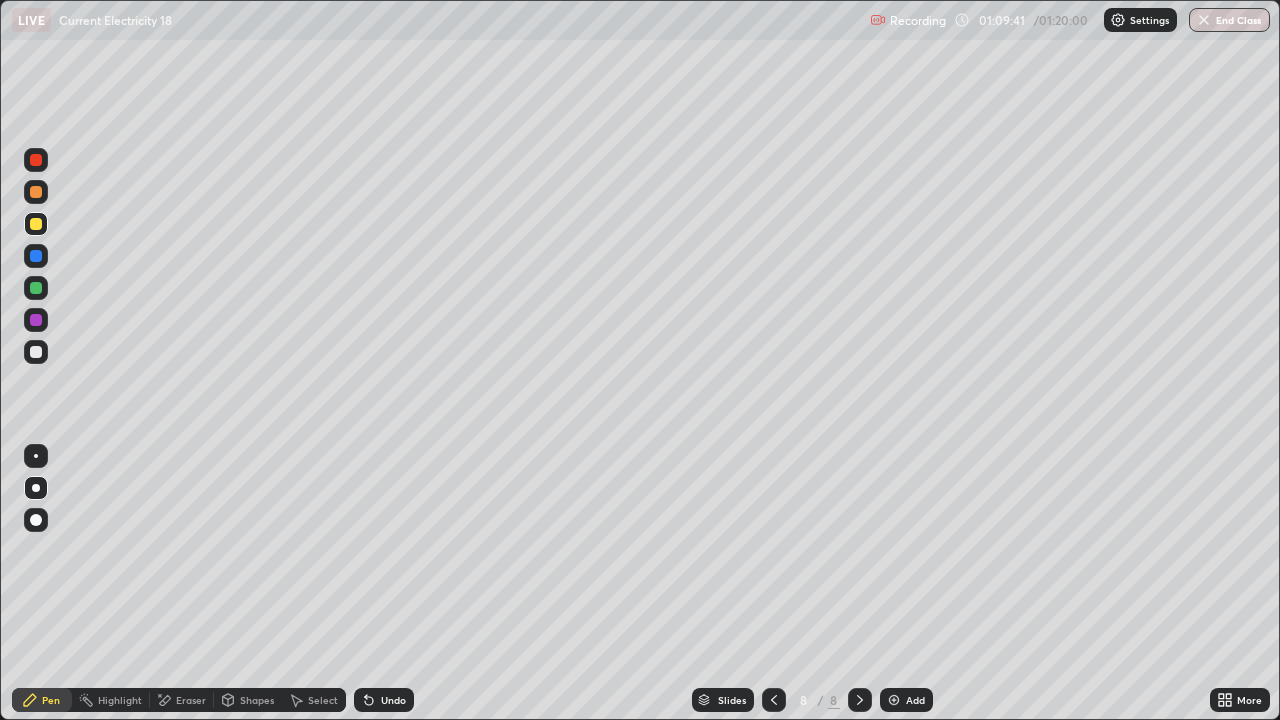 click at bounding box center [36, 352] 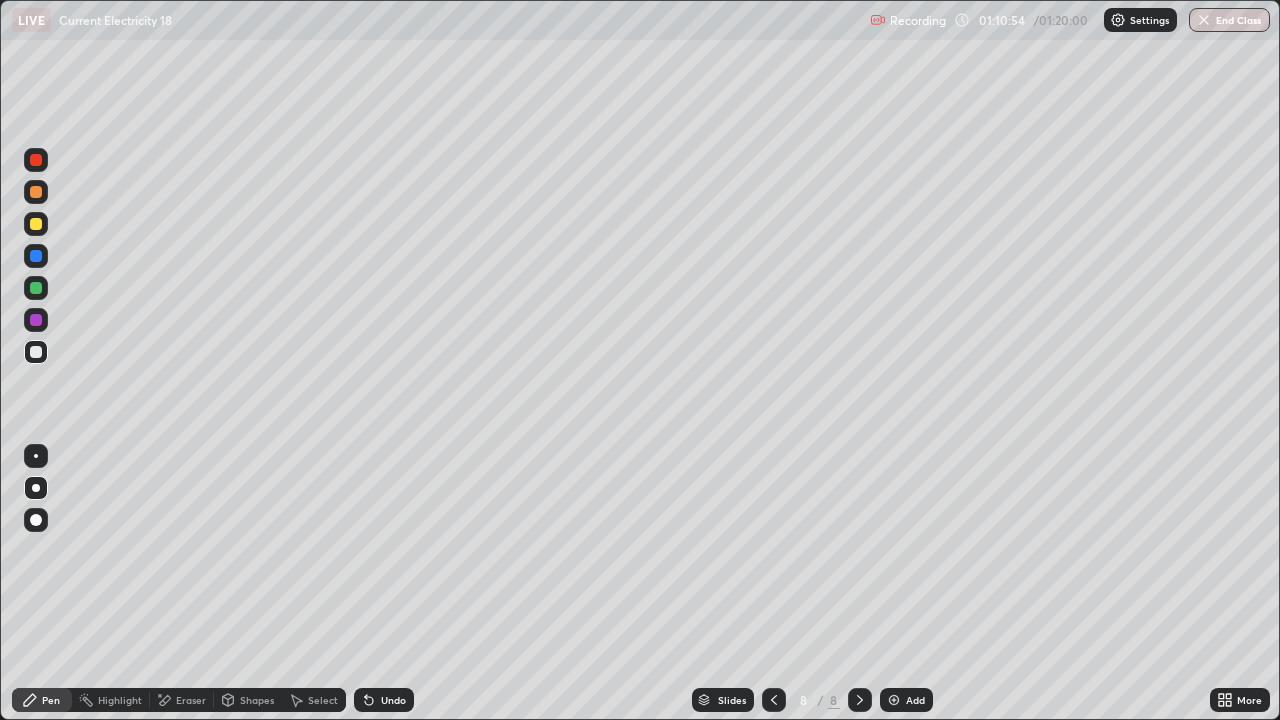 click on "Undo" at bounding box center [384, 700] 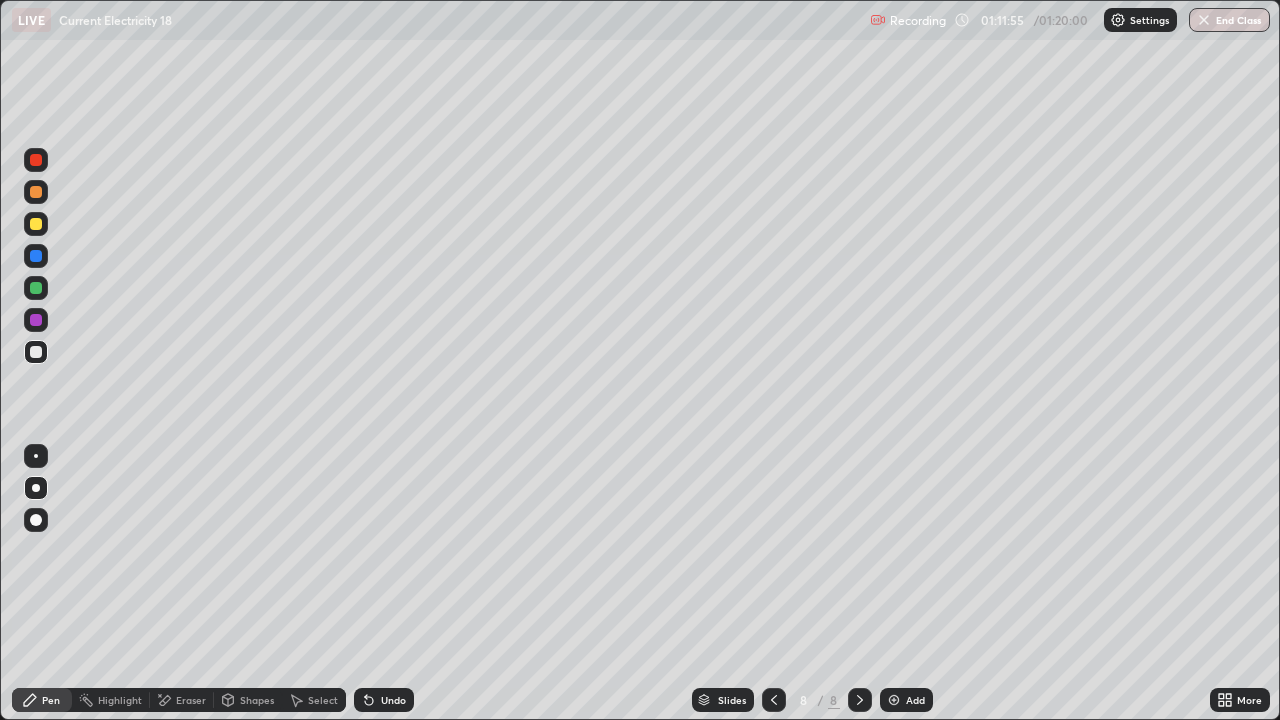 click 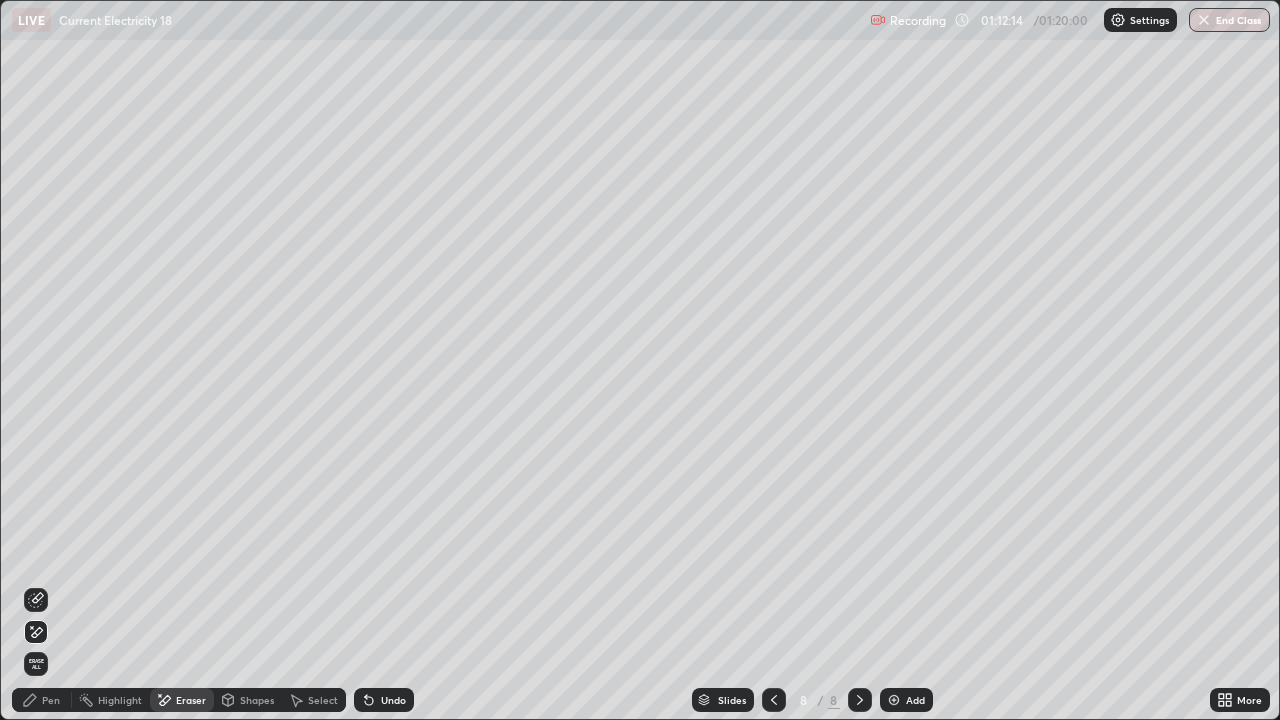 click on "Highlight" at bounding box center [111, 700] 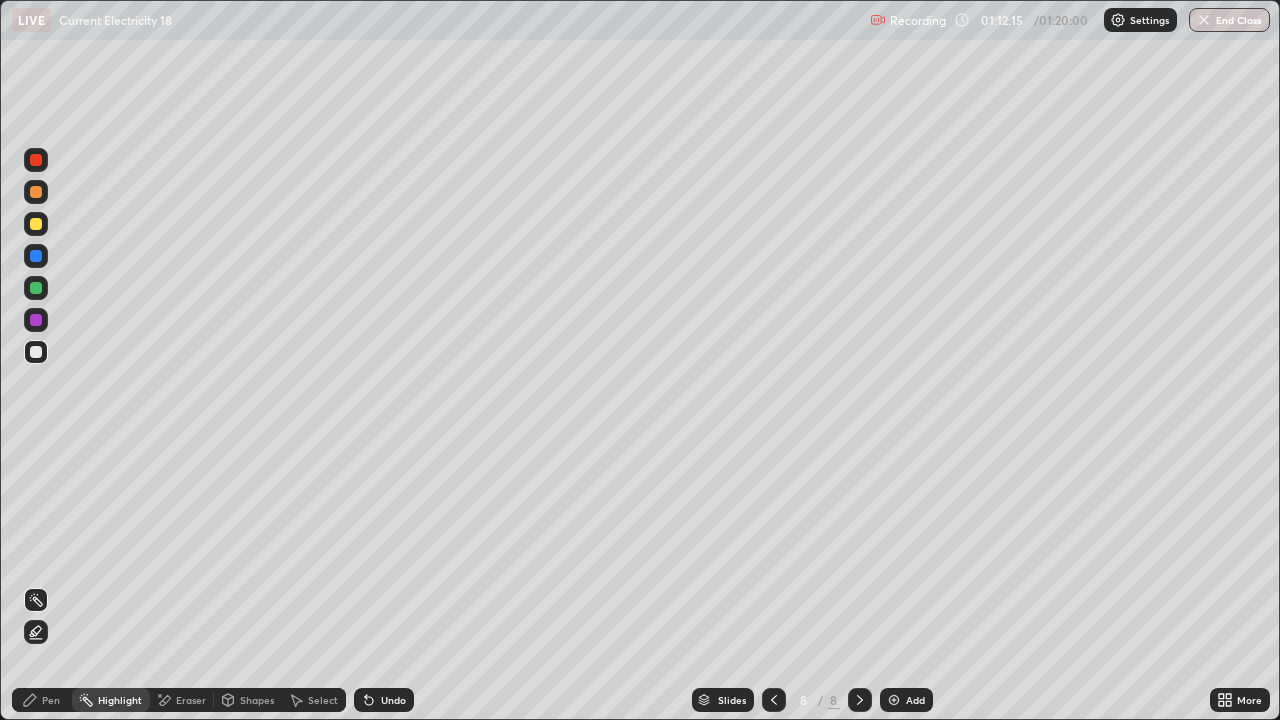 click on "Eraser" at bounding box center [191, 700] 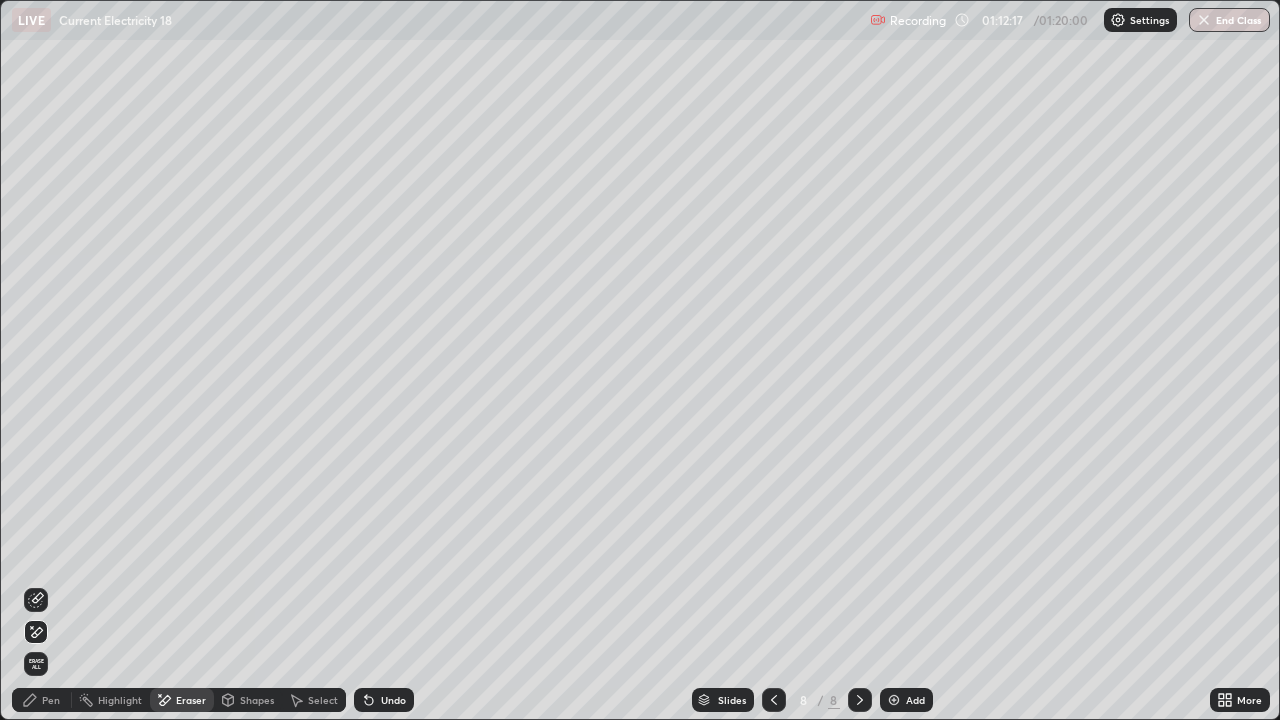 click on "Pen" at bounding box center (51, 700) 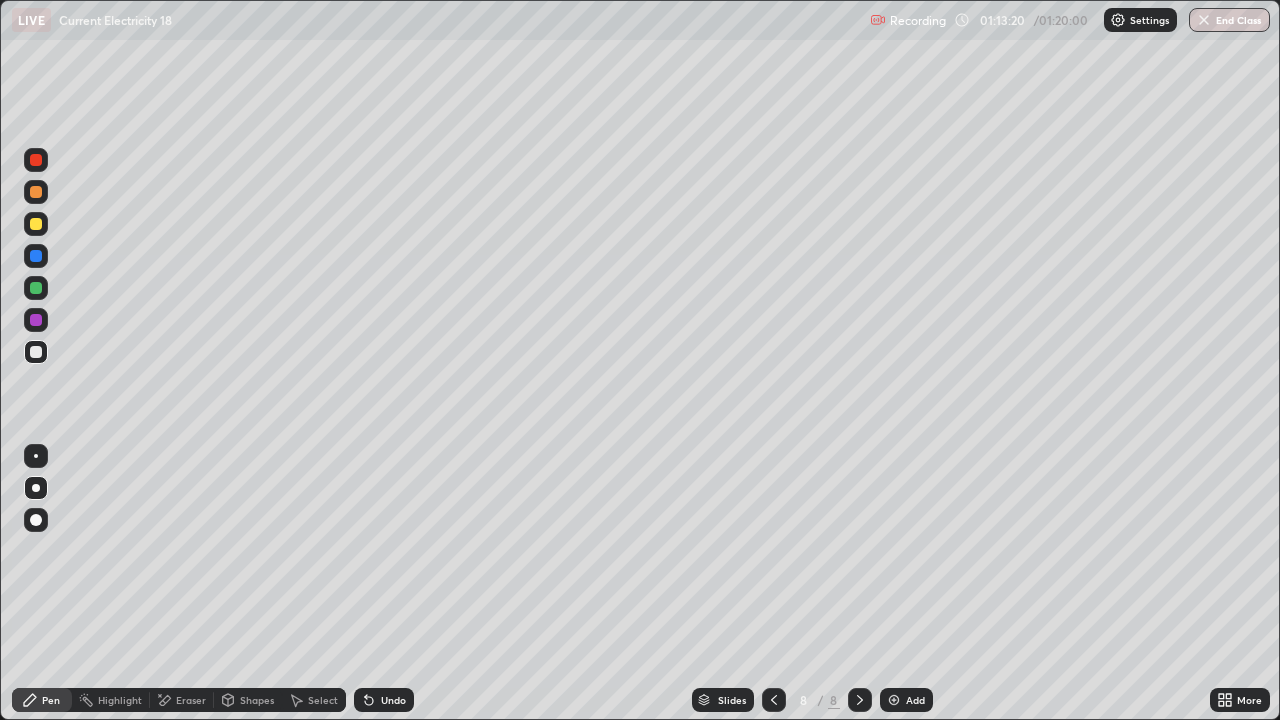 click on "End Class" at bounding box center [1229, 20] 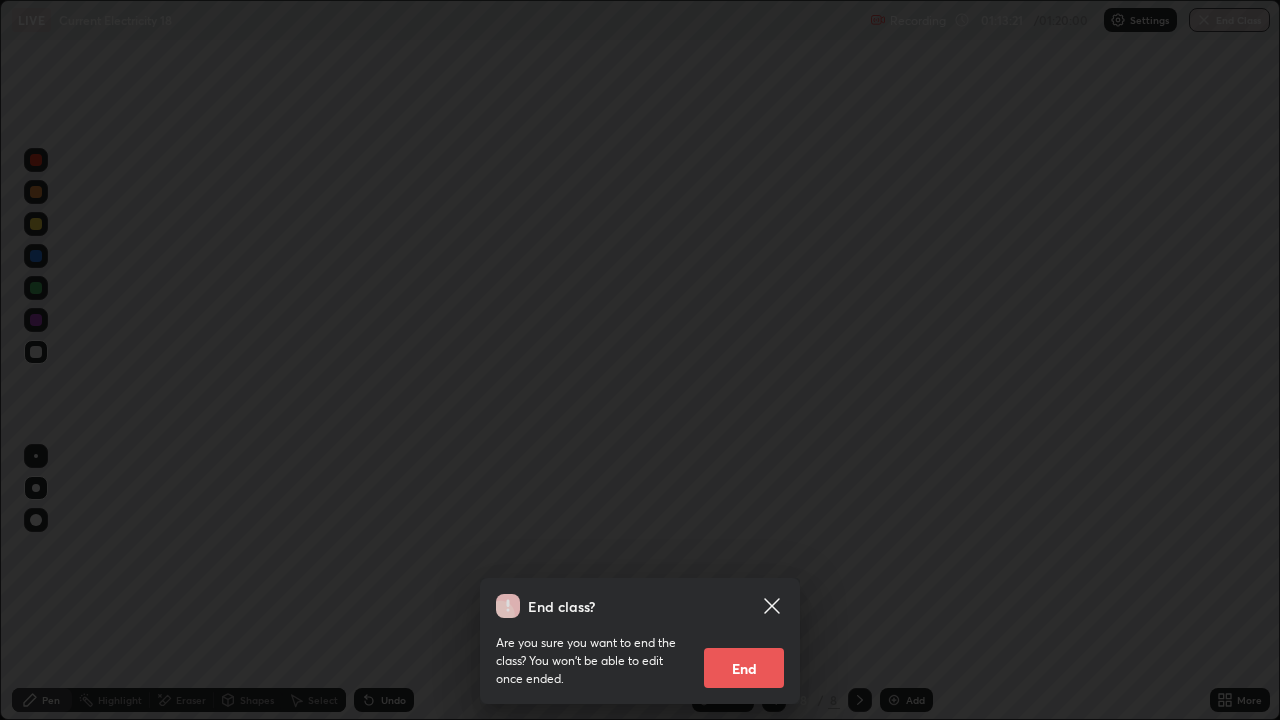 click on "End" at bounding box center [744, 668] 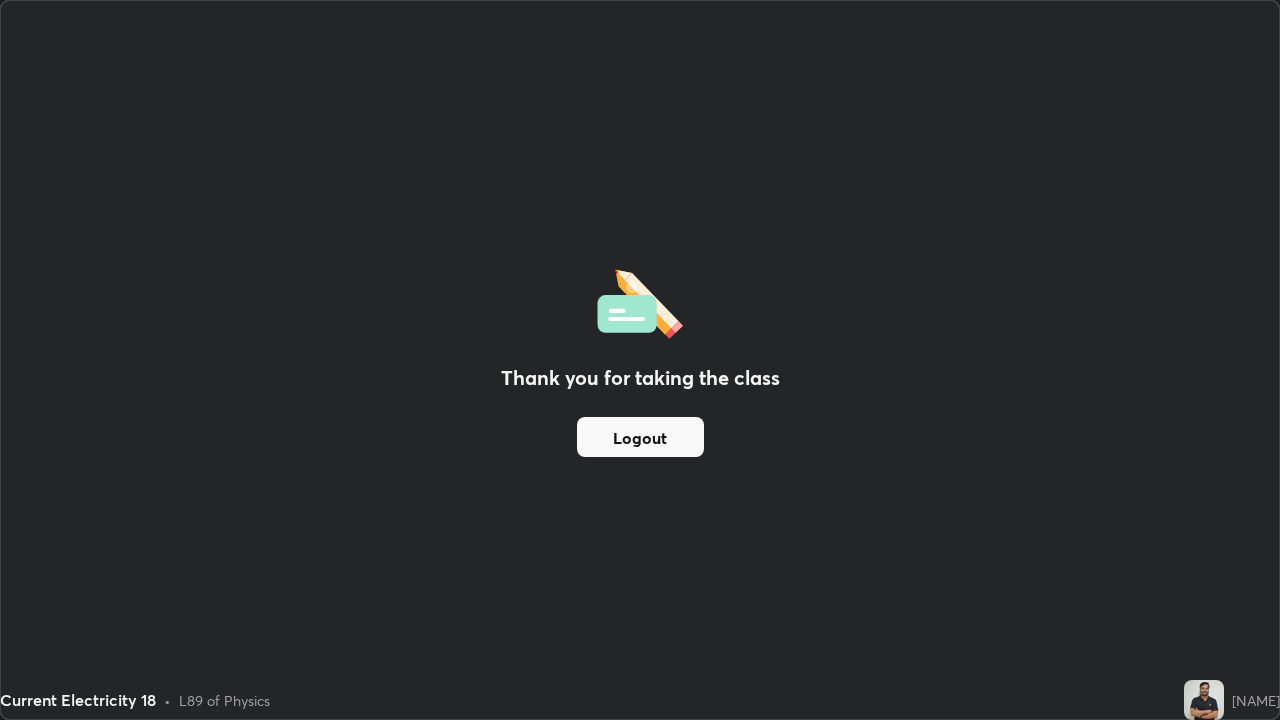 click on "Logout" at bounding box center [640, 437] 